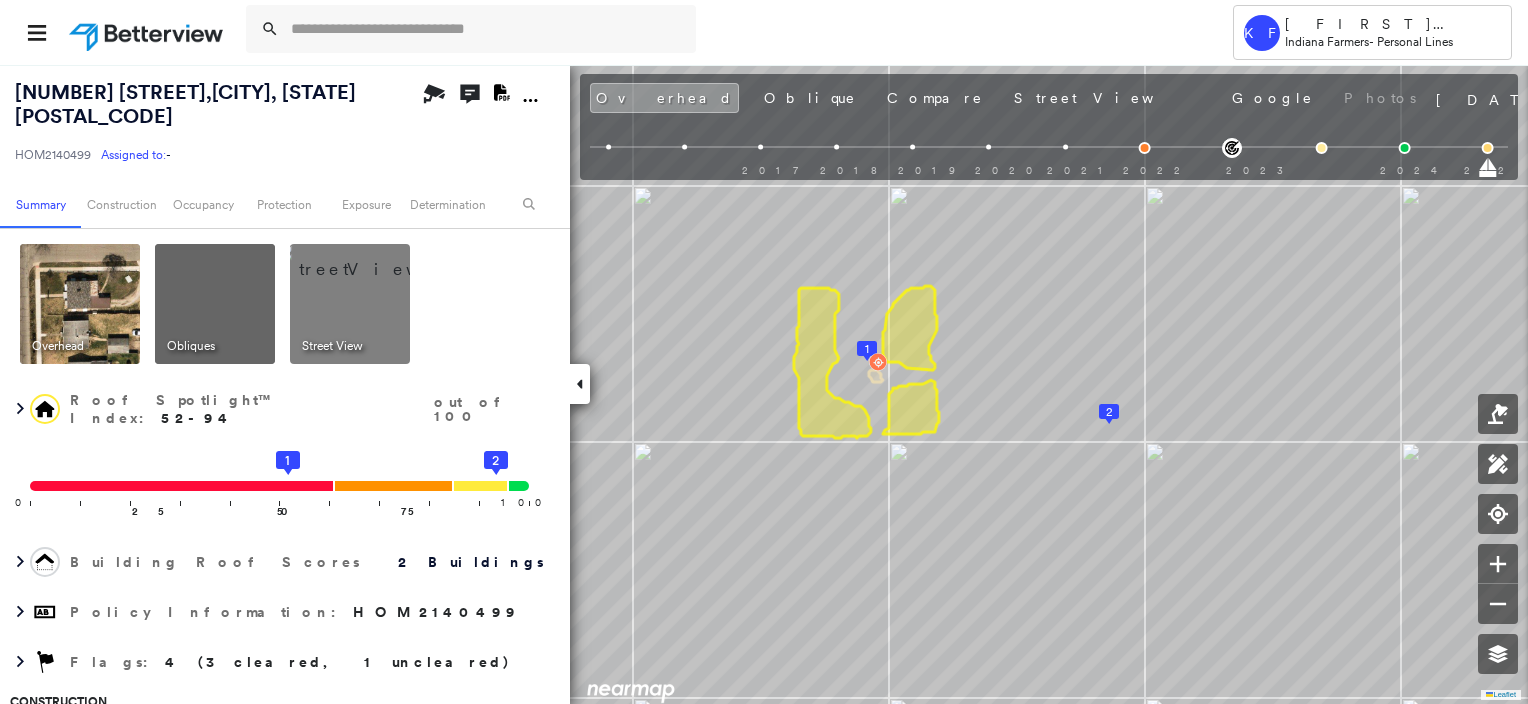 scroll, scrollTop: 0, scrollLeft: 0, axis: both 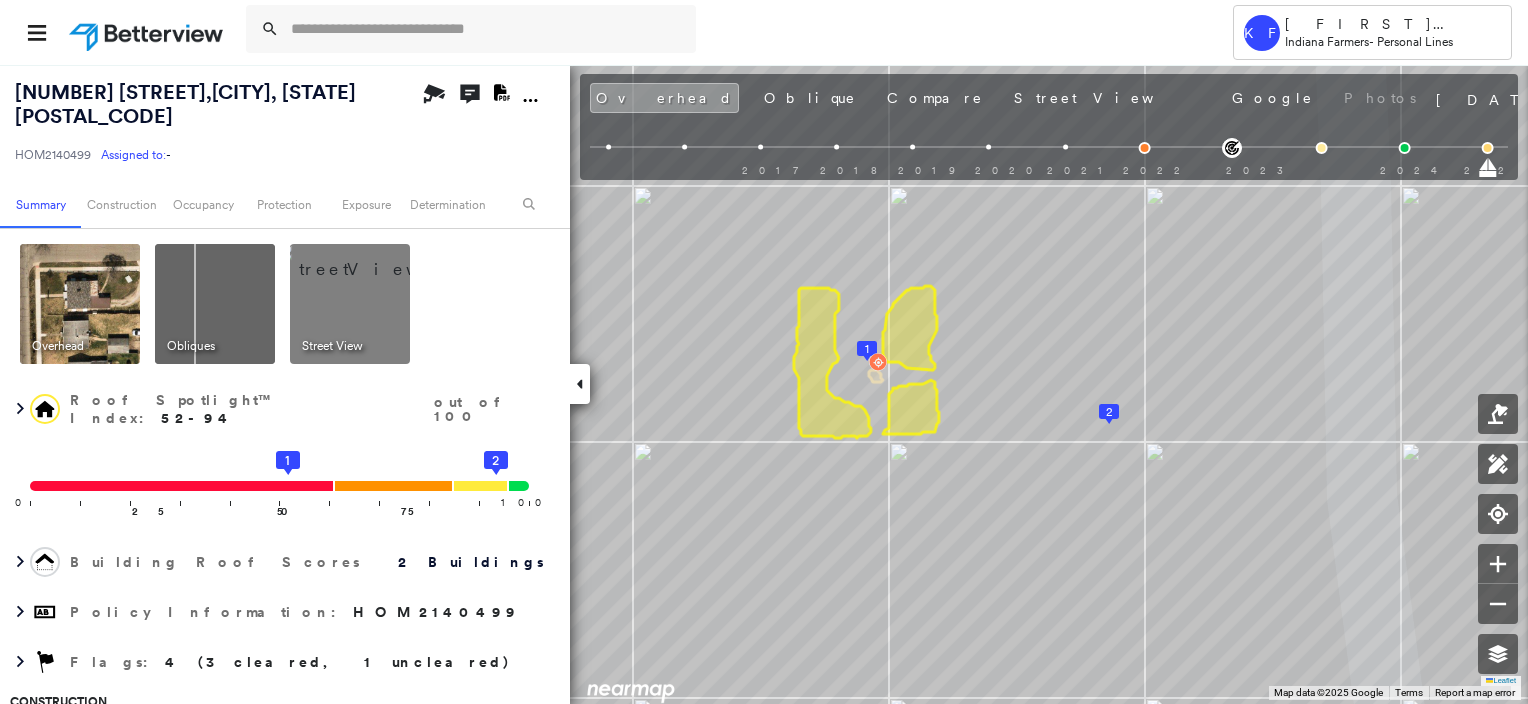 drag, startPoint x: 370, startPoint y: 29, endPoint x: 202, endPoint y: 20, distance: 168.2409 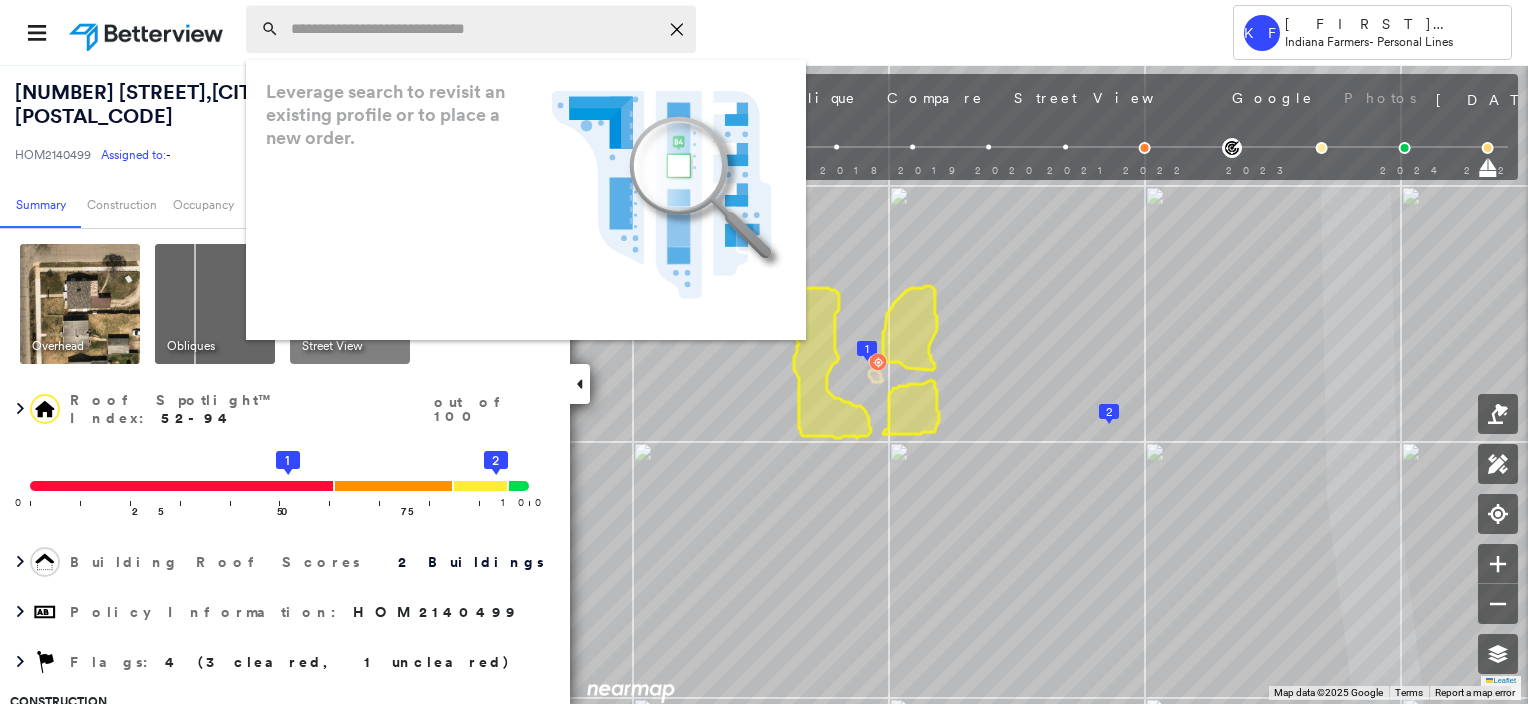 click at bounding box center (474, 29) 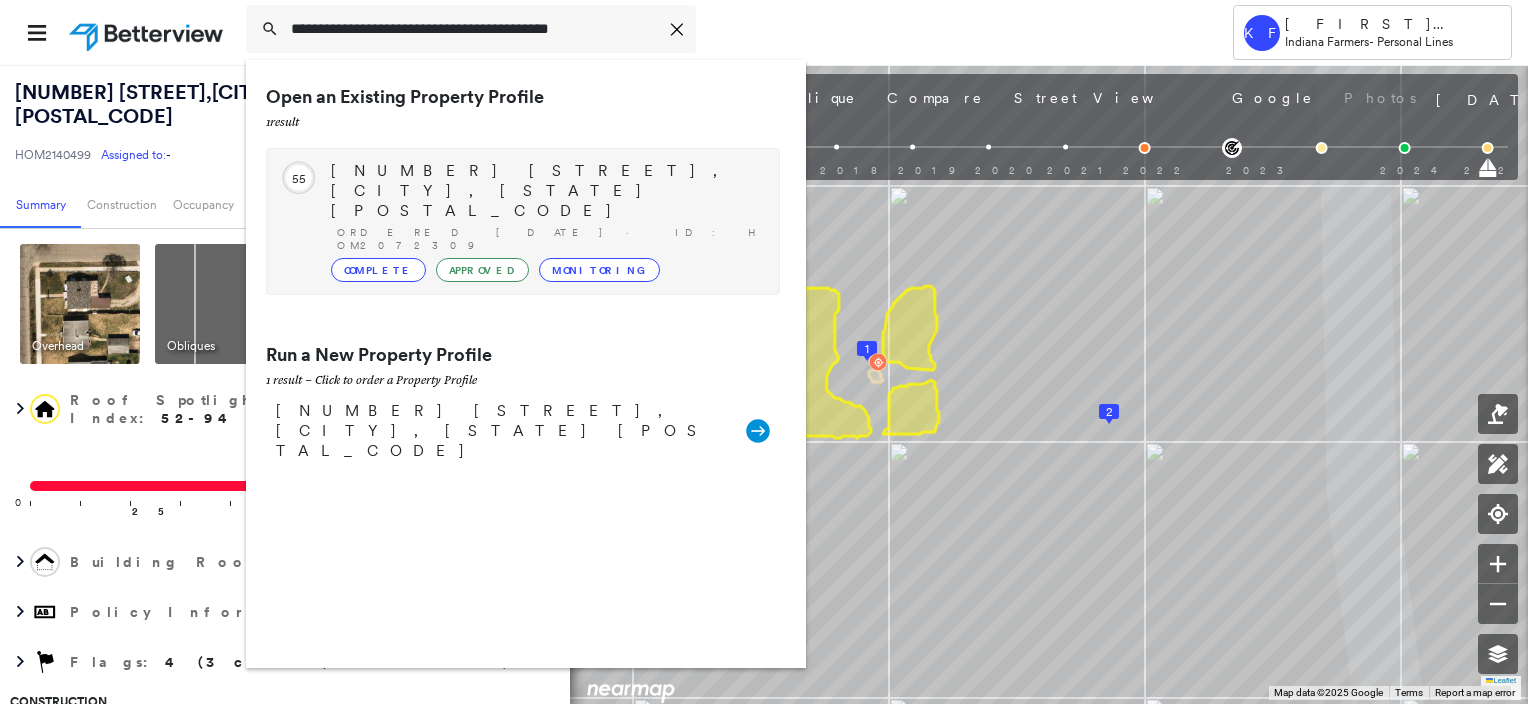 type on "**********" 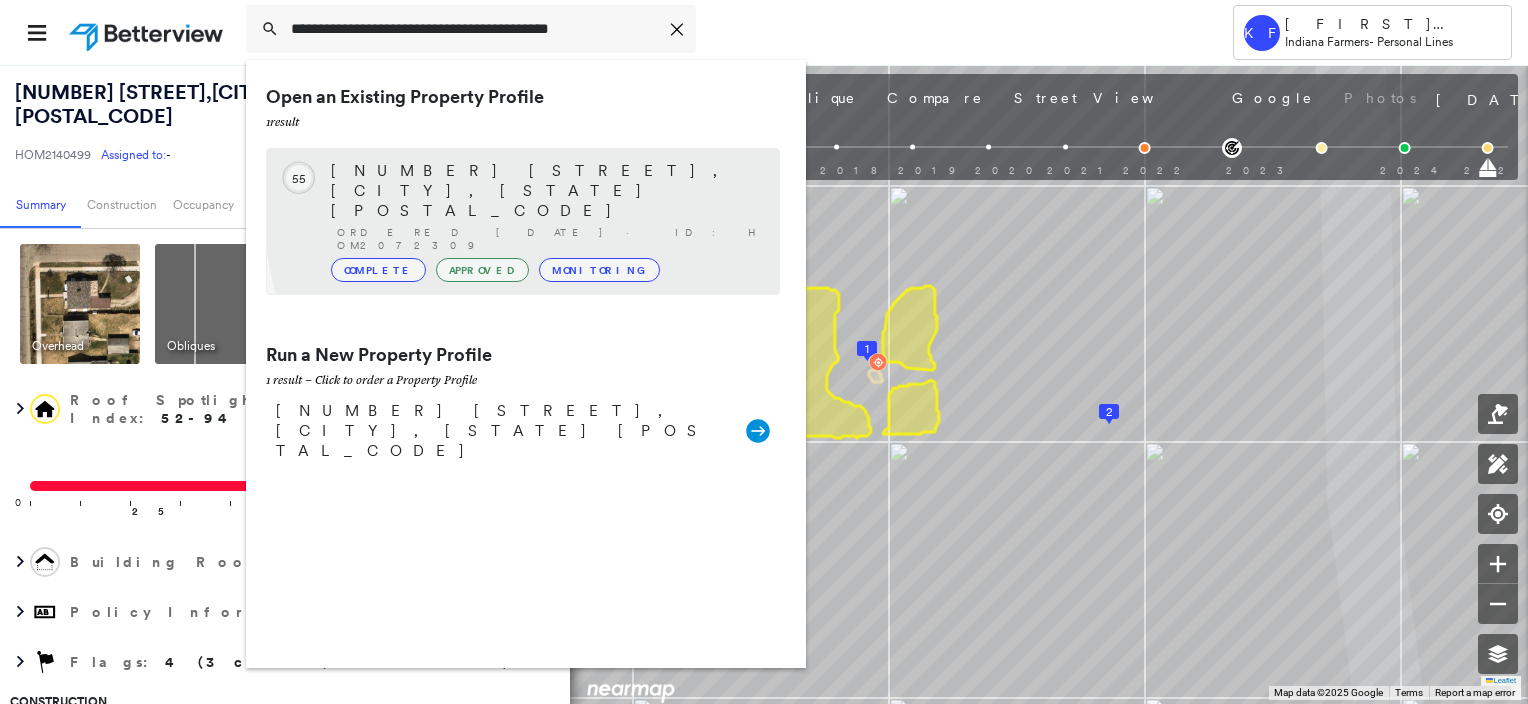 click on "Ordered [DATE] · ID: HOM2072309" at bounding box center [548, 239] 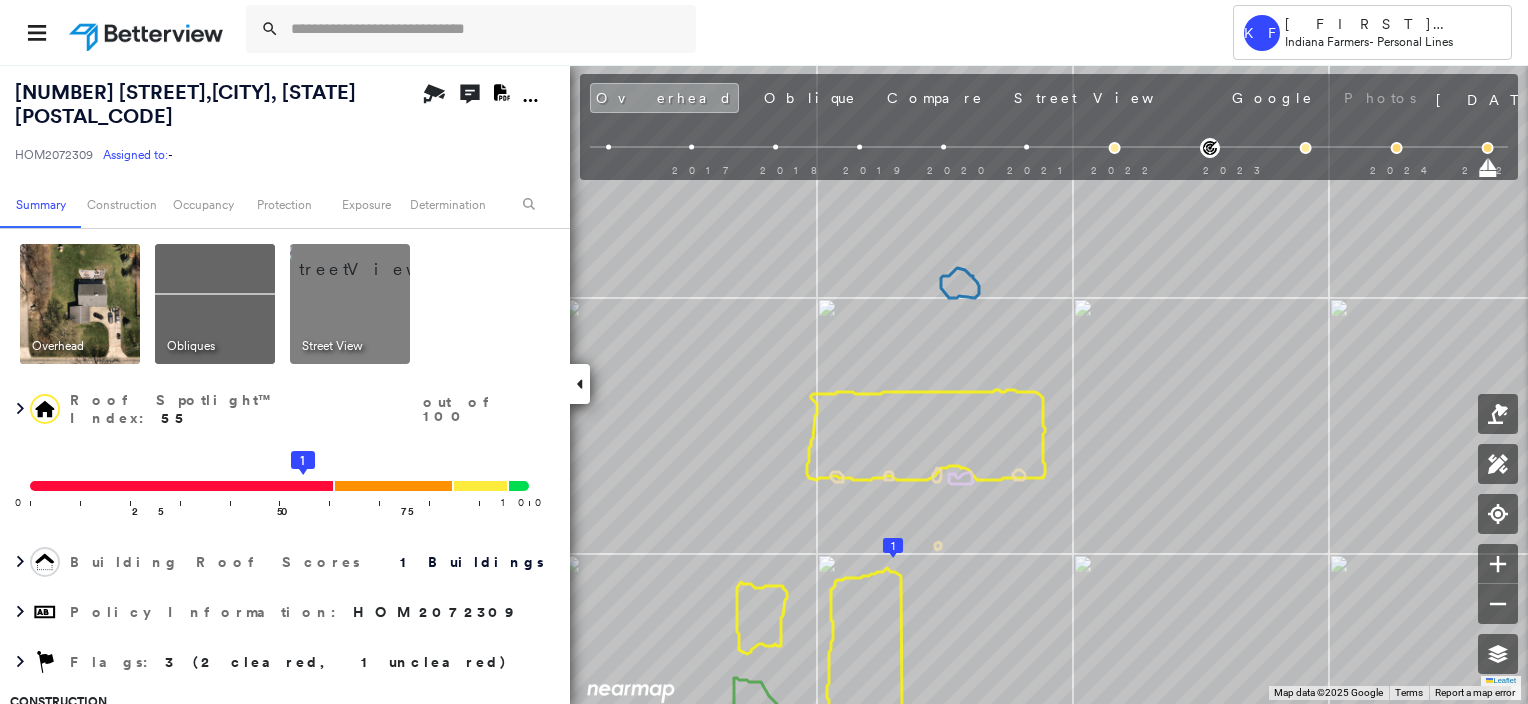 click at bounding box center (374, 259) 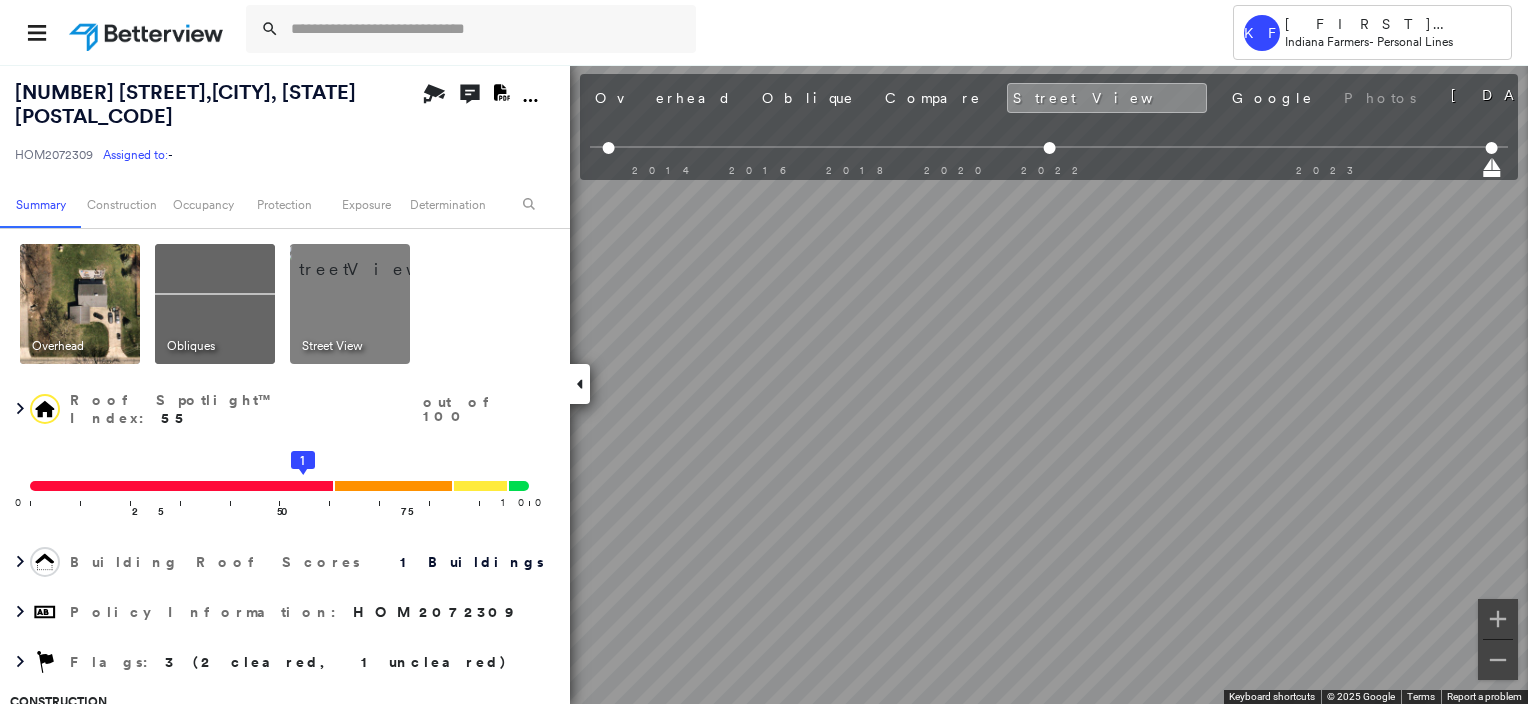 click at bounding box center (80, 304) 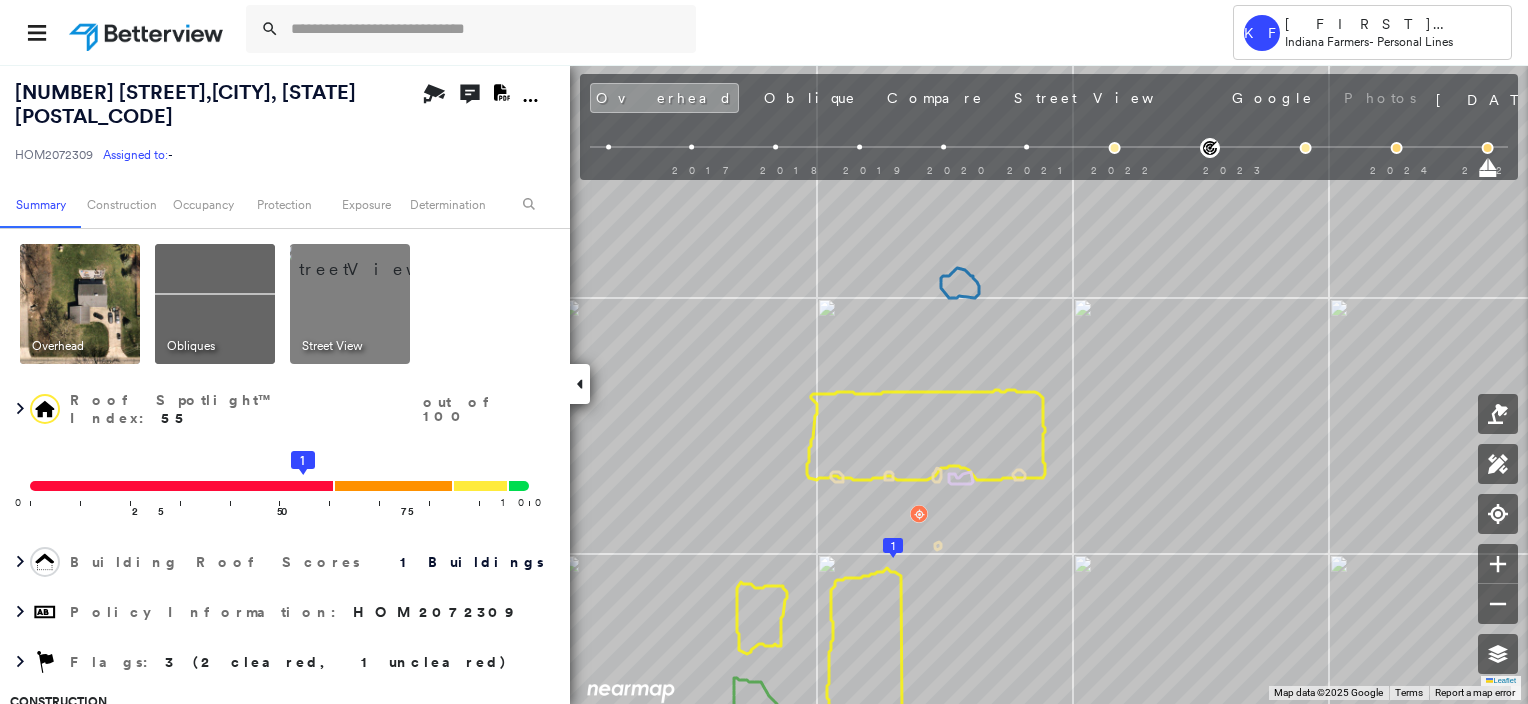 click at bounding box center [374, 259] 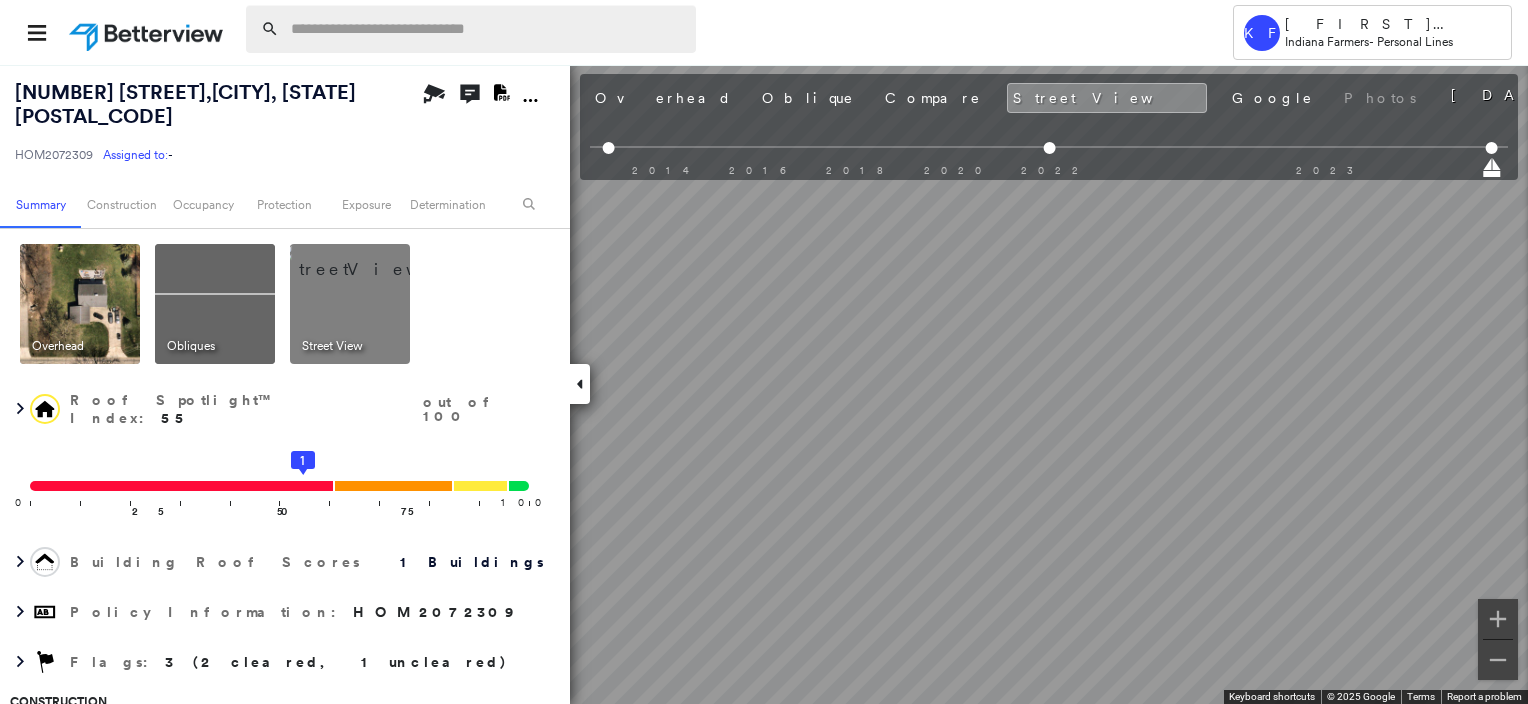 click at bounding box center (487, 29) 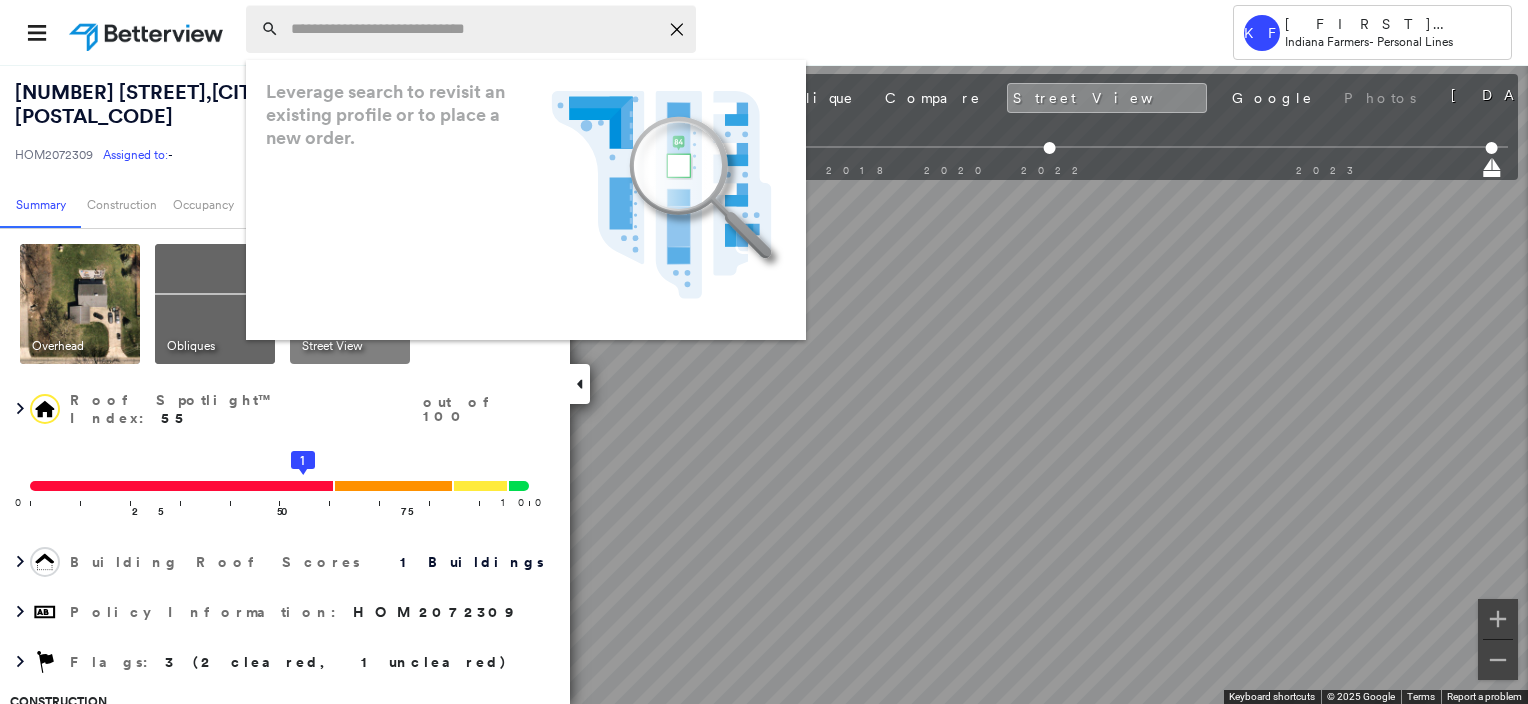 paste on "**********" 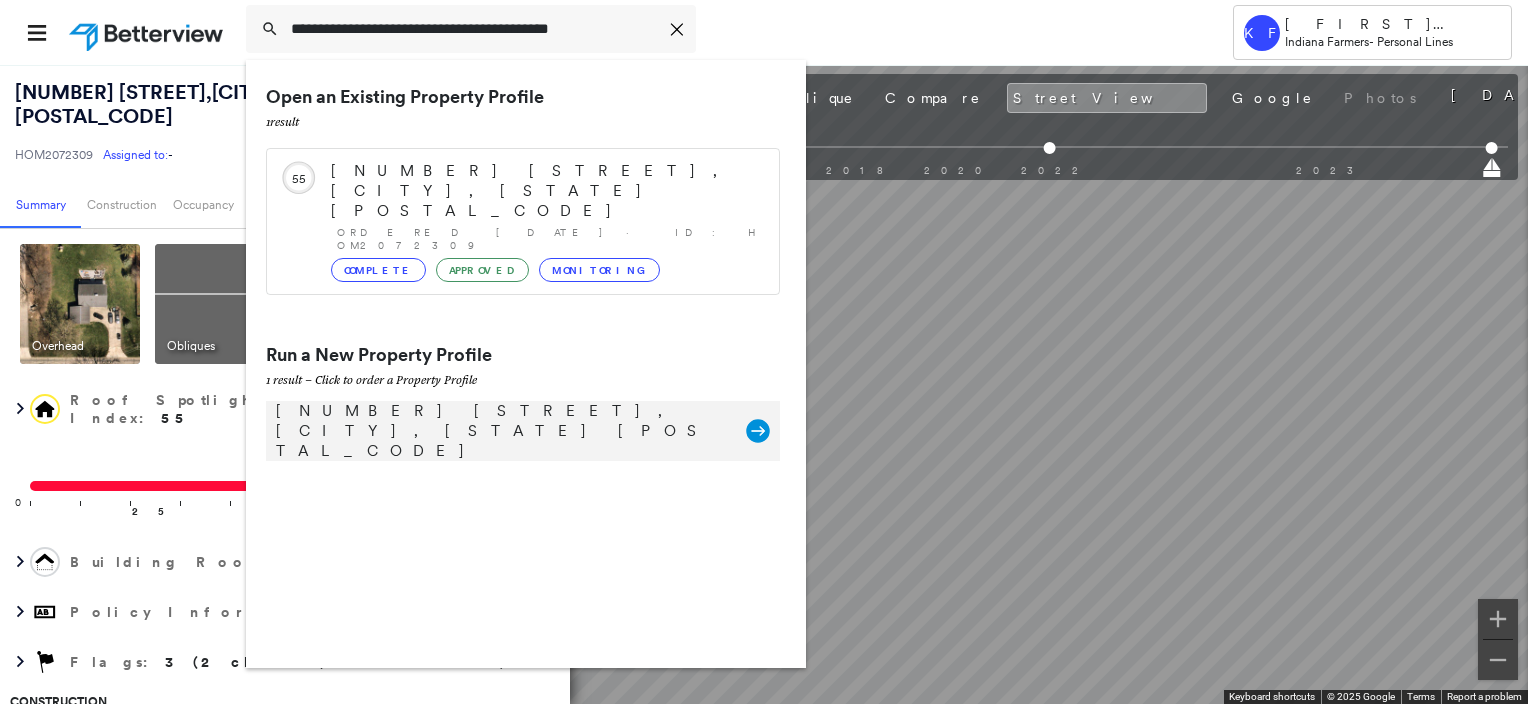 type on "**********" 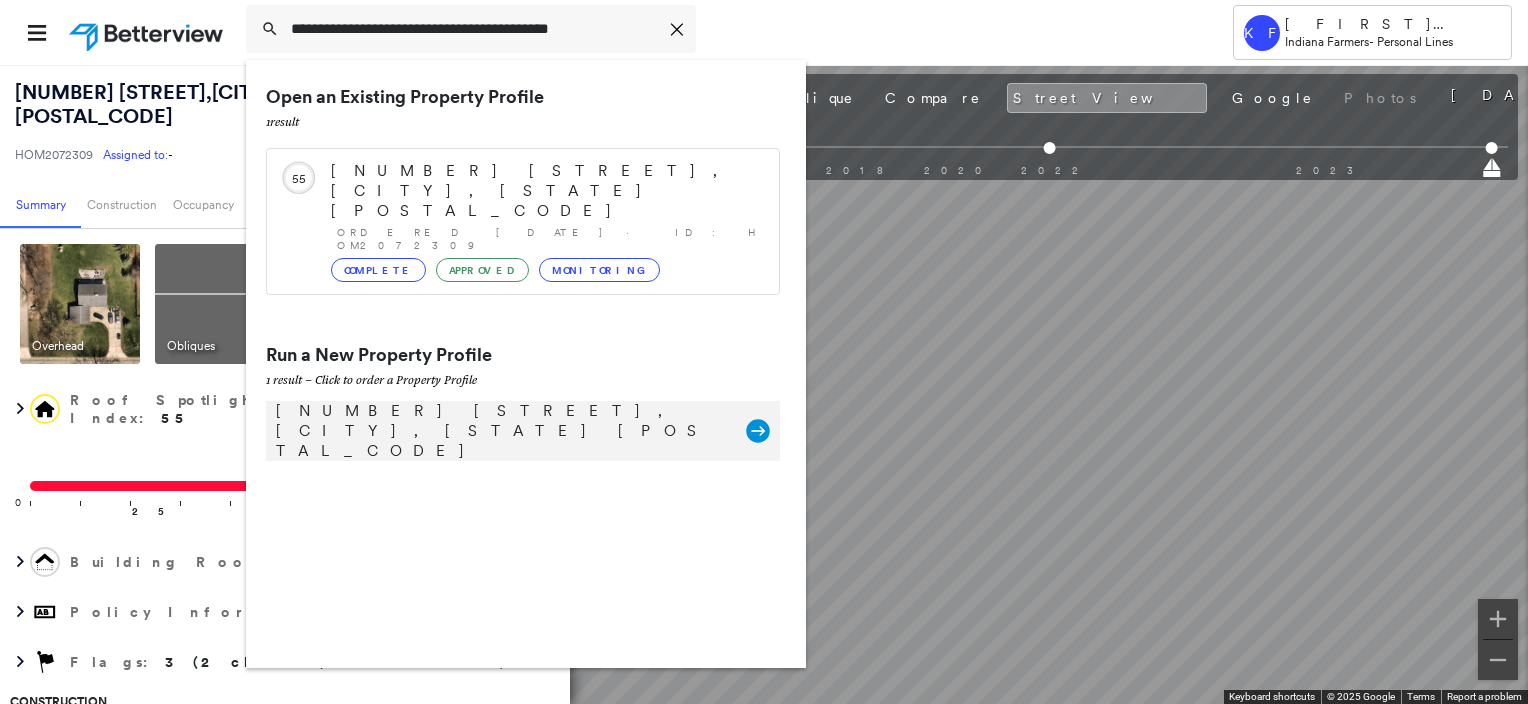 click 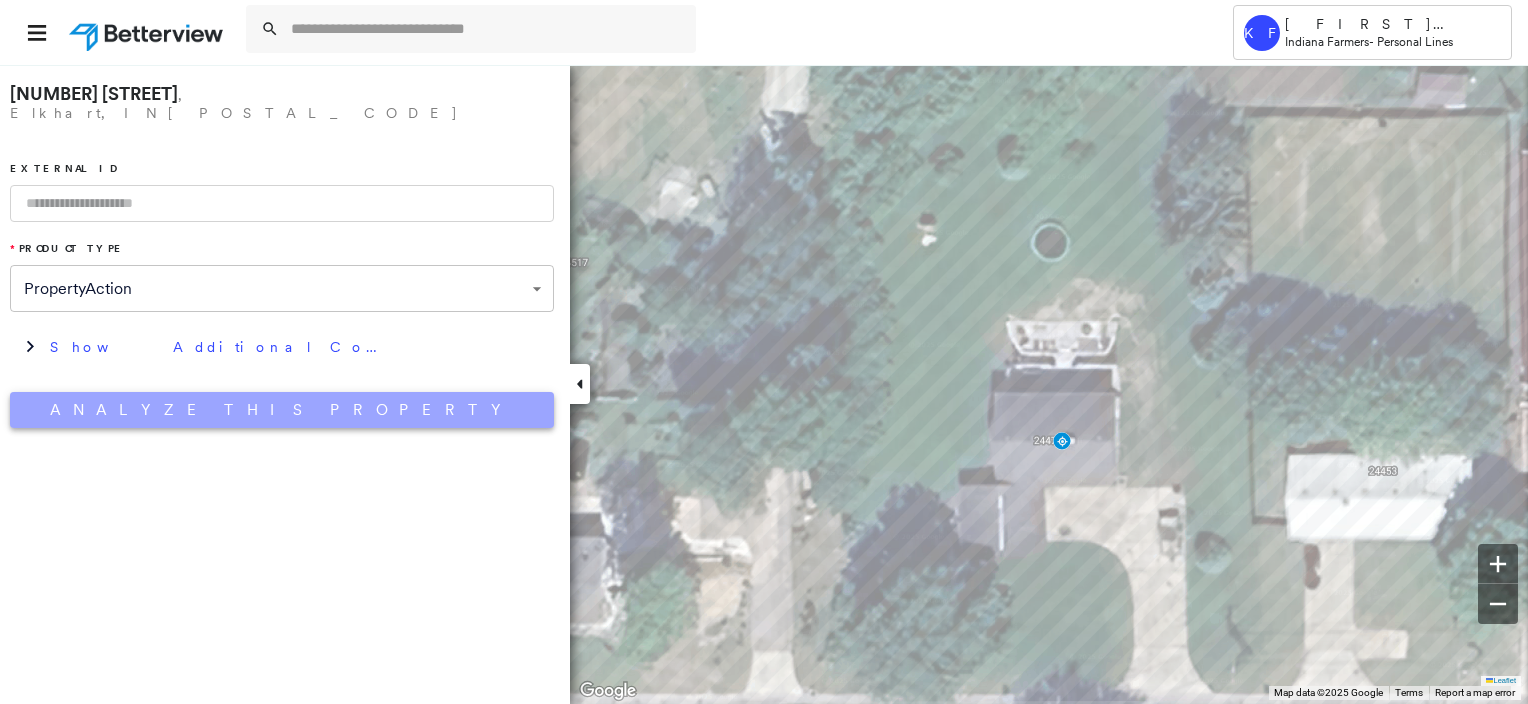 click on "Analyze This Property" at bounding box center [282, 410] 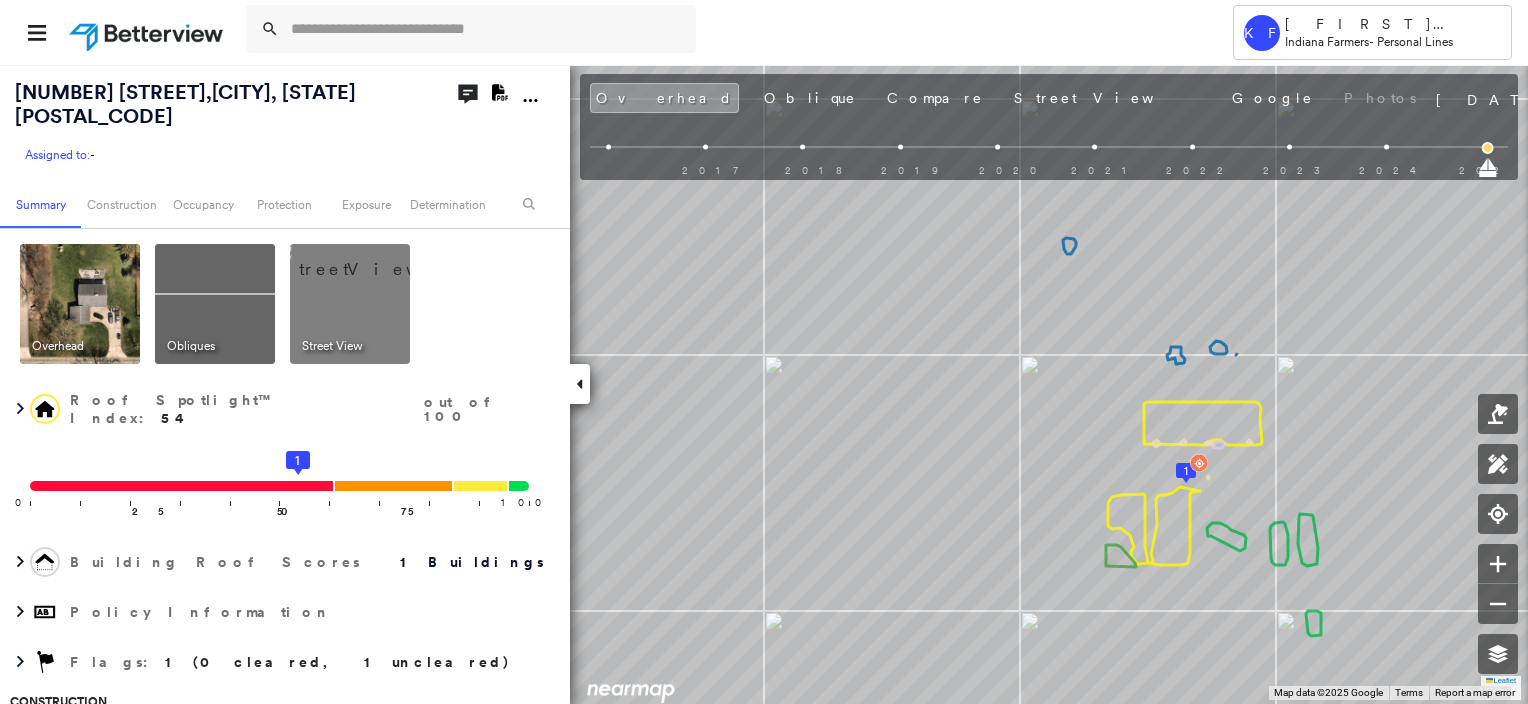 click at bounding box center (80, 304) 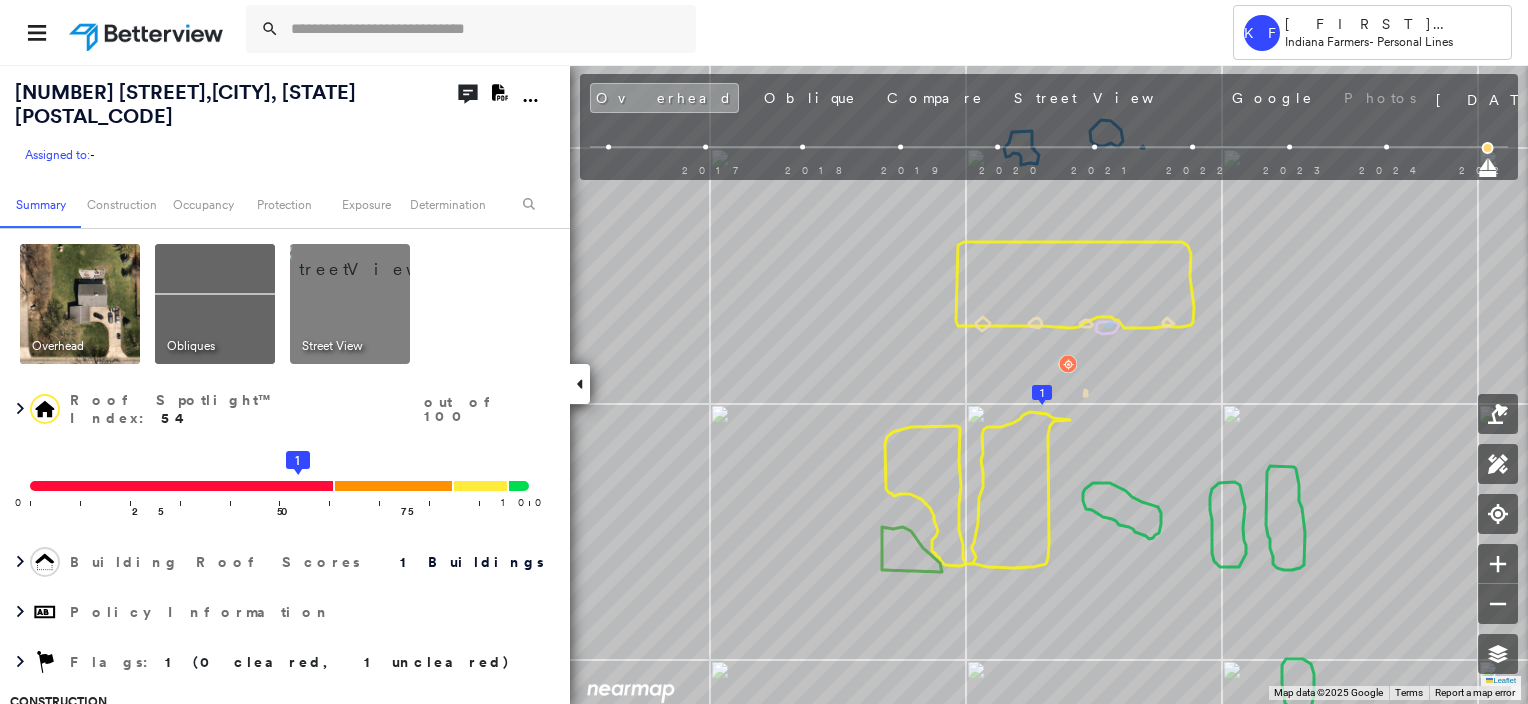 click at bounding box center (374, 259) 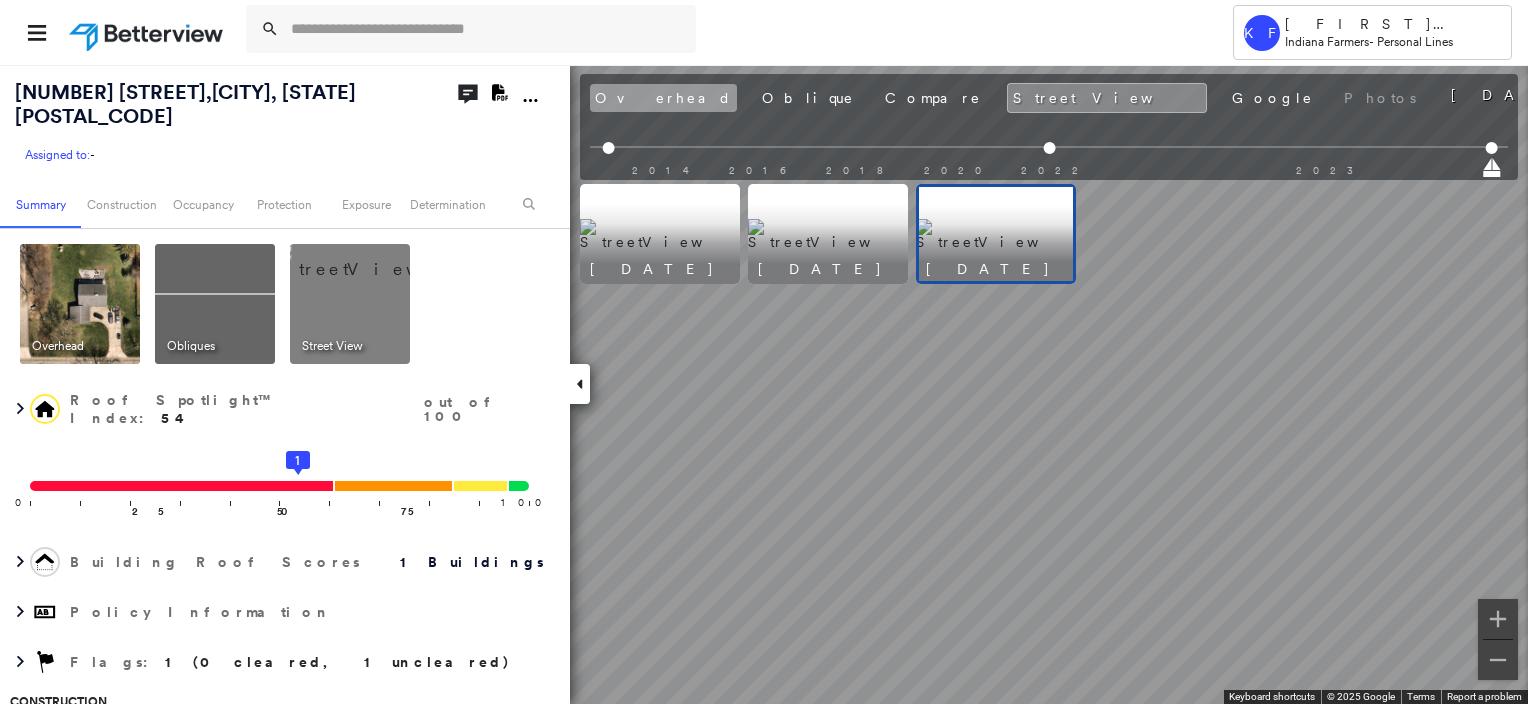 click on "Overhead" at bounding box center [663, 98] 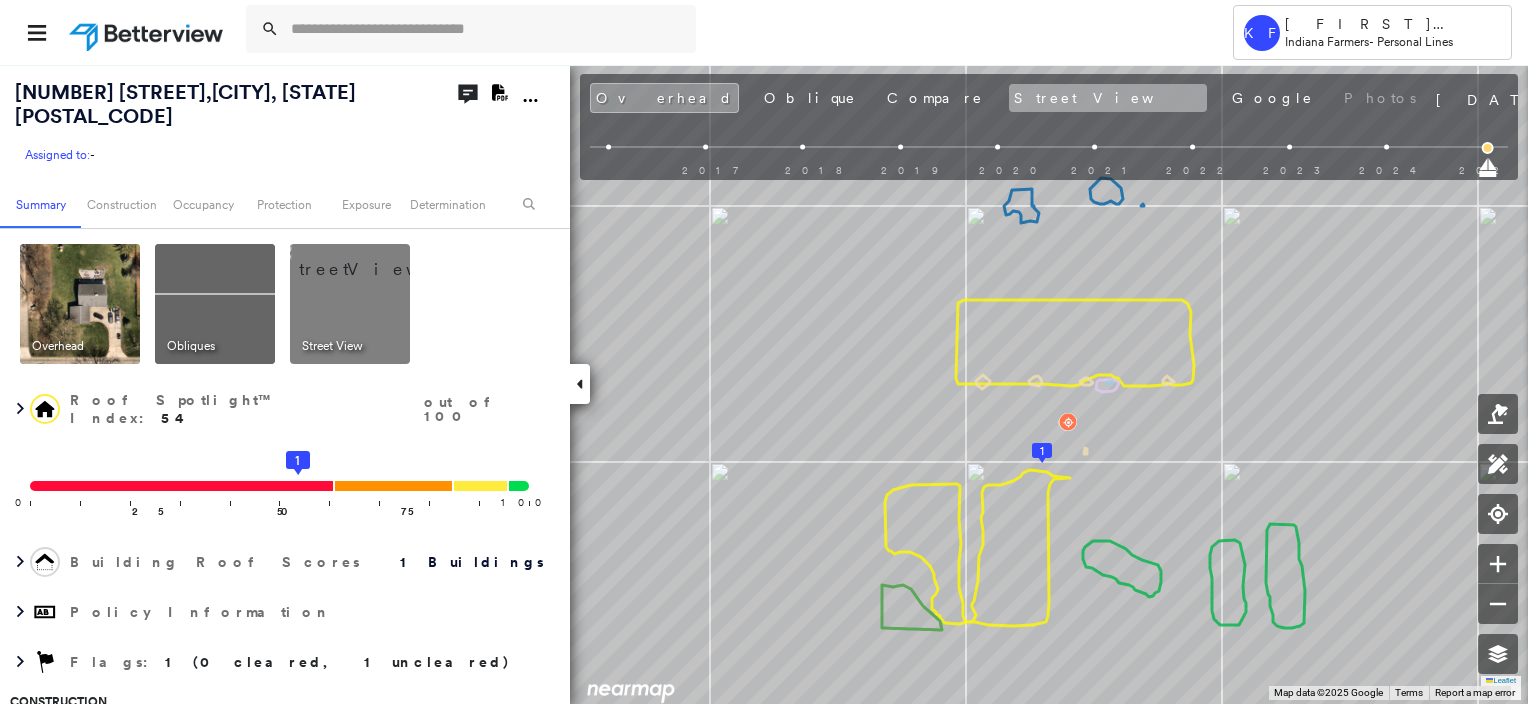 click on "Street View" at bounding box center (1108, 98) 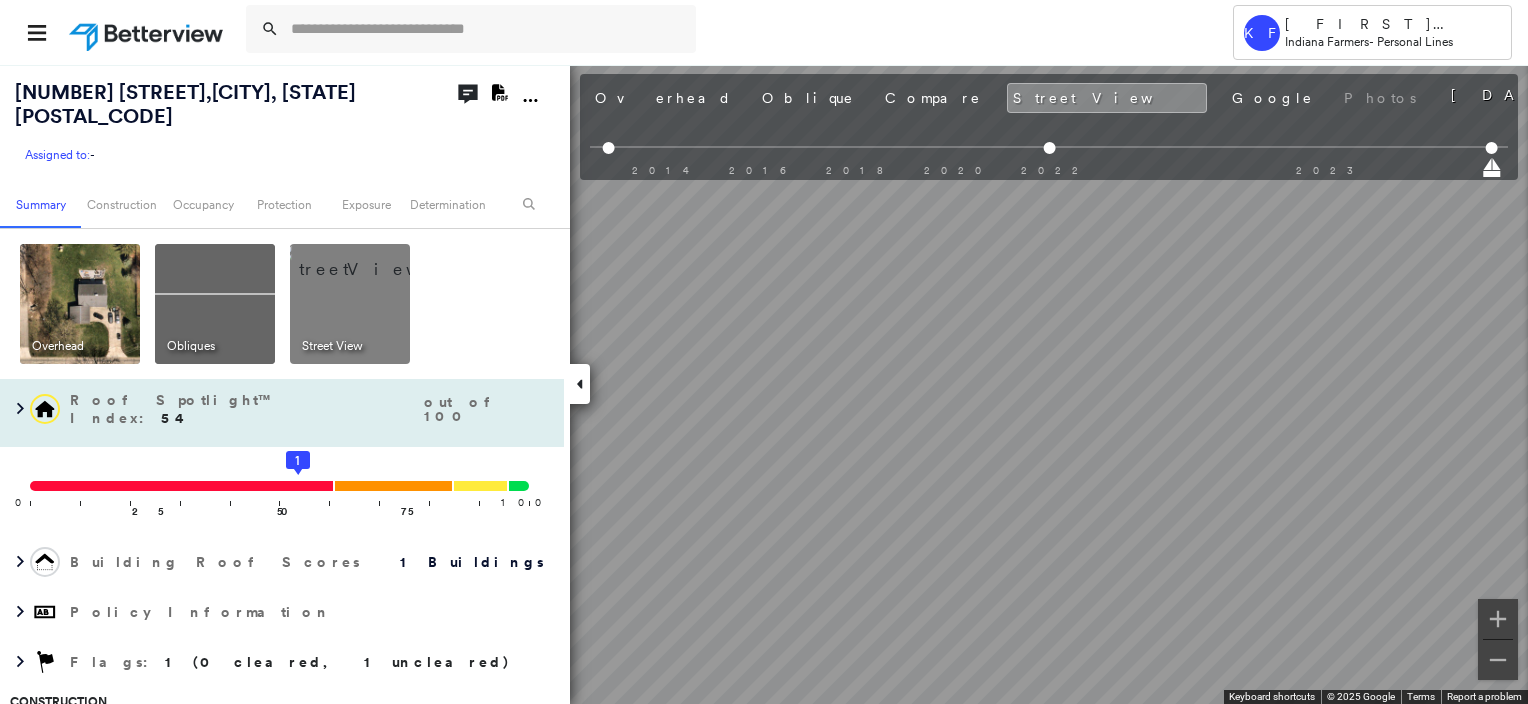 click on "[NUMBER] [STREET], [CITY], [STATE] [POSTAL_CODE] Assigned to:  - Assigned to:  - Assigned to:  - Open Comments Download PDF Report Summary Construction Occupancy Protection Exposure Determination Overhead Obliques Street View Roof Spotlight™ Index :  54 out of 100 0 100 25 50 75 1 Building Roof Scores 1 Buildings Policy Information Flags :  1 (0 cleared, 1 uncleared) Construction Roof Spotlights :  Staining, Overhang, Chimney, Vent, Roof Equipment Property Features :  Car, Patio Furniture, Playground Roof Size & Shape :  1 building  - Gable | Asphalt Shingle Occupancy Place Detail Google - Places Smarty Streets - Surrounding Properties National Registry of Historic Places Protection US Fire Administration: Nearest Fire Stations Exposure Additional Perils FEMA Risk Index Determination Flags :  1 (0 cleared, 1 uncleared) Uncleared Flags (1) Cleared Flags  (0) Med Medium Priority Roof Score Flagged [DATE] Clear Action Taken New Entry History Quote/New Business Terms & Conditions Added ACV Endorsement General Save" at bounding box center [764, 384] 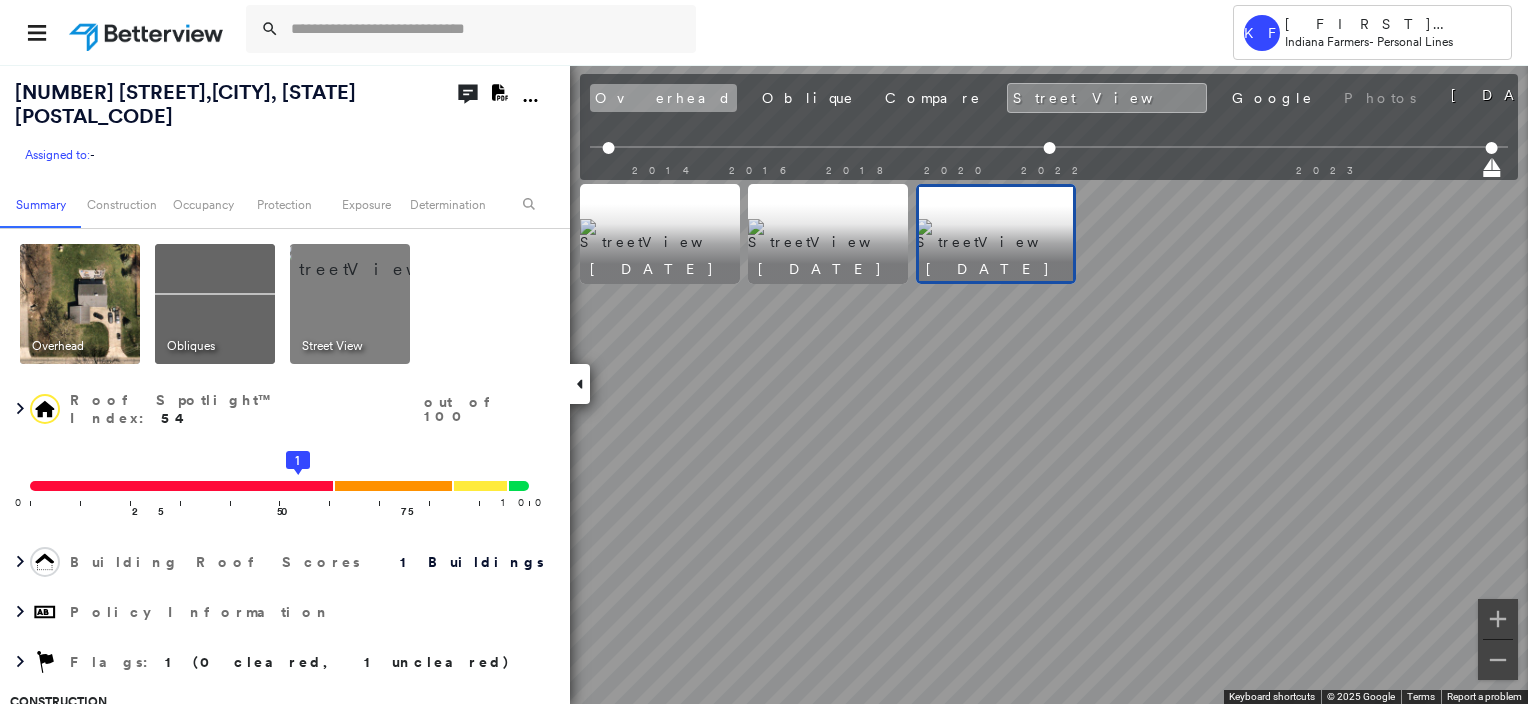 click on "Overhead" at bounding box center (663, 98) 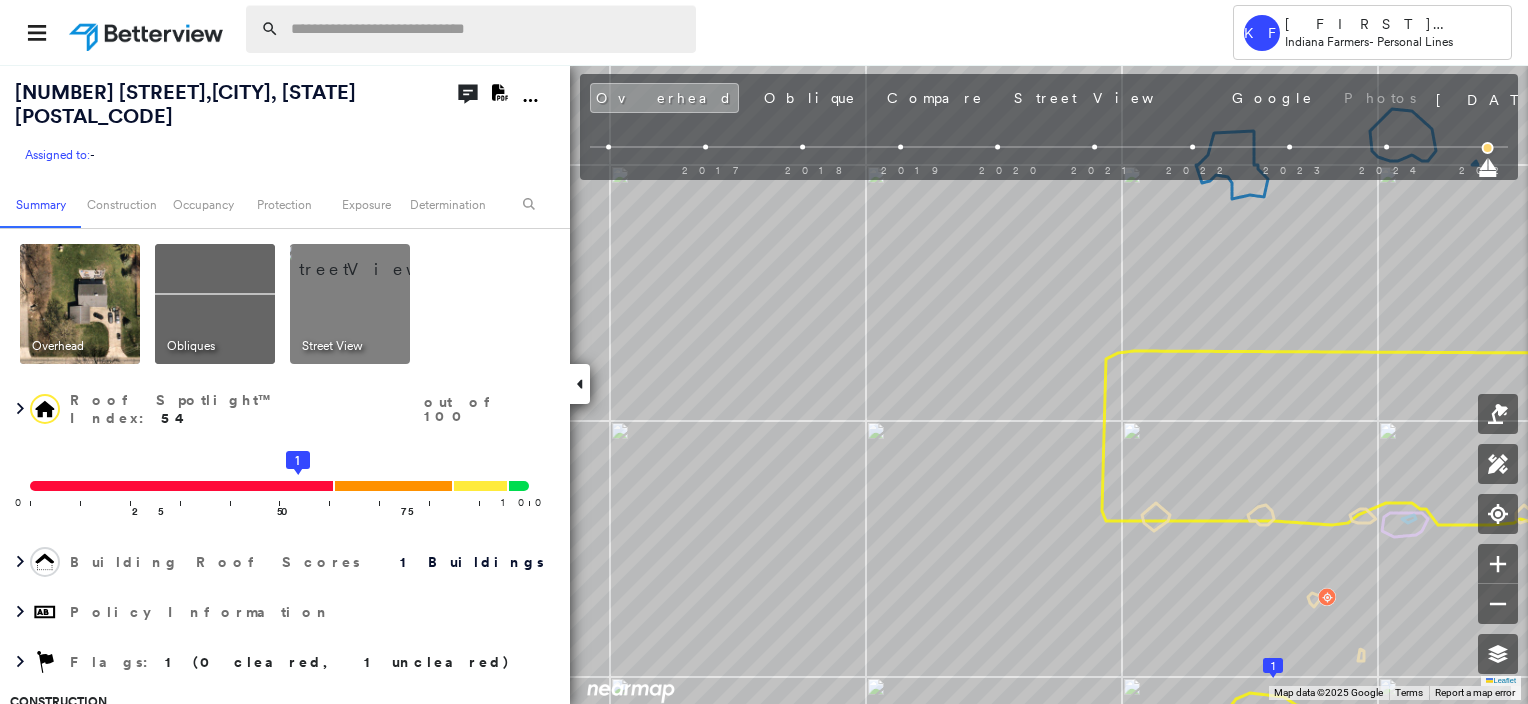 click at bounding box center [487, 29] 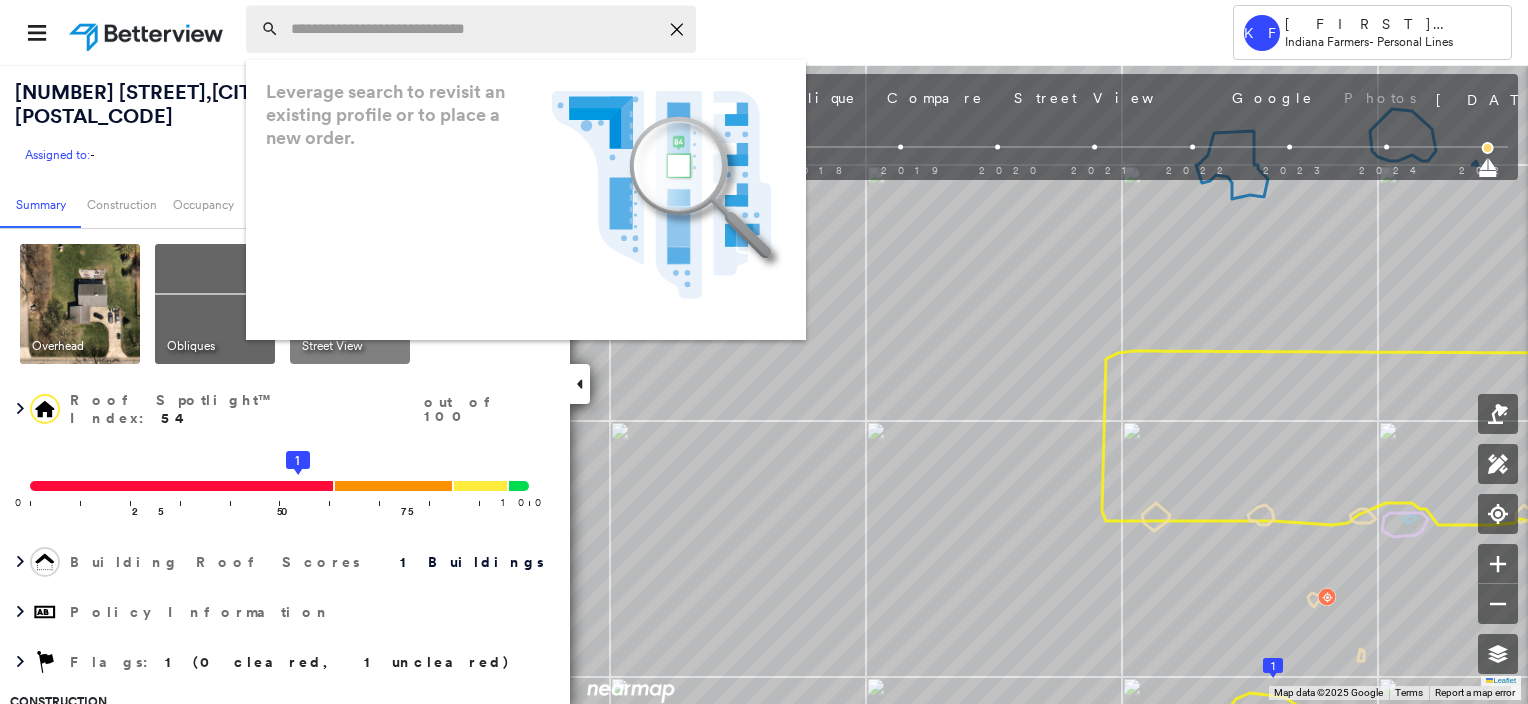 paste on "**********" 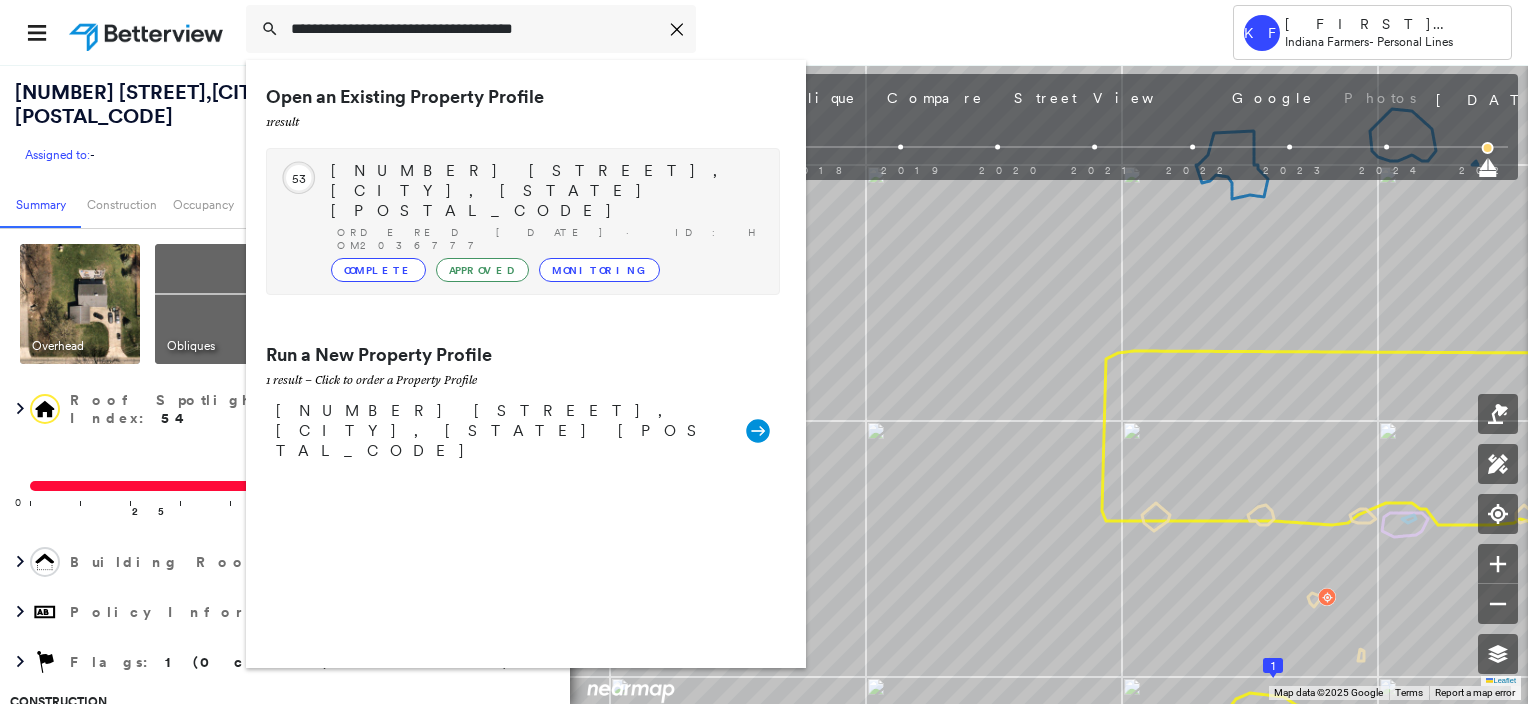 type on "**********" 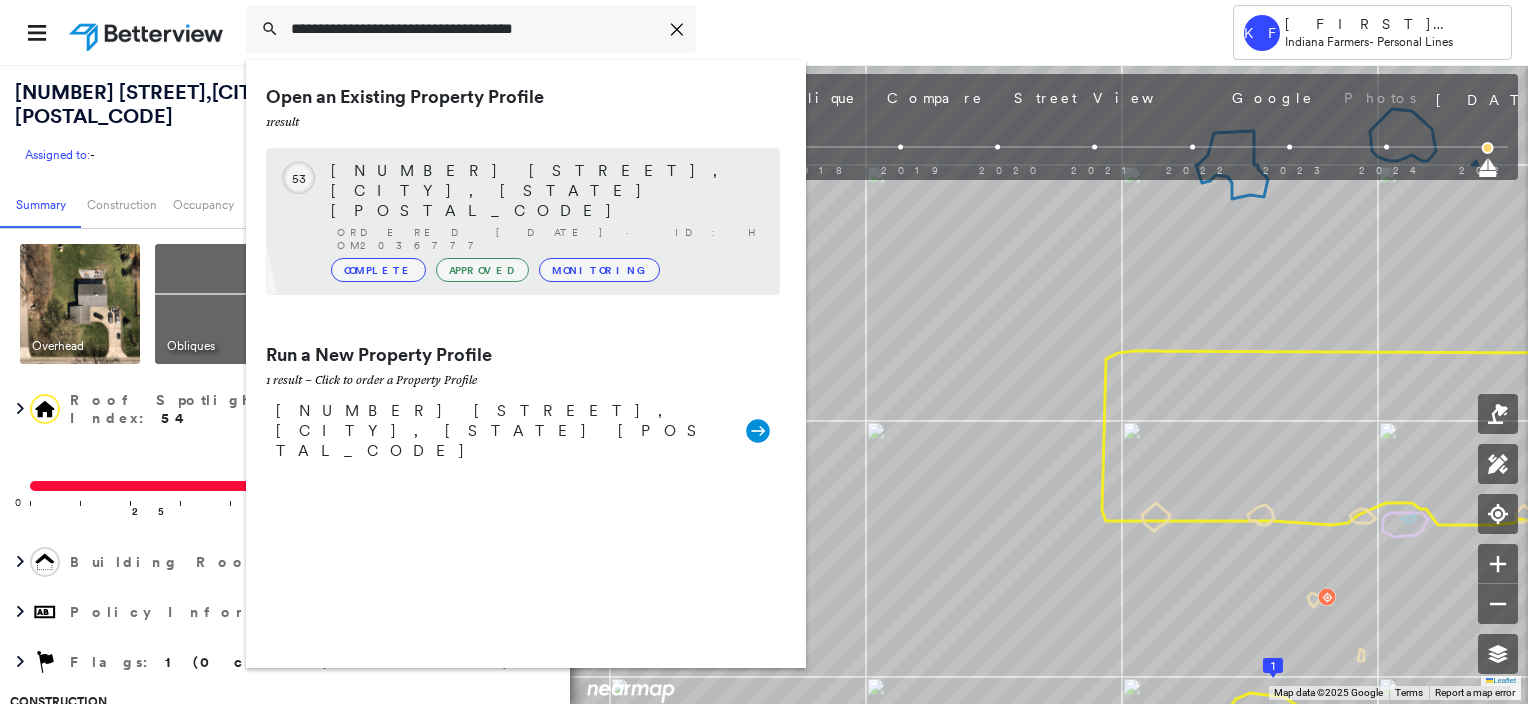 click on "[NUMBER] [STREET], [CITY], [STATE] [POSTAL_CODE]" at bounding box center [545, 191] 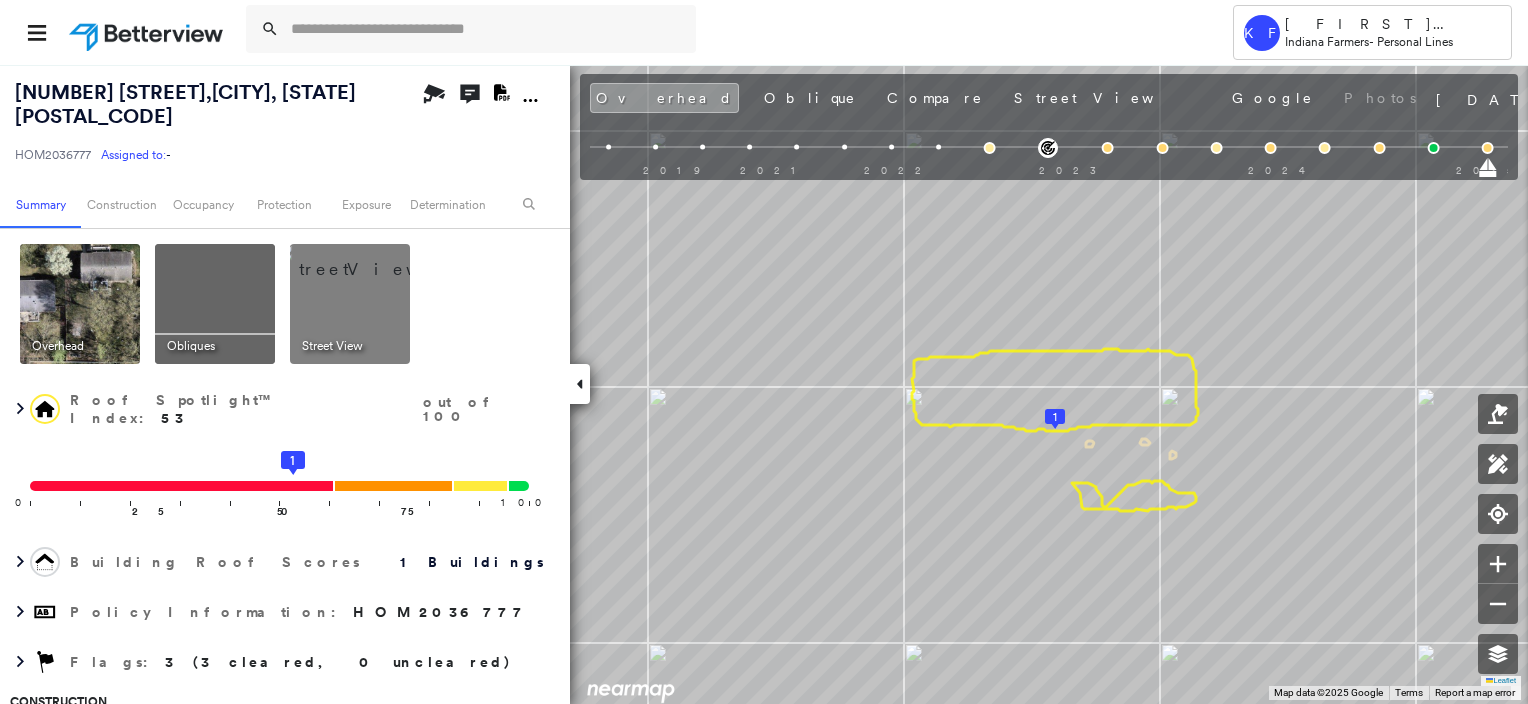 click at bounding box center [374, 259] 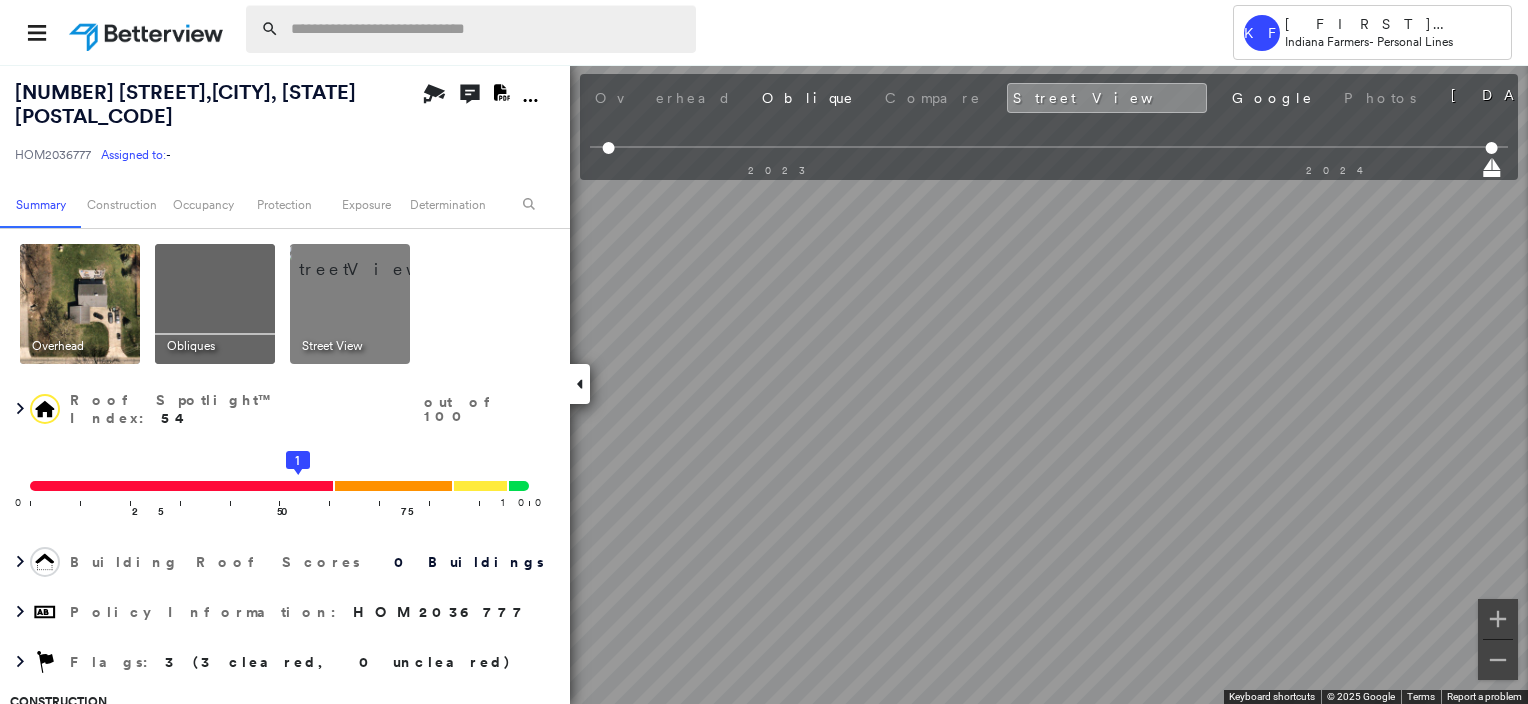 click at bounding box center (487, 29) 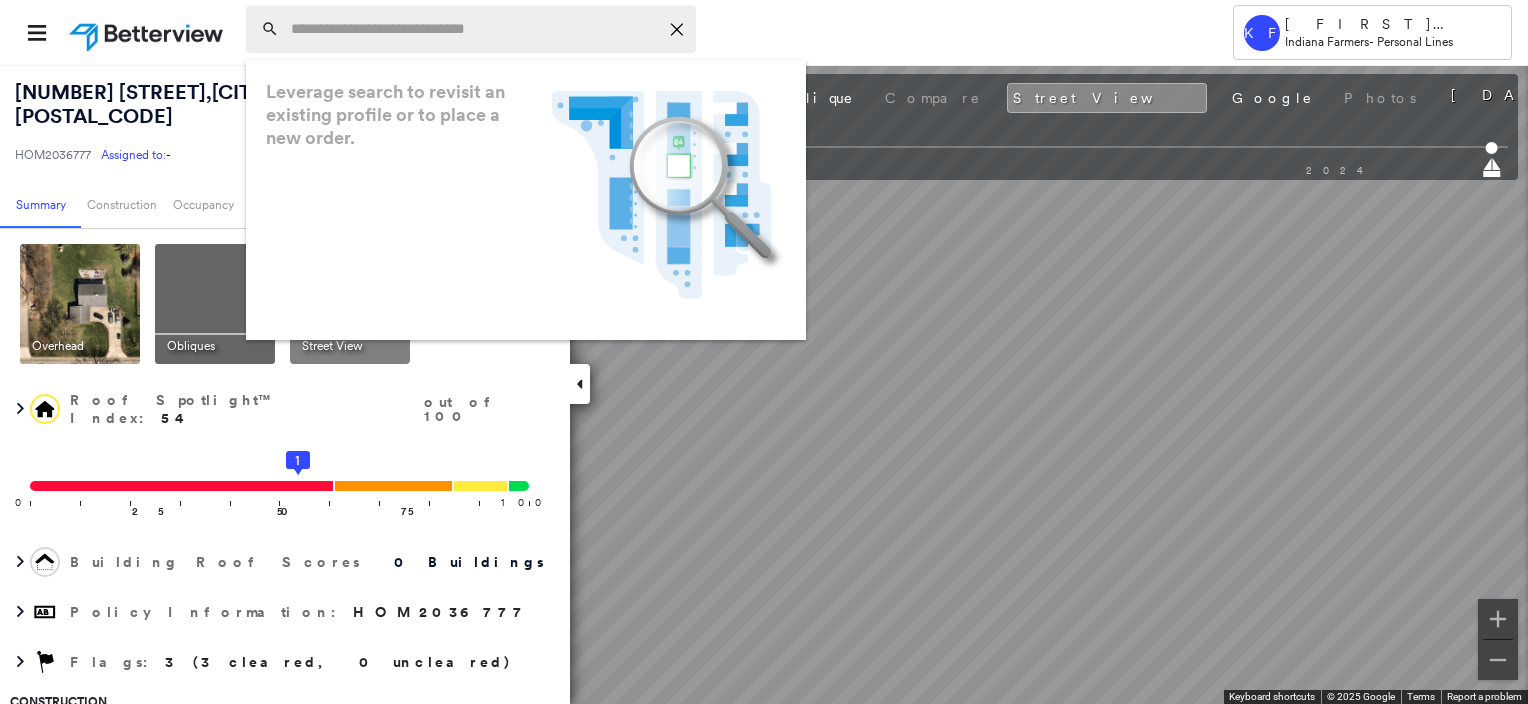paste on "**********" 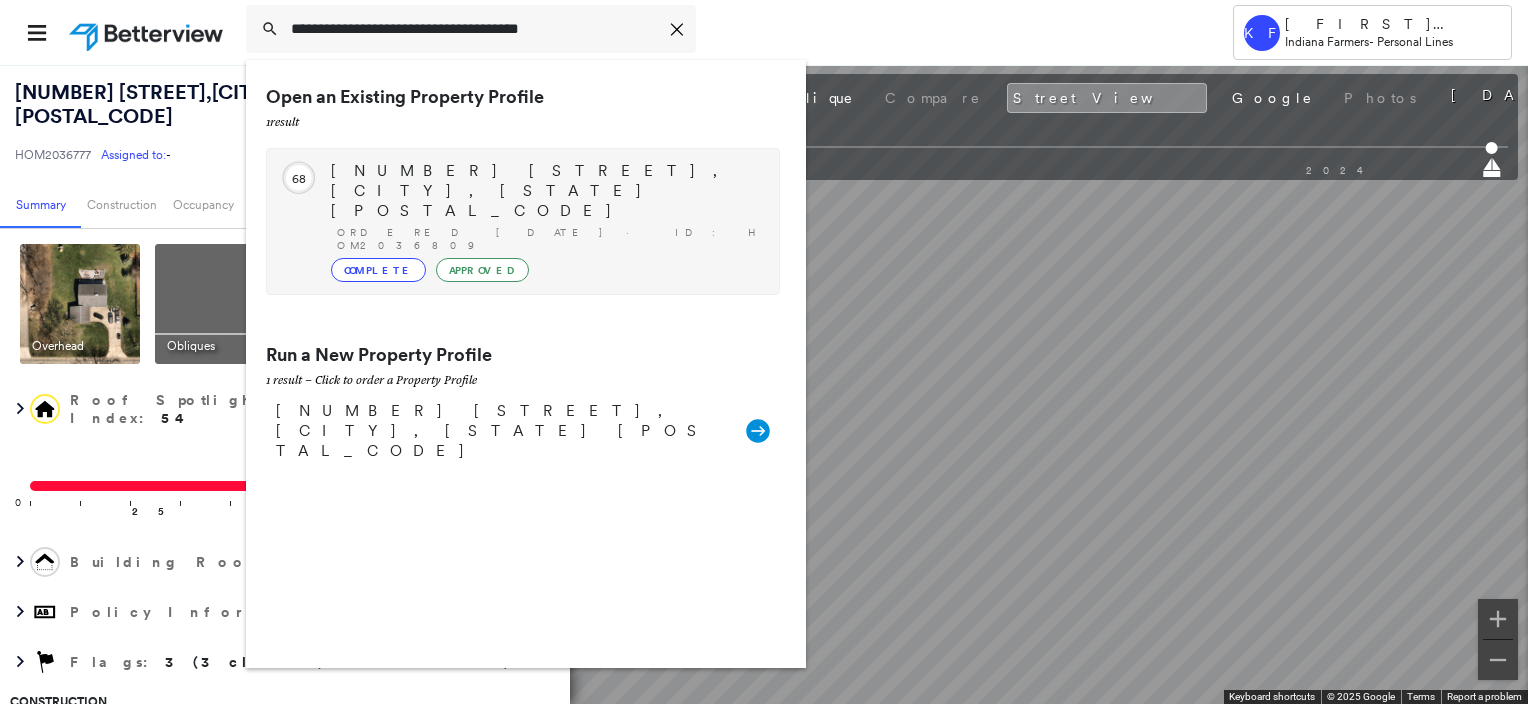 type on "**********" 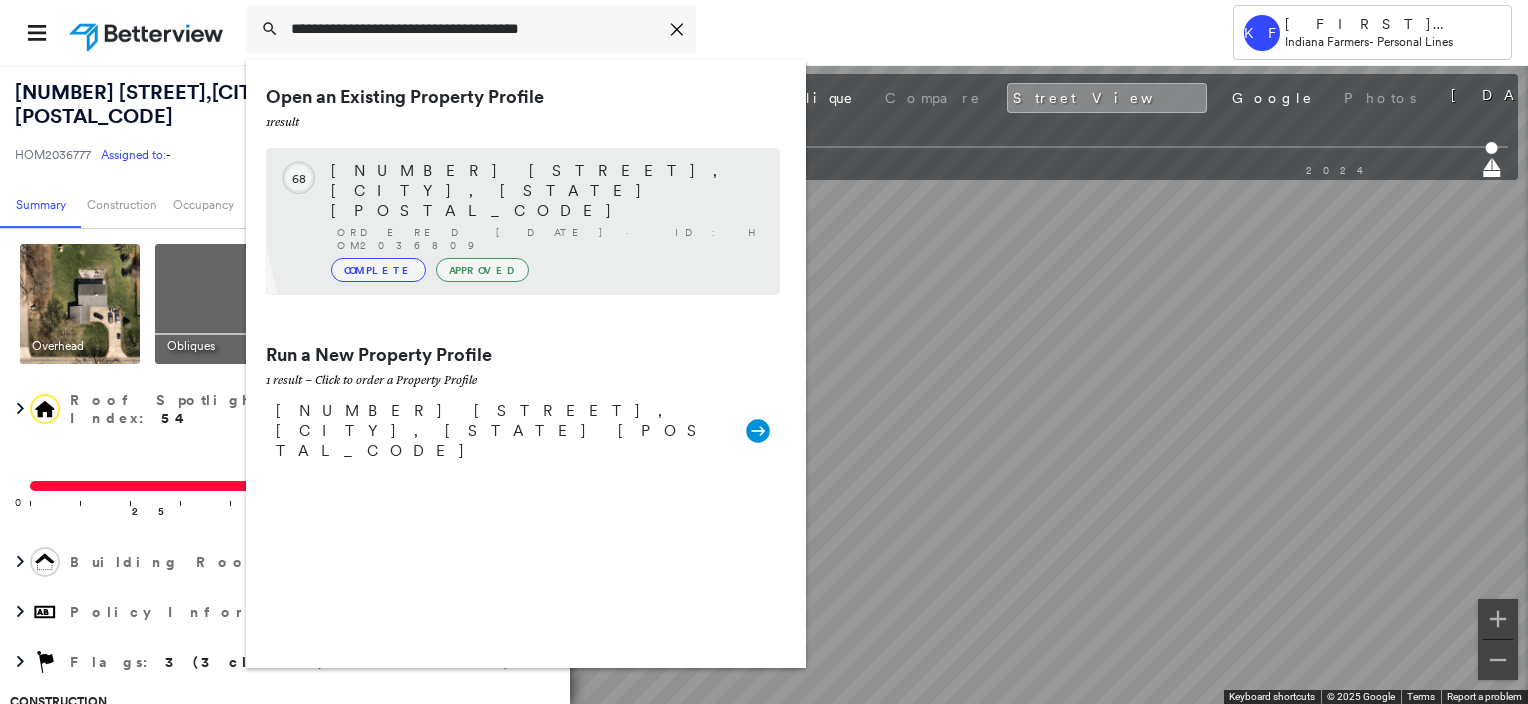 click on "Ordered [DATE] · ID: HOM2036809" at bounding box center [548, 239] 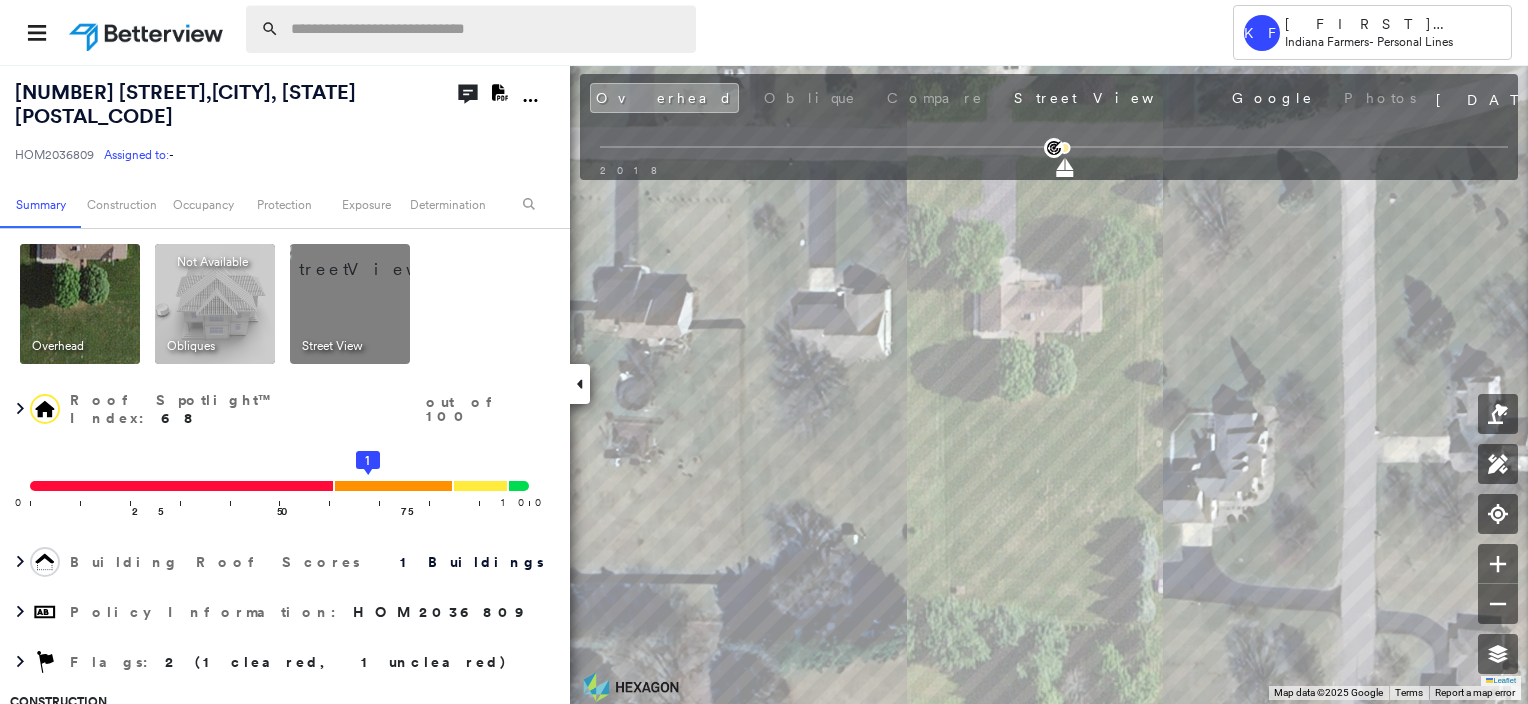 click at bounding box center (487, 29) 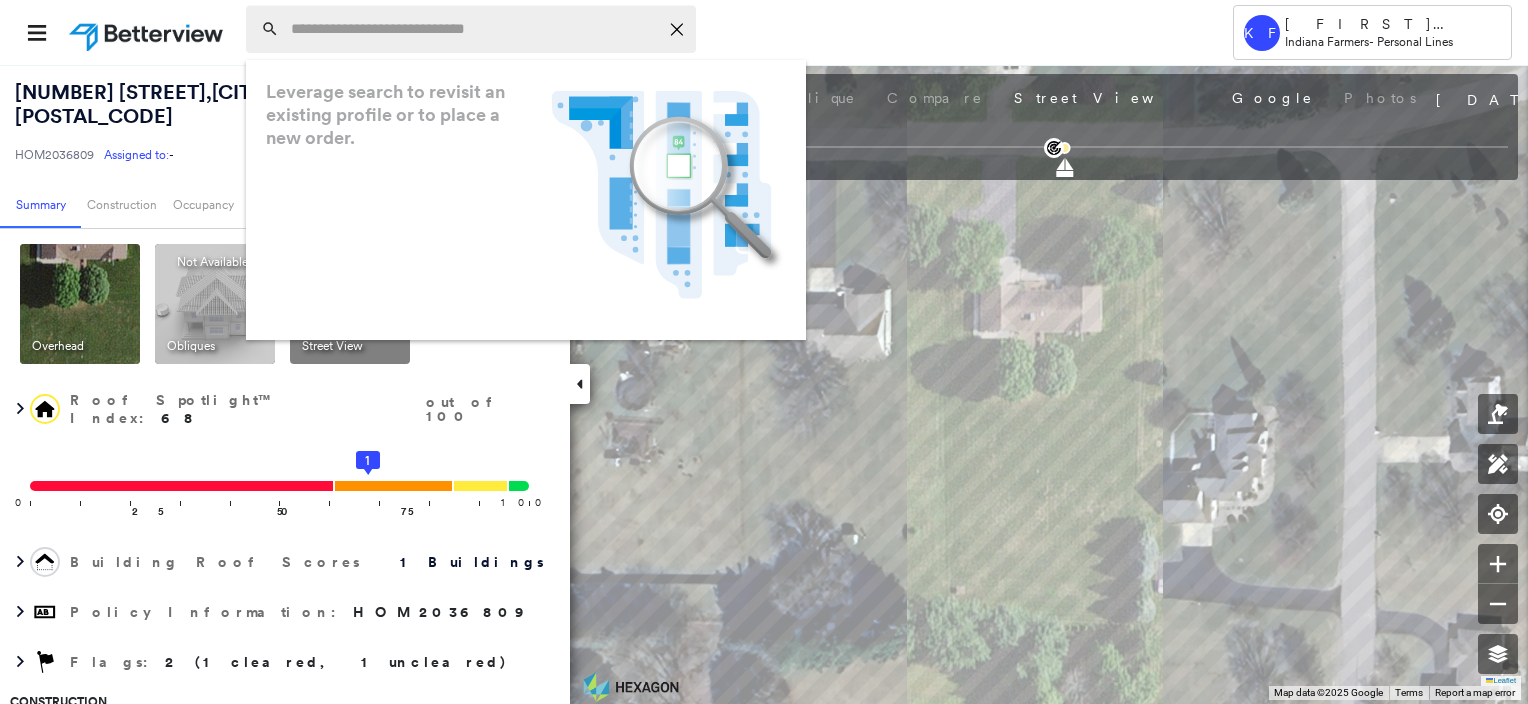 paste on "**********" 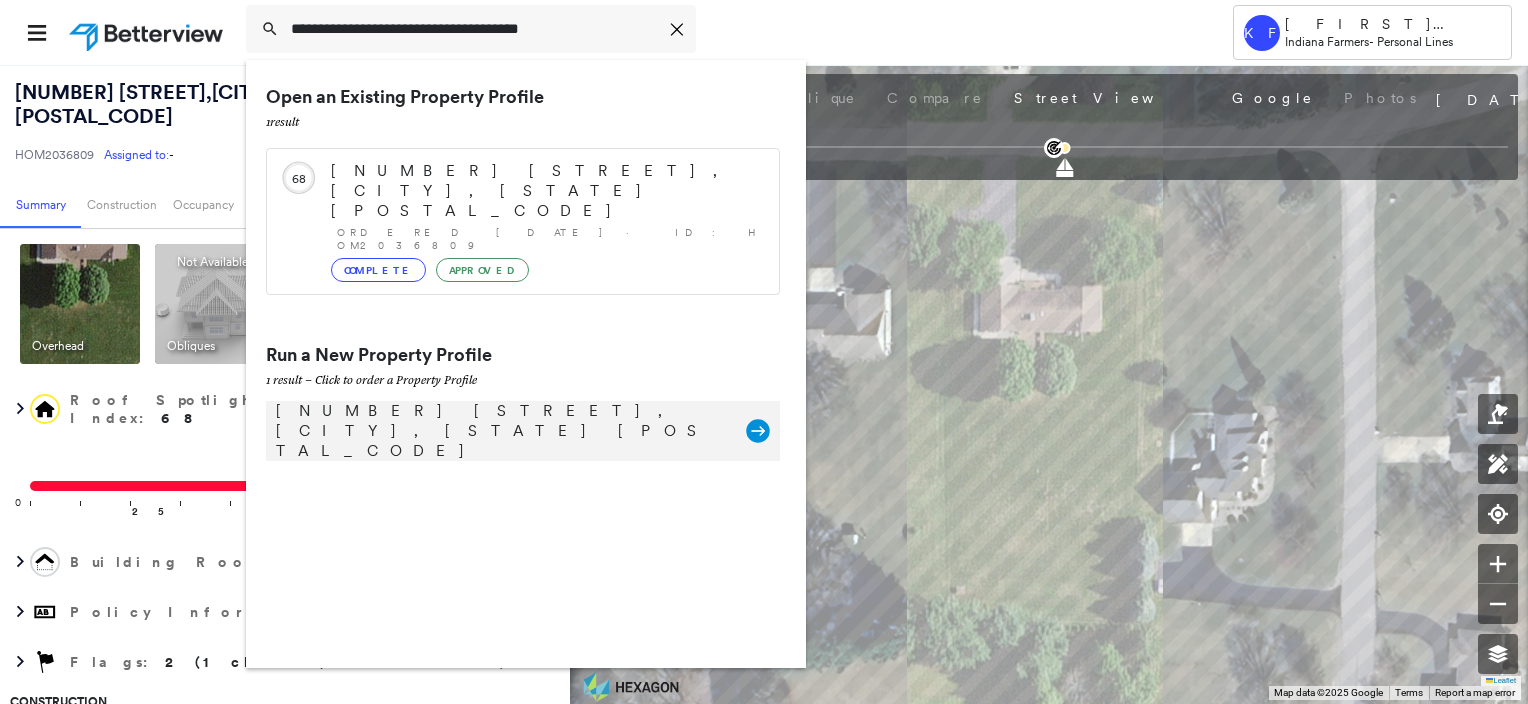type on "**********" 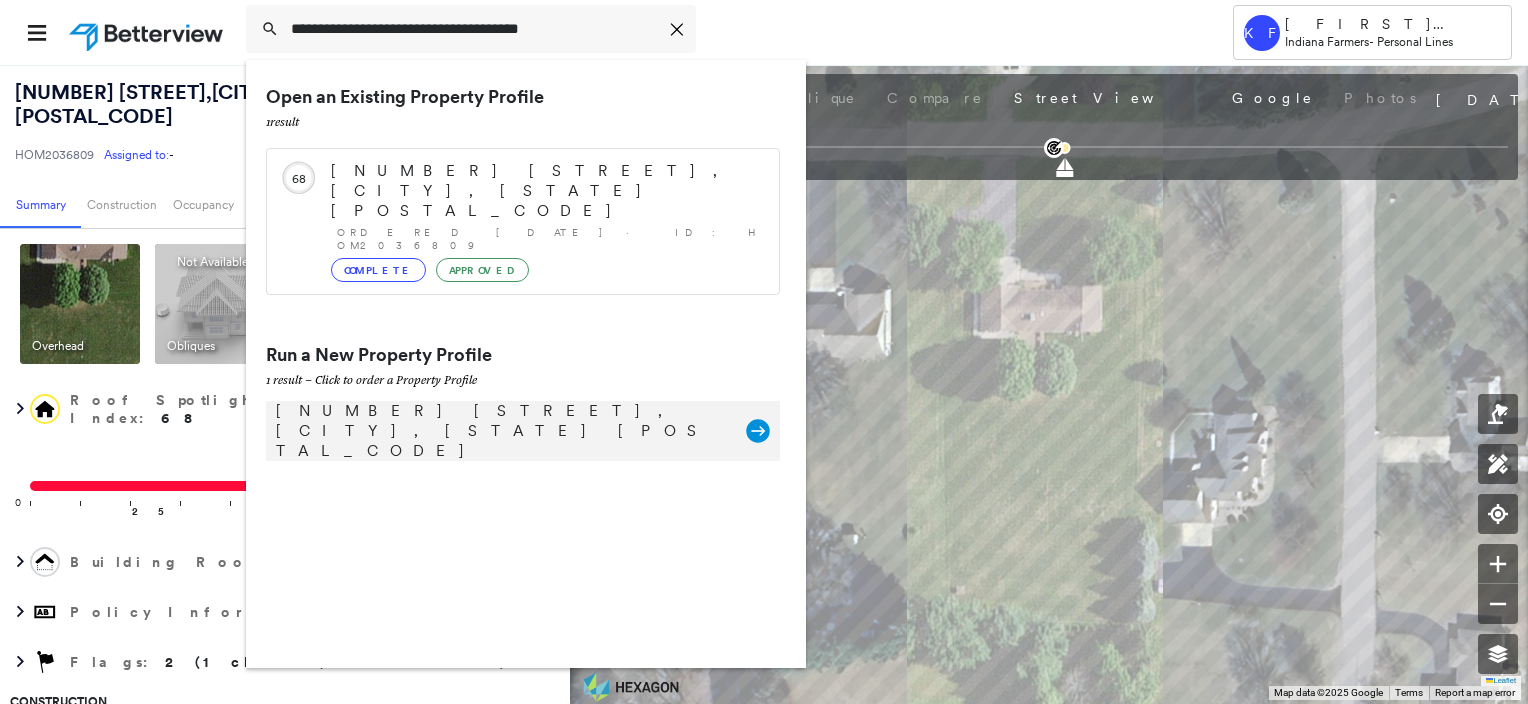 click 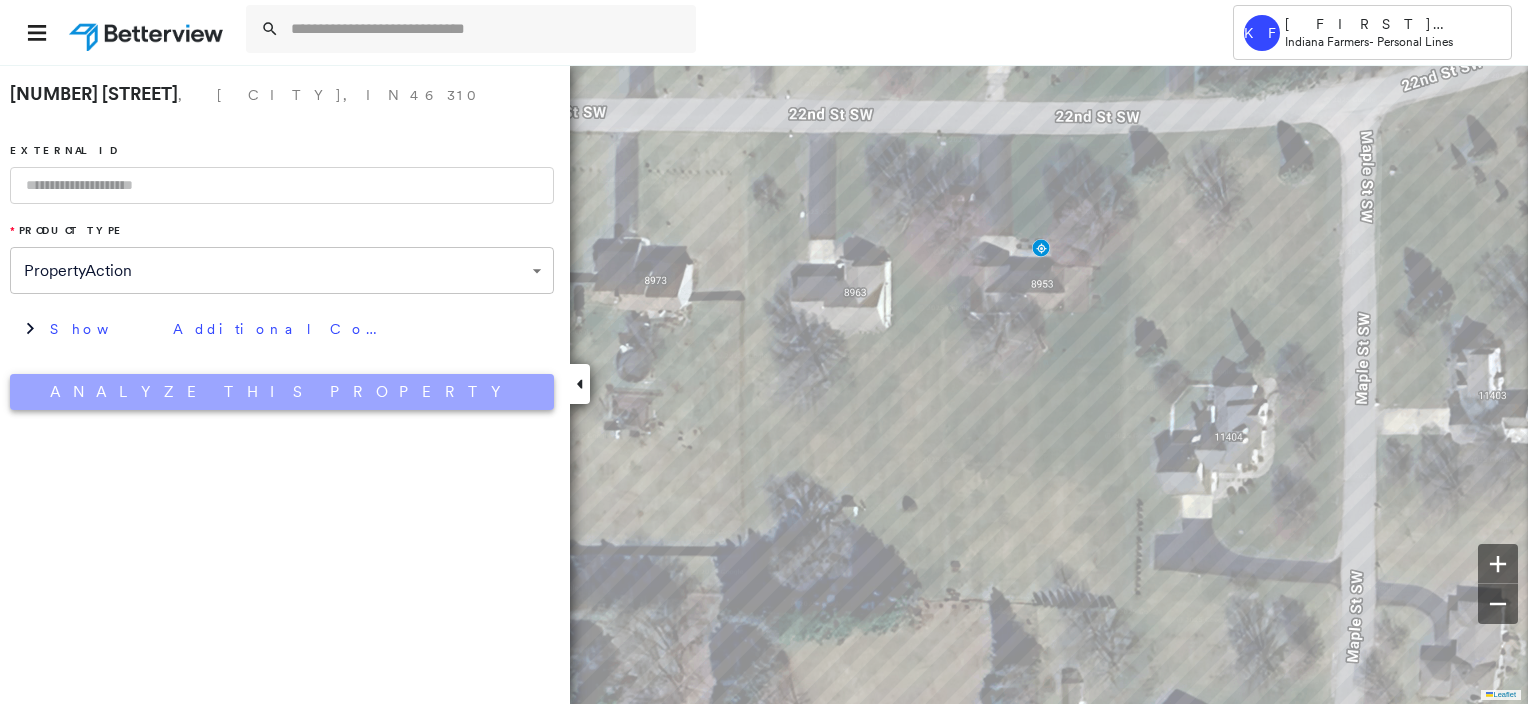 click on "Analyze This Property" at bounding box center (282, 392) 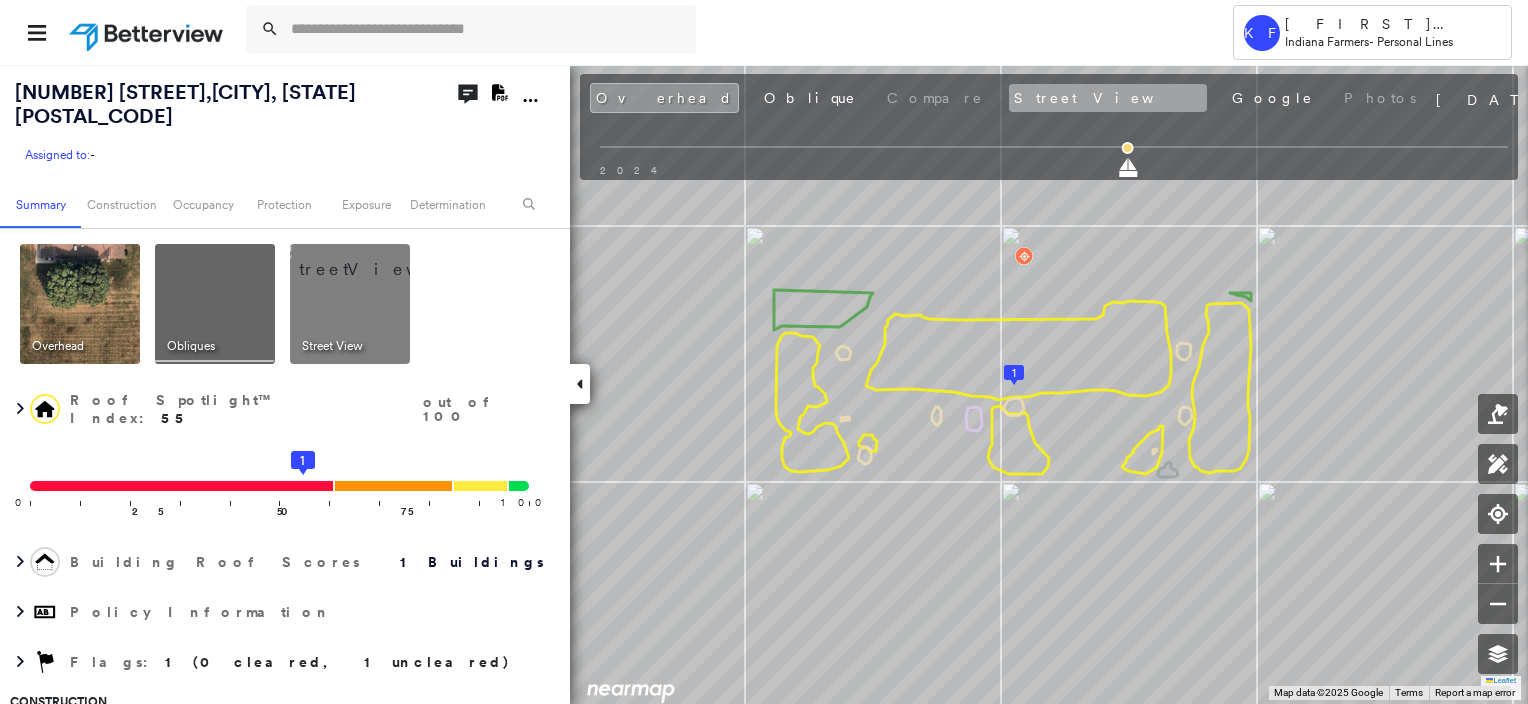 click on "Street View" at bounding box center [1108, 98] 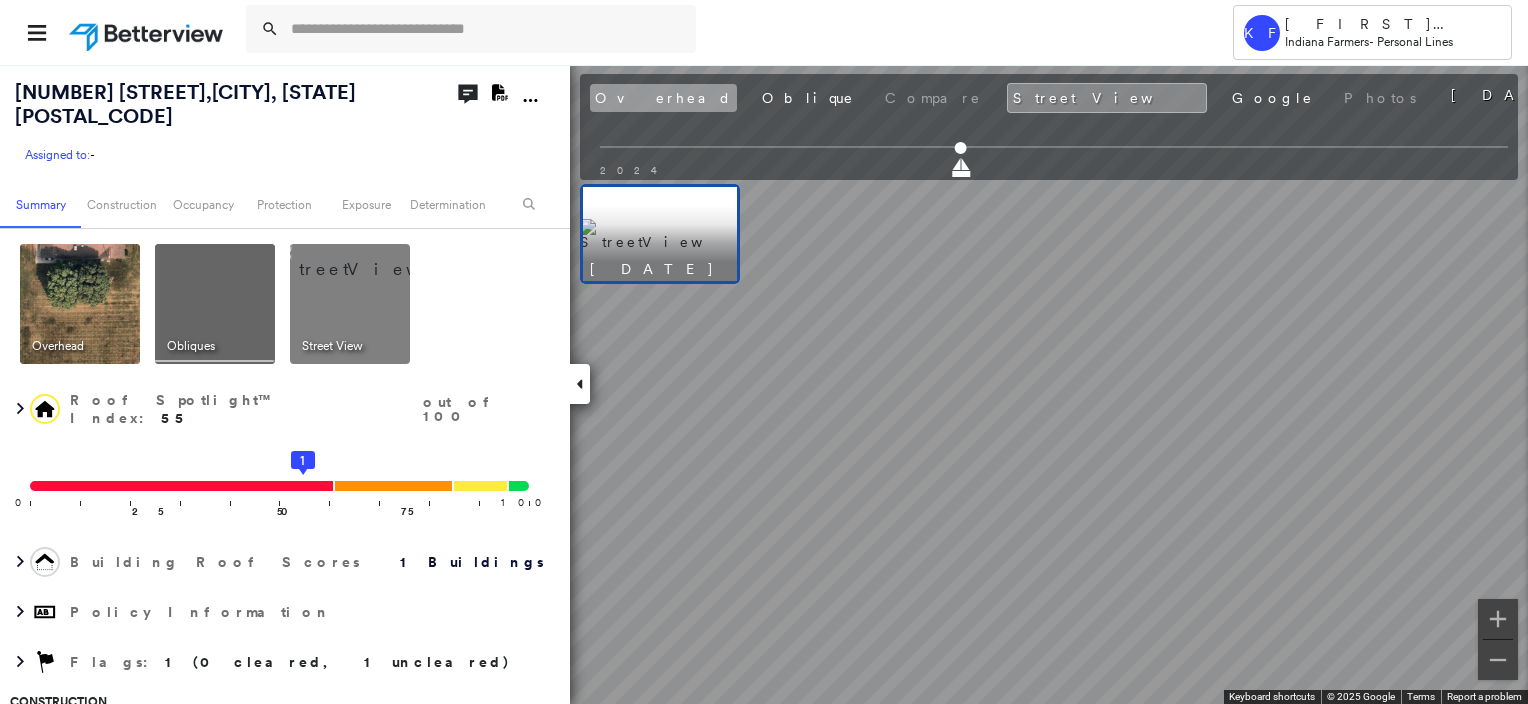 click on "Overhead" at bounding box center (663, 98) 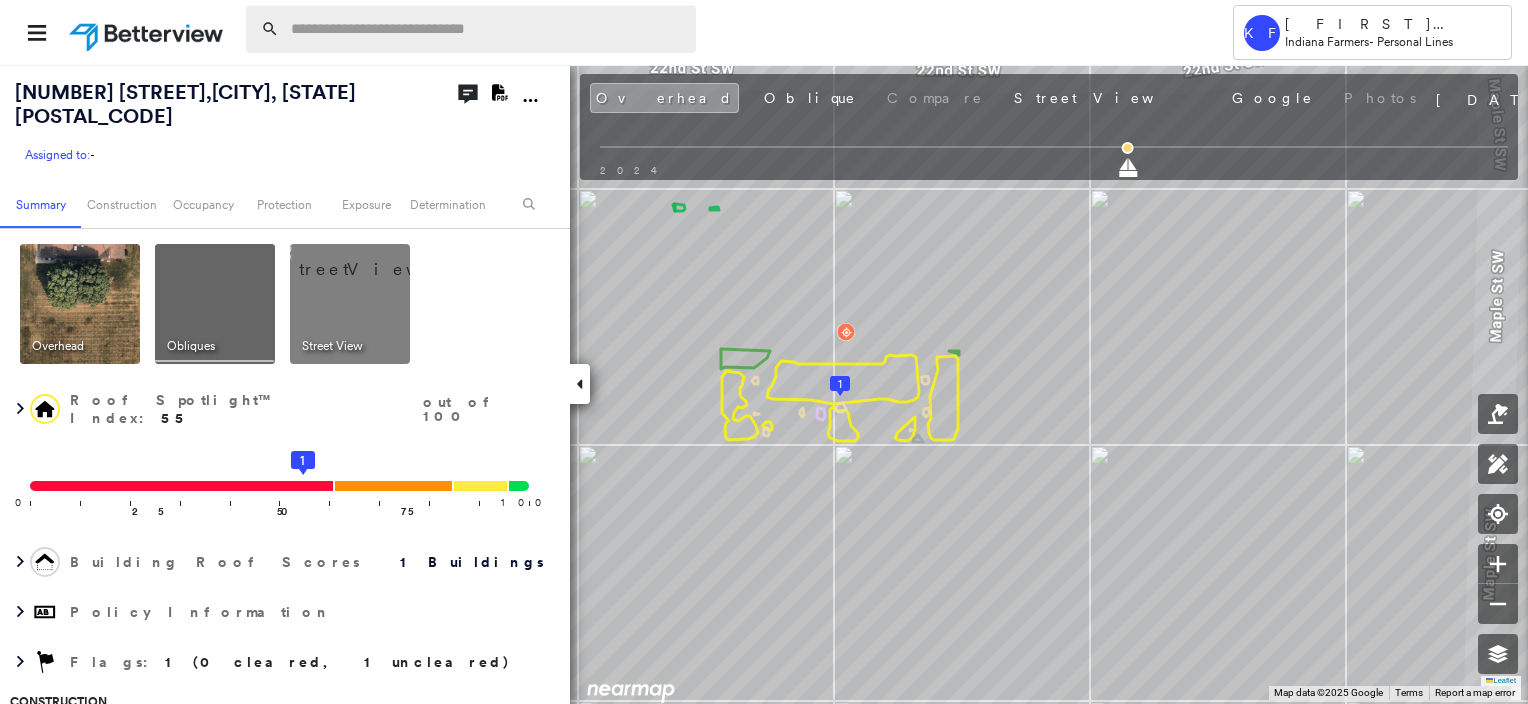 click at bounding box center [487, 29] 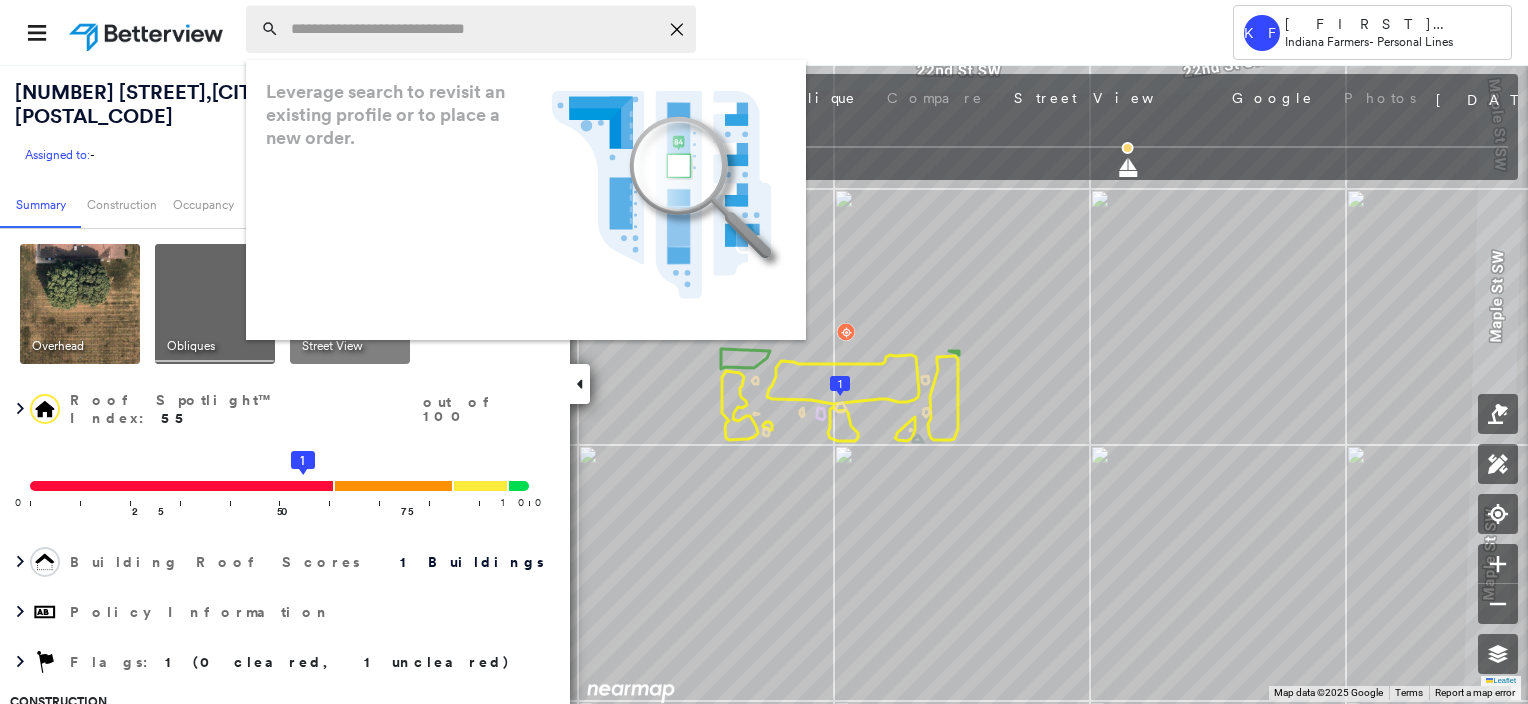 paste on "**********" 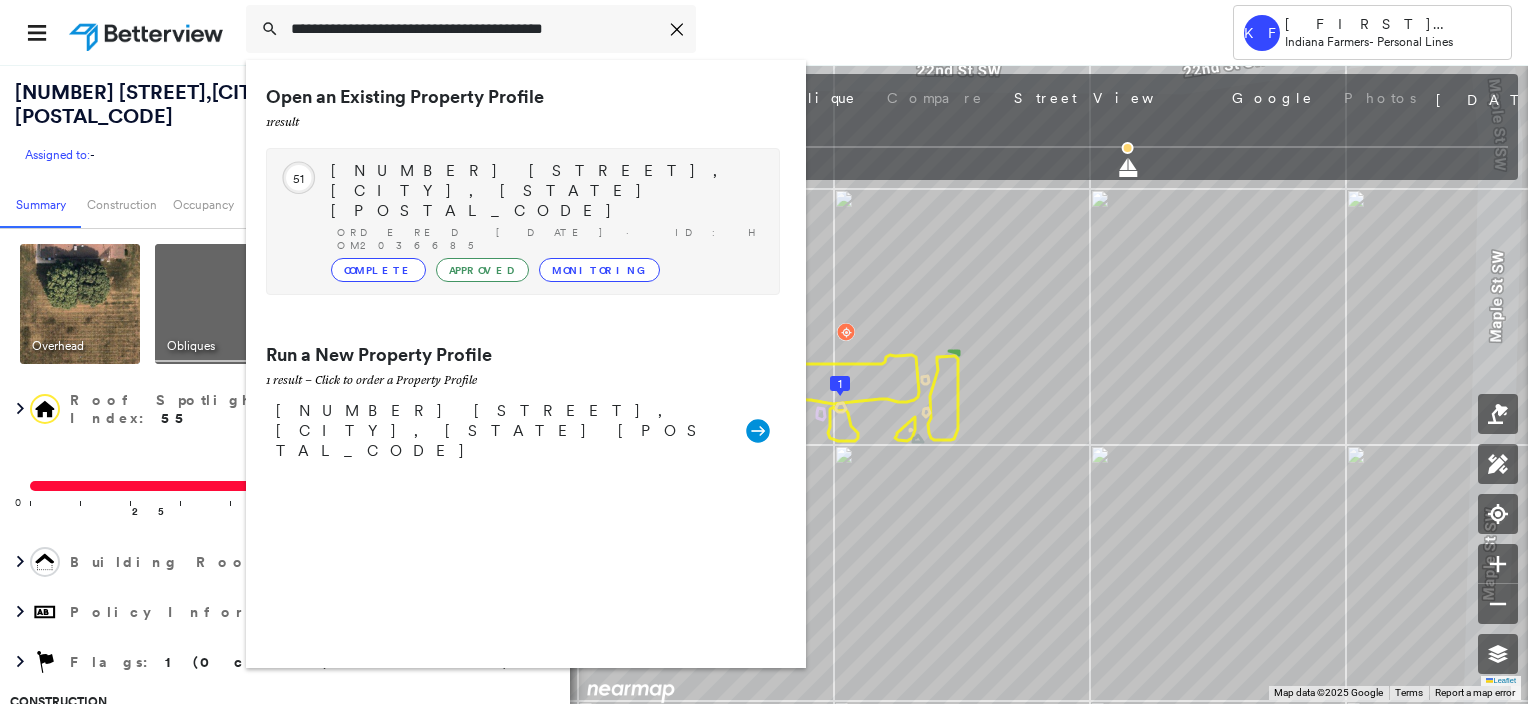 type on "**********" 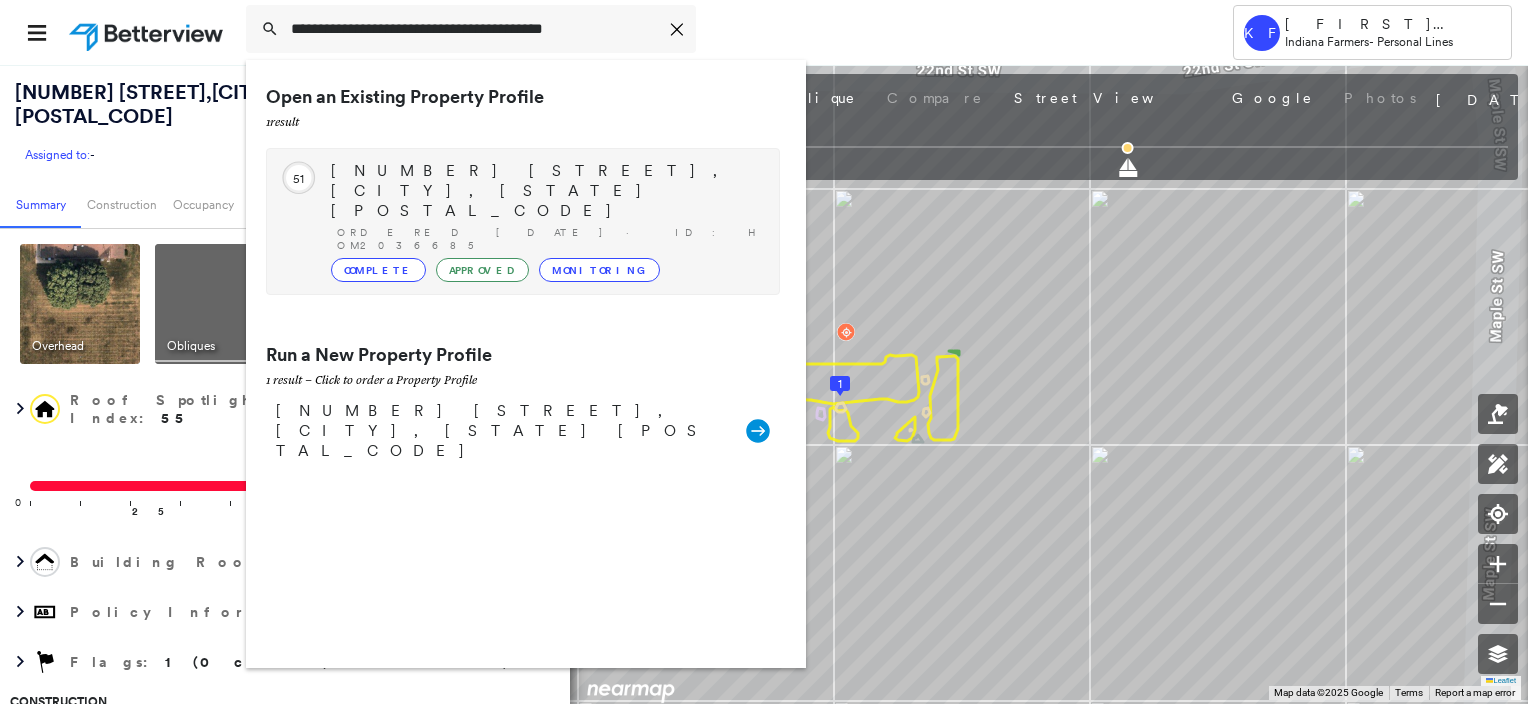 click on "[NUMBER] [STREET], [CITY], [STATE] [POSTAL_CODE] Ordered [DATE] · ID: HOM2036685 Complete Approved Monitoring" at bounding box center [545, 221] 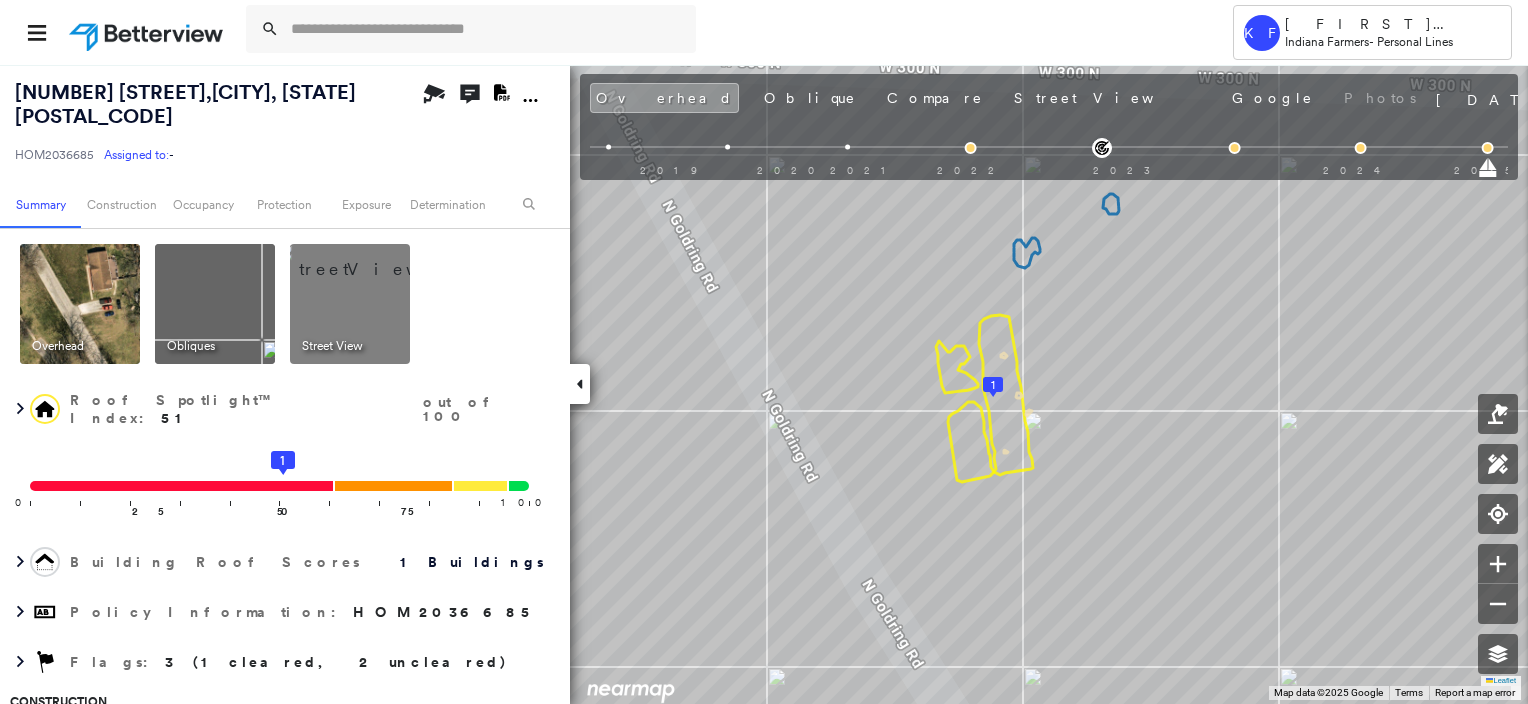 click at bounding box center [374, 259] 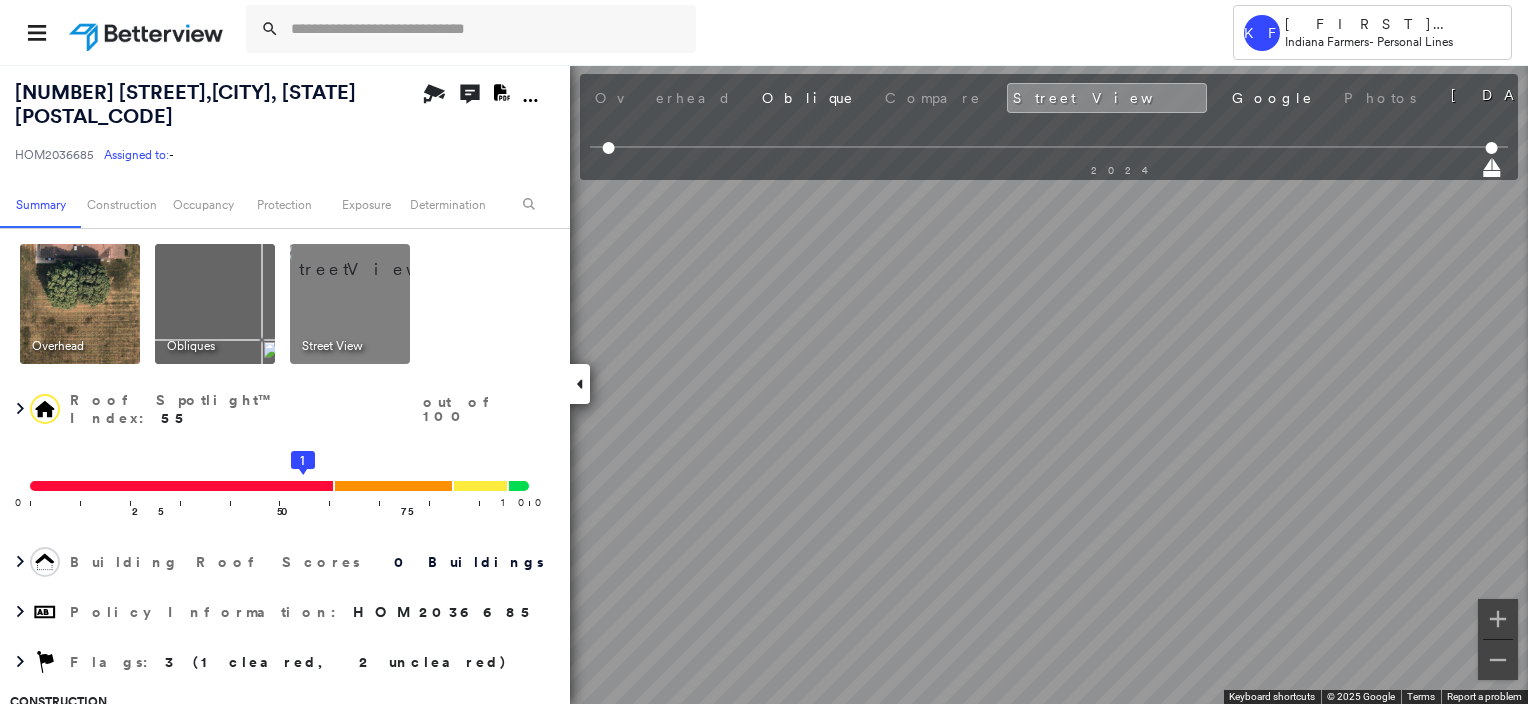 click at bounding box center [80, 304] 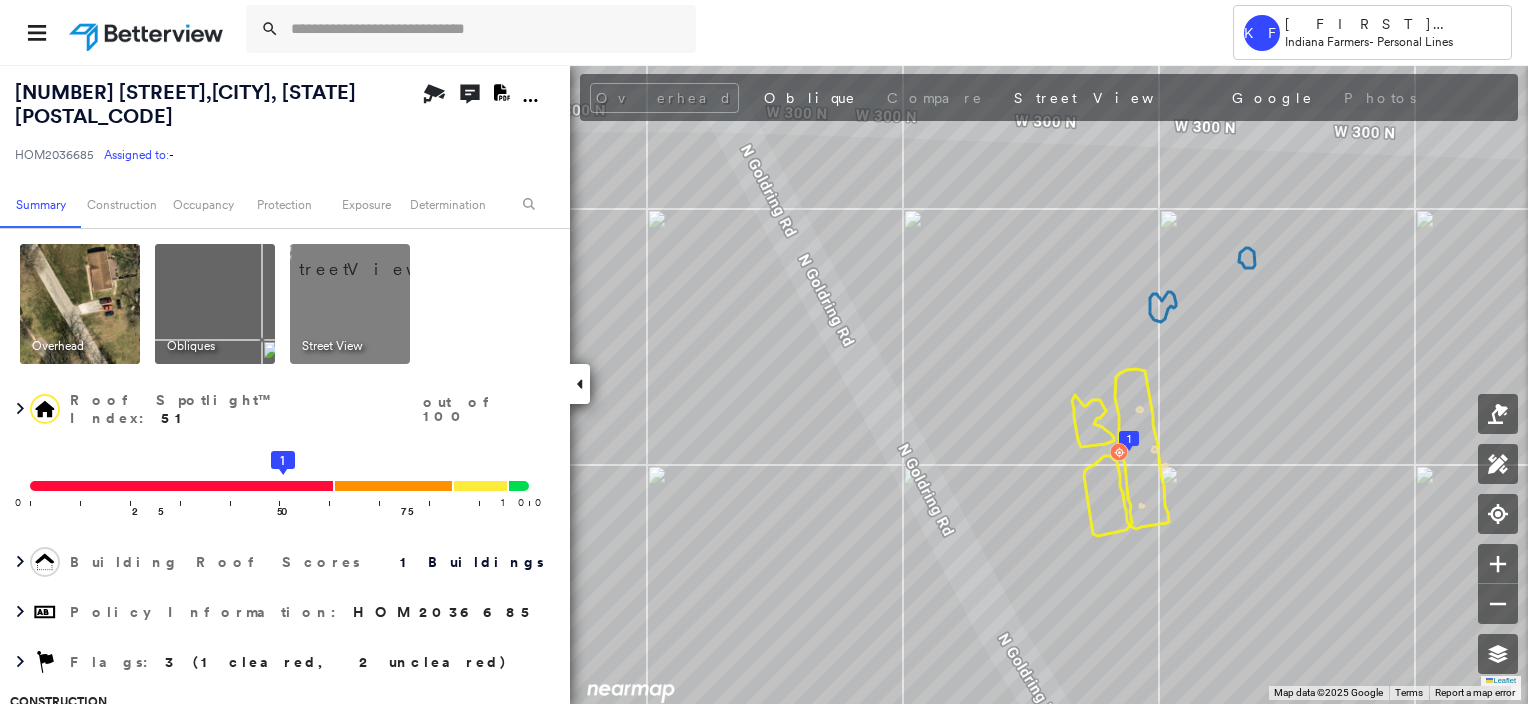 click at bounding box center (80, 304) 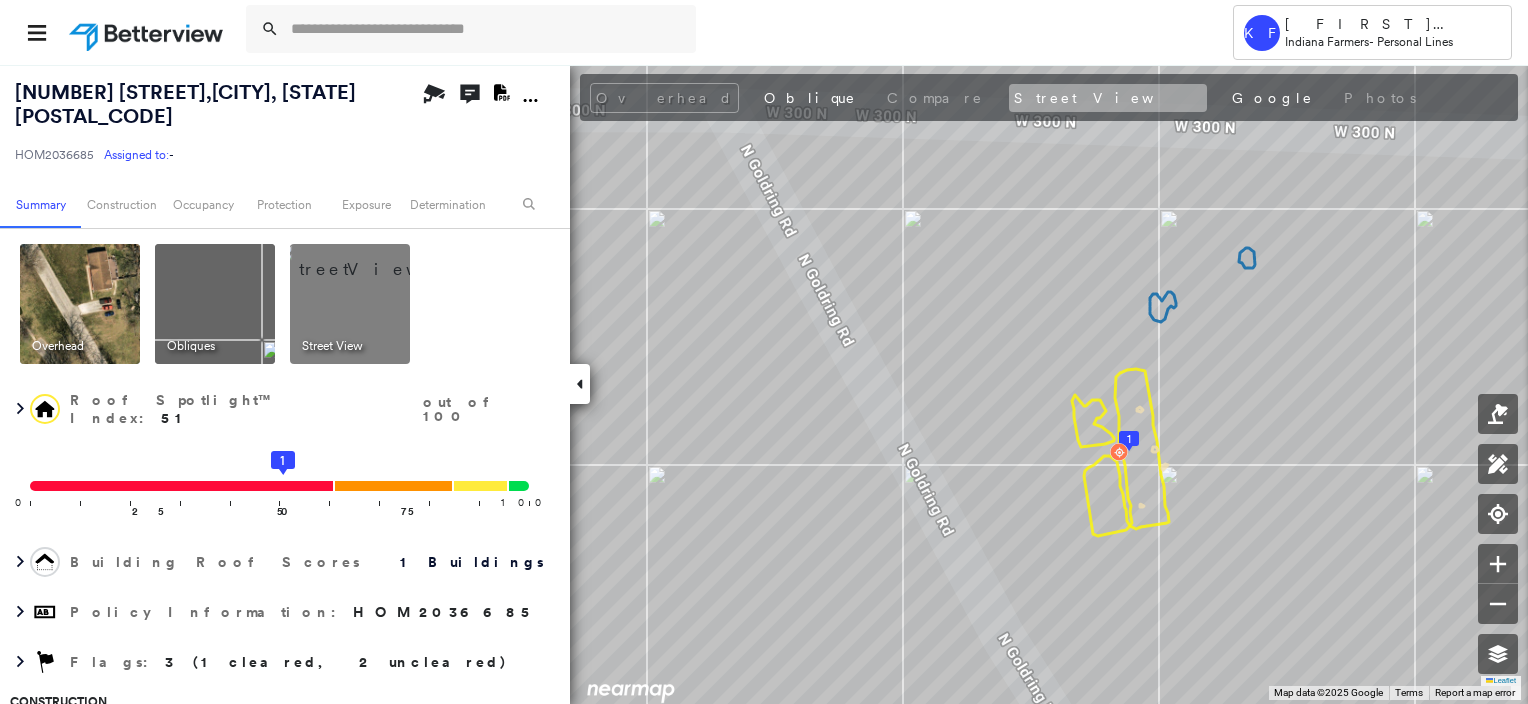 click on "Street View" at bounding box center [1108, 98] 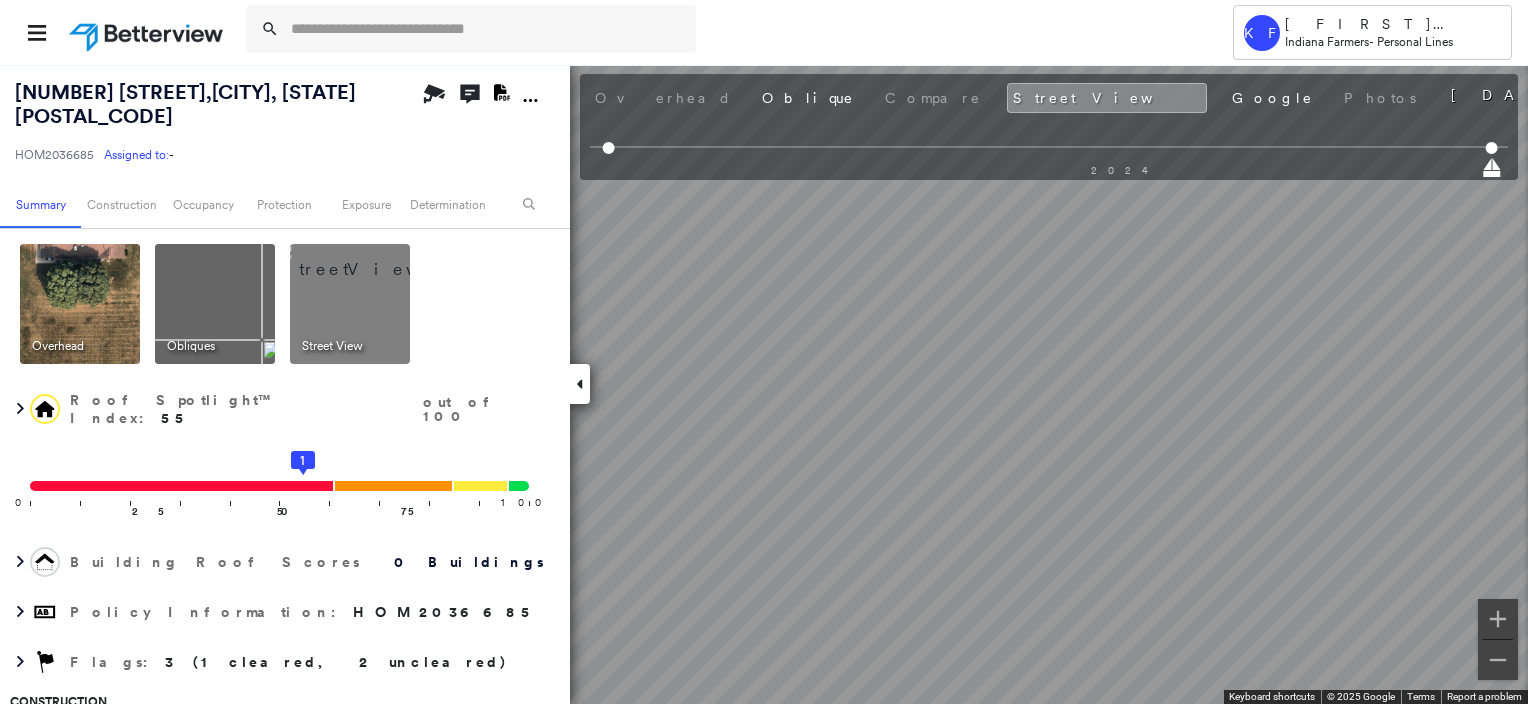 click at bounding box center [80, 304] 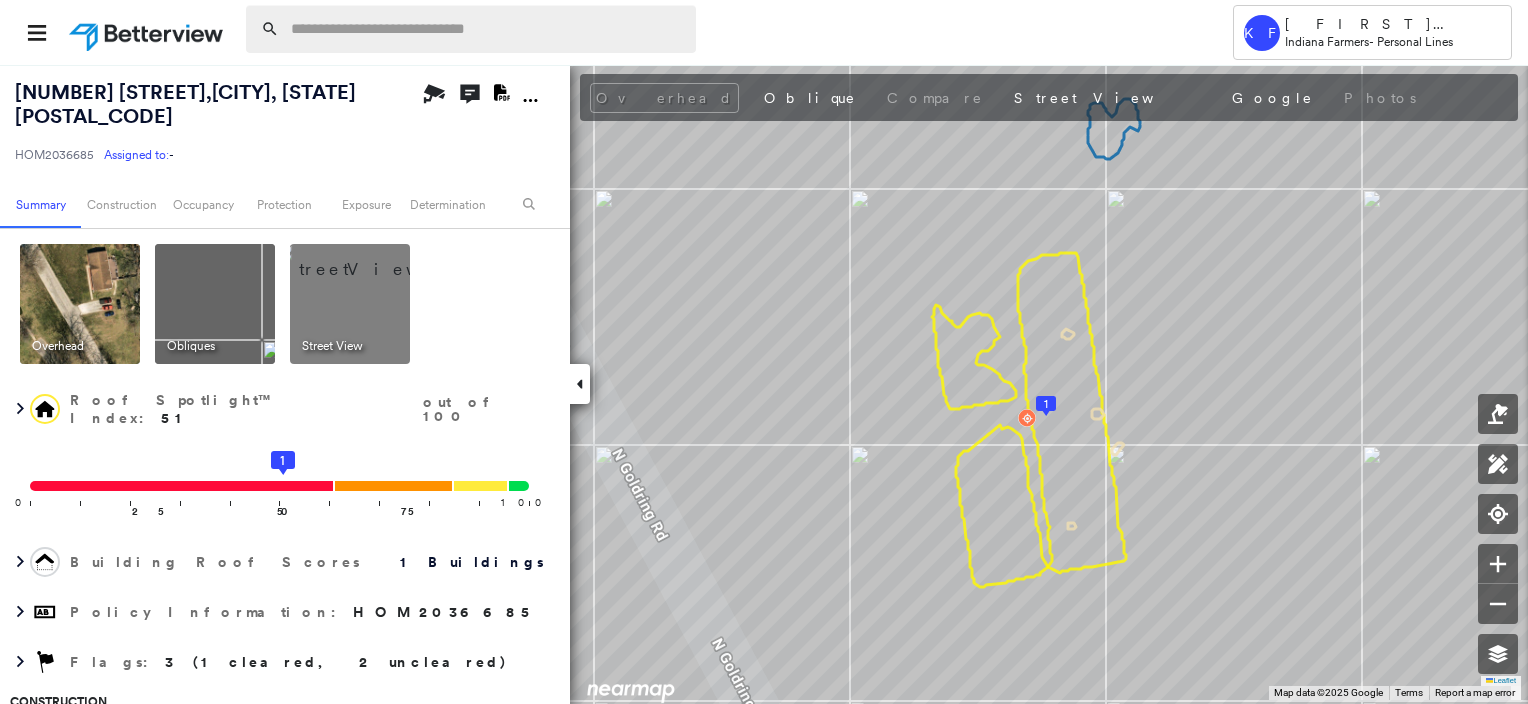 click at bounding box center (487, 29) 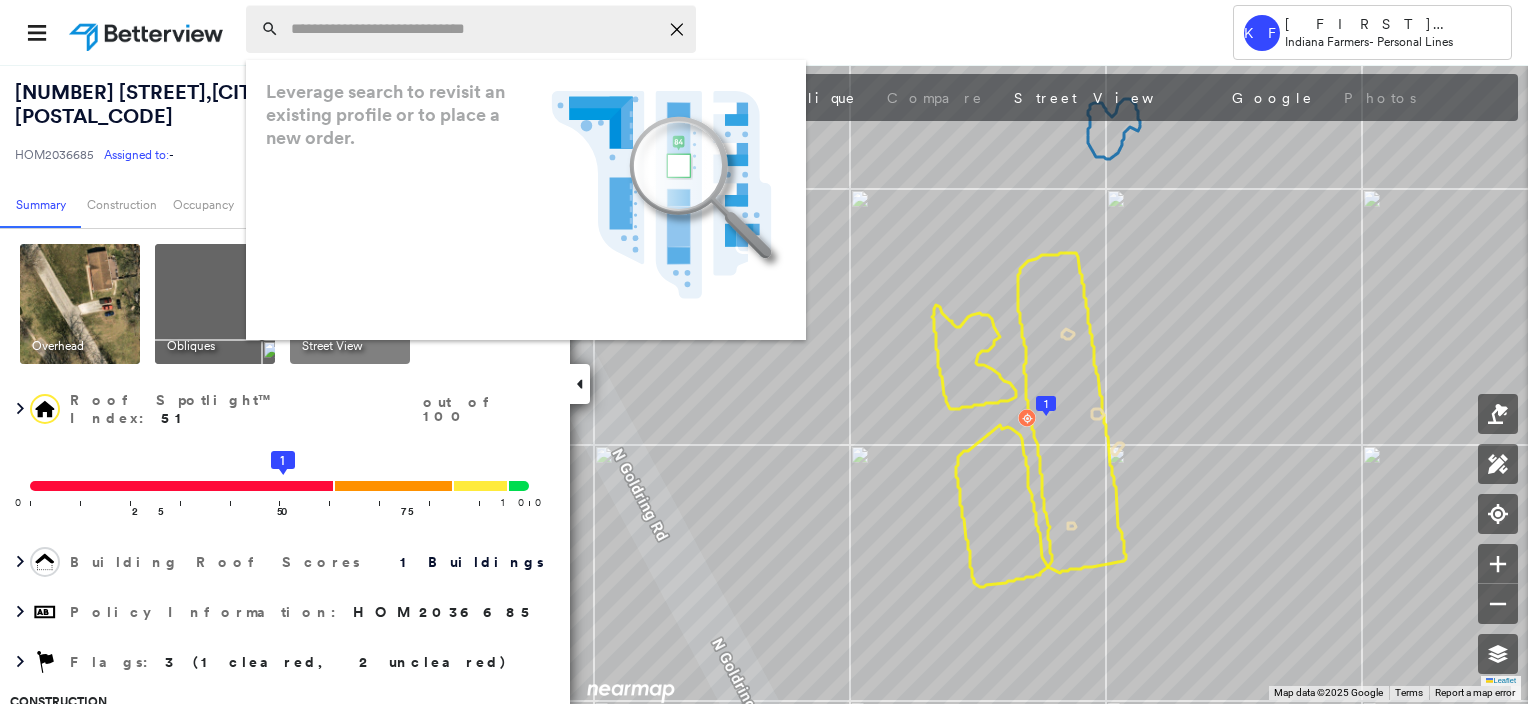 paste on "**********" 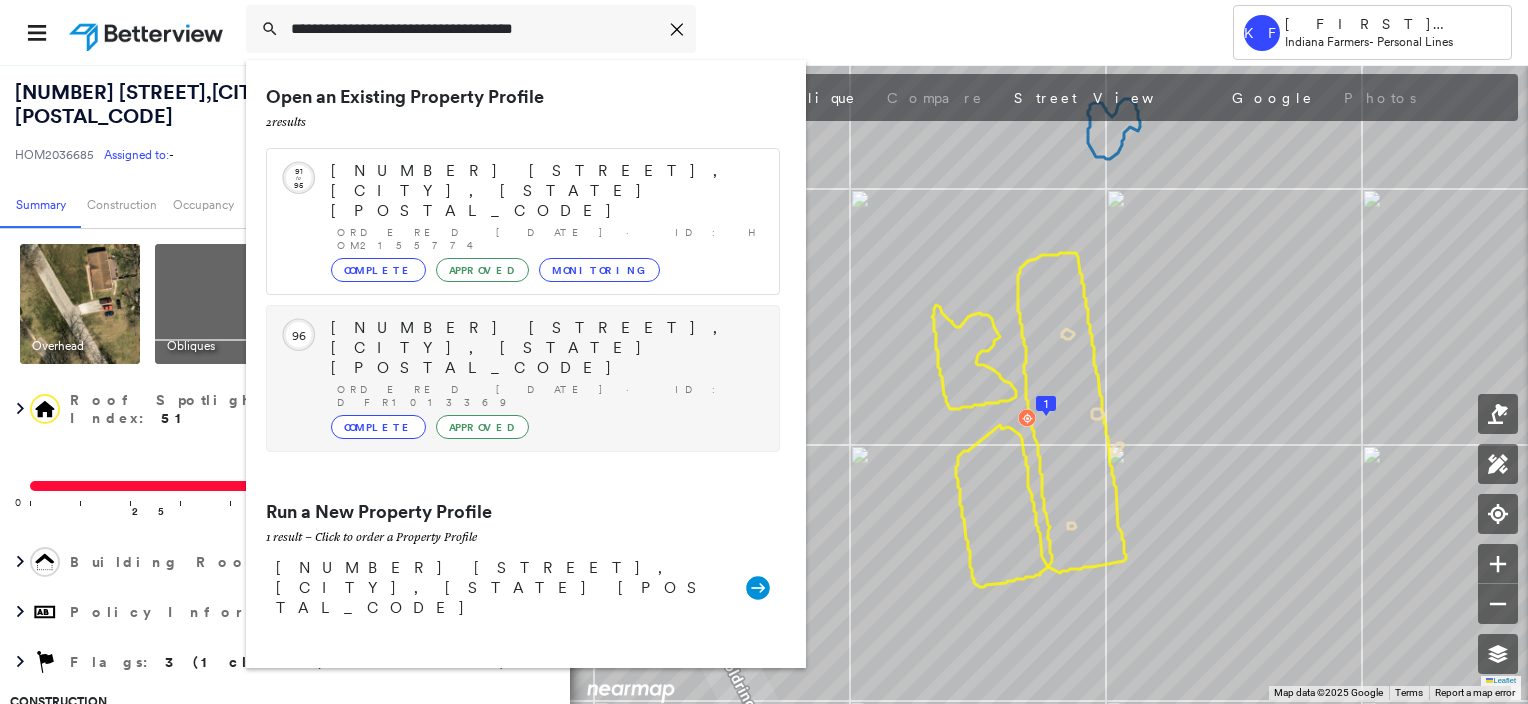 type on "**********" 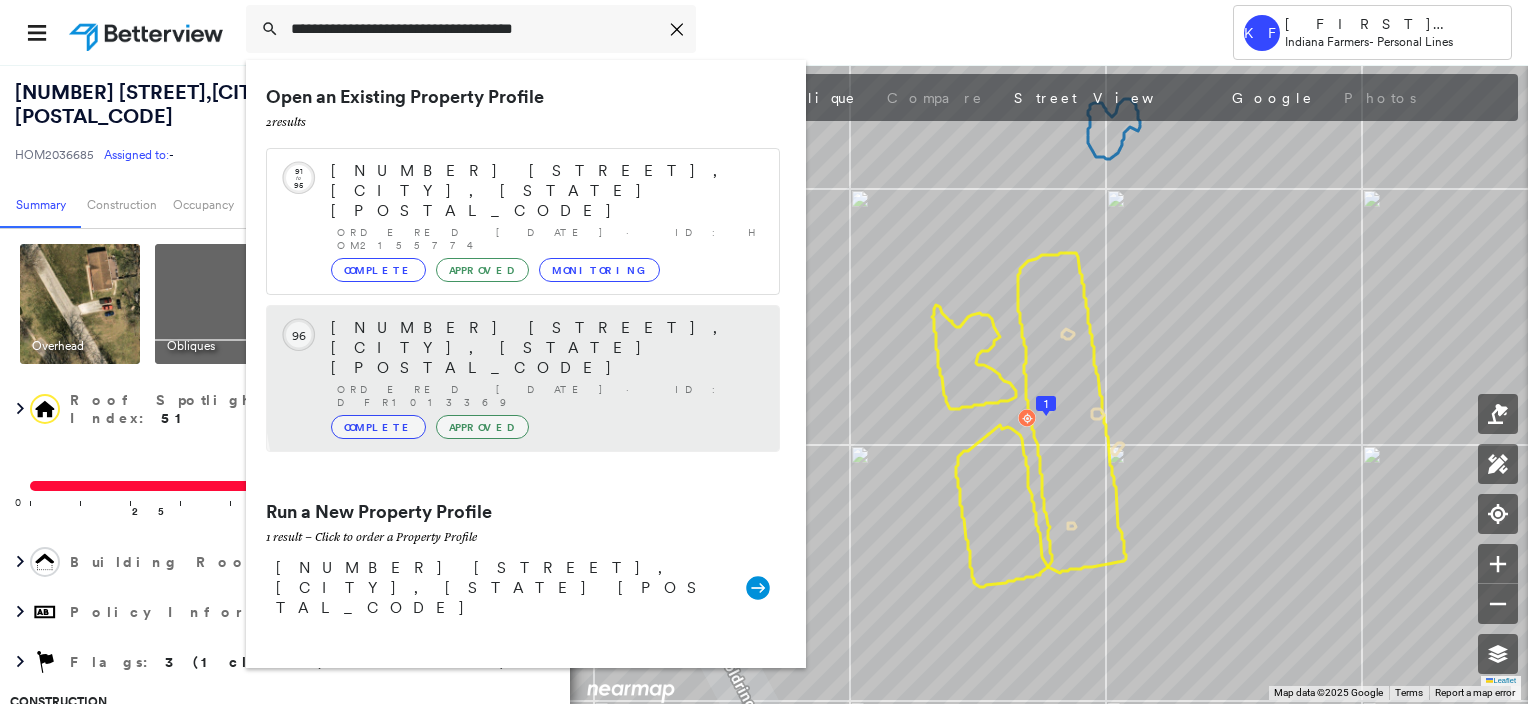 click on "Complete Approved" at bounding box center (545, 427) 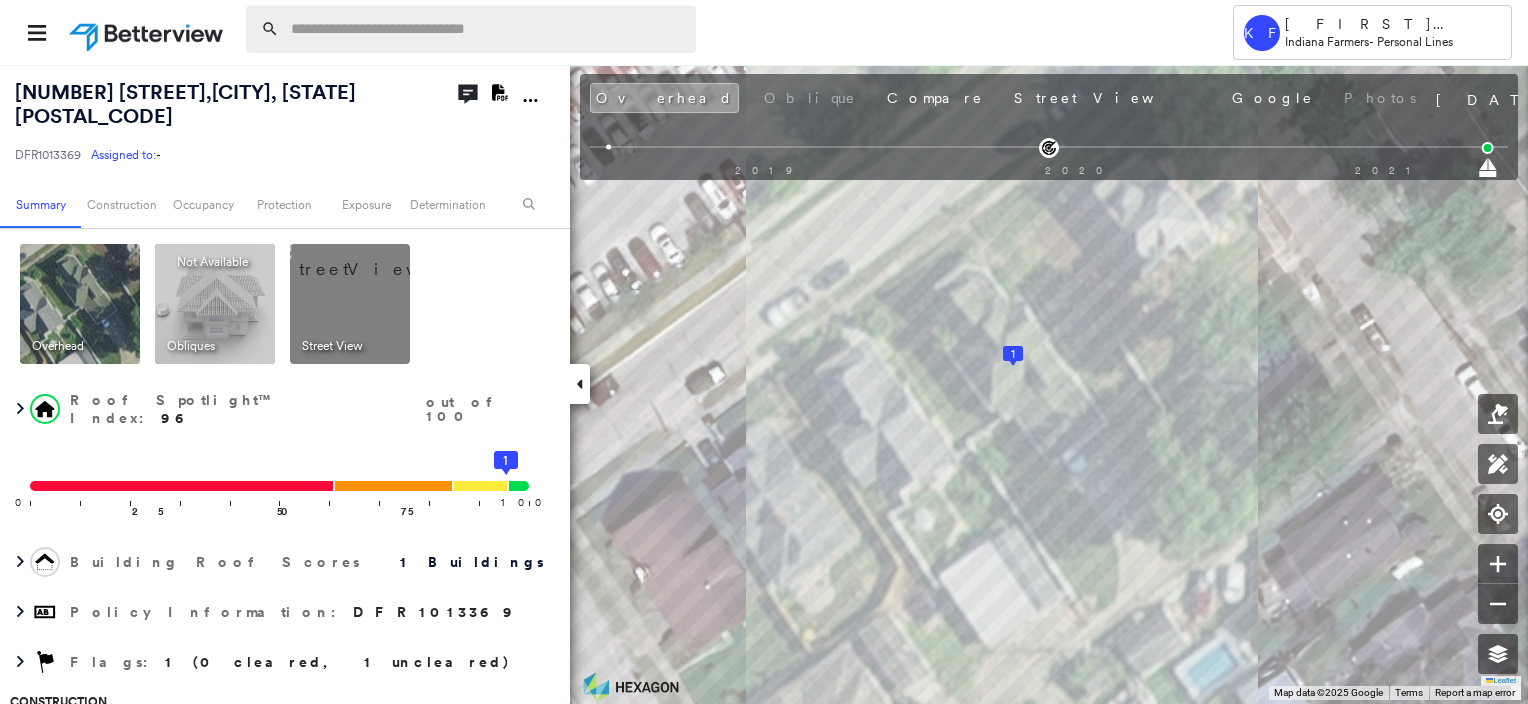 click at bounding box center (487, 29) 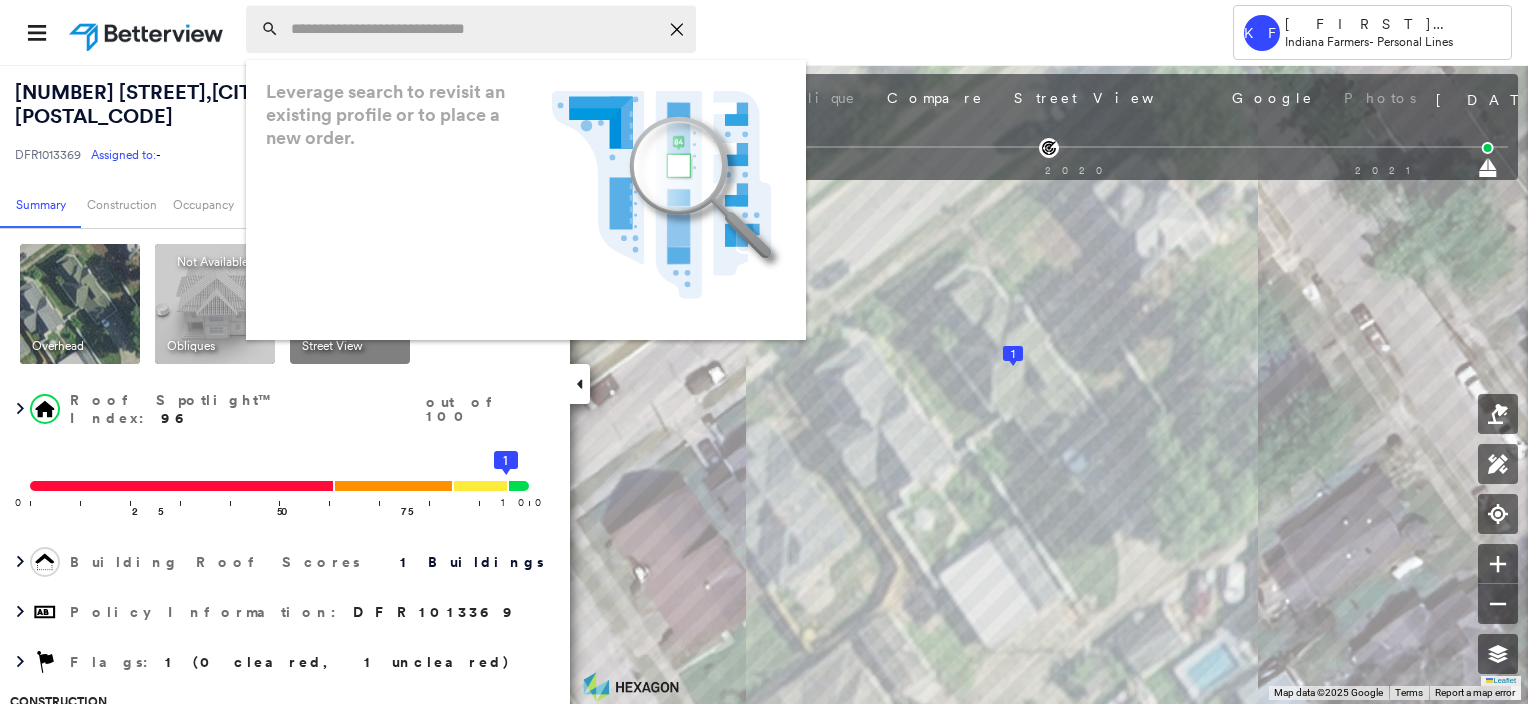paste on "**********" 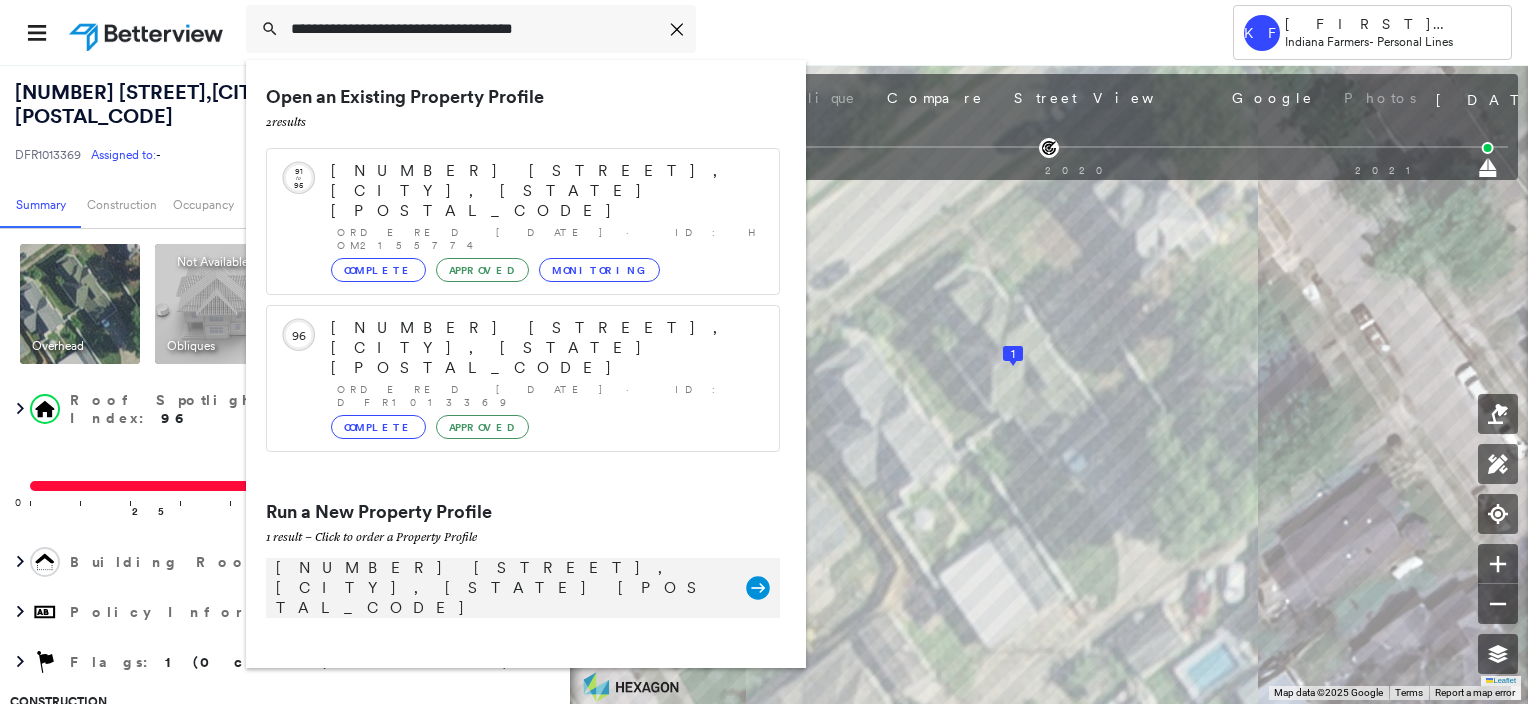 type on "**********" 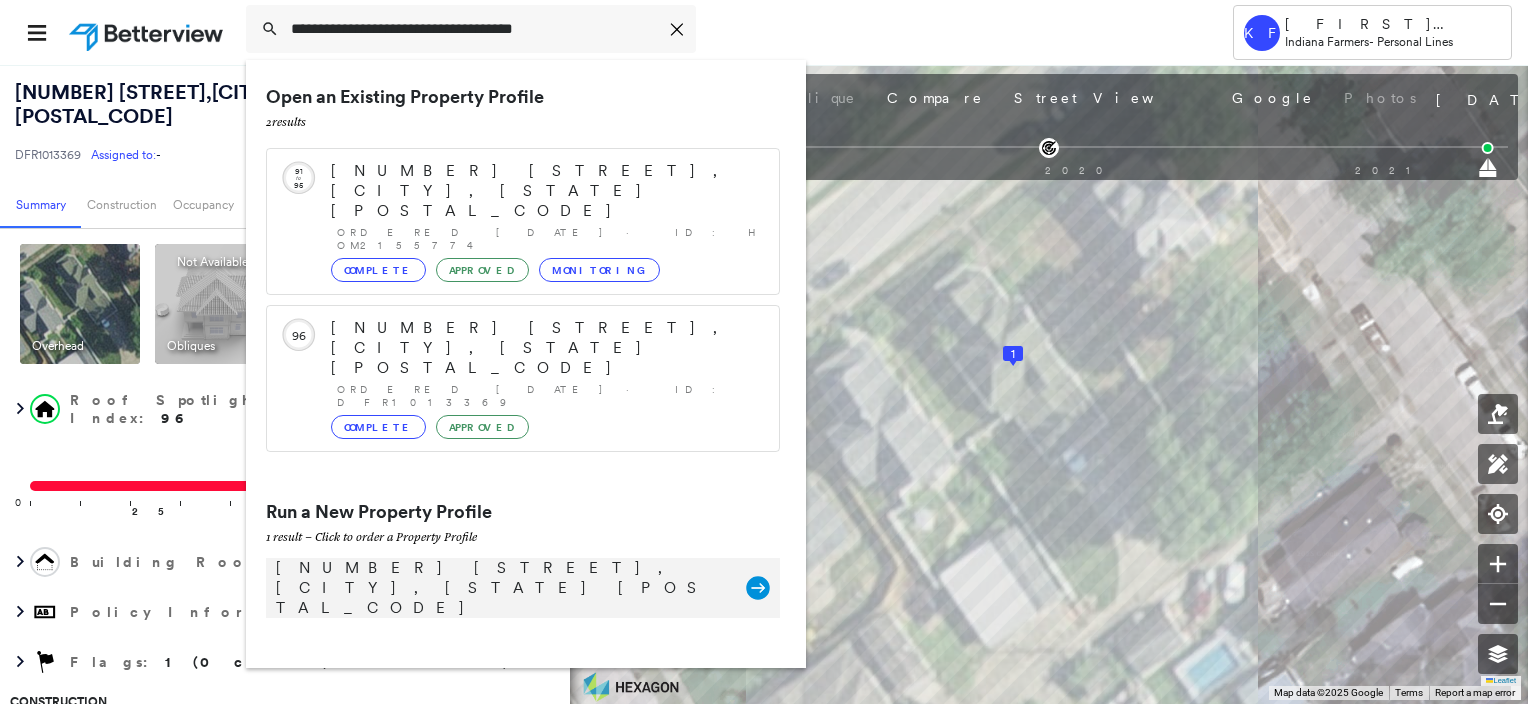click 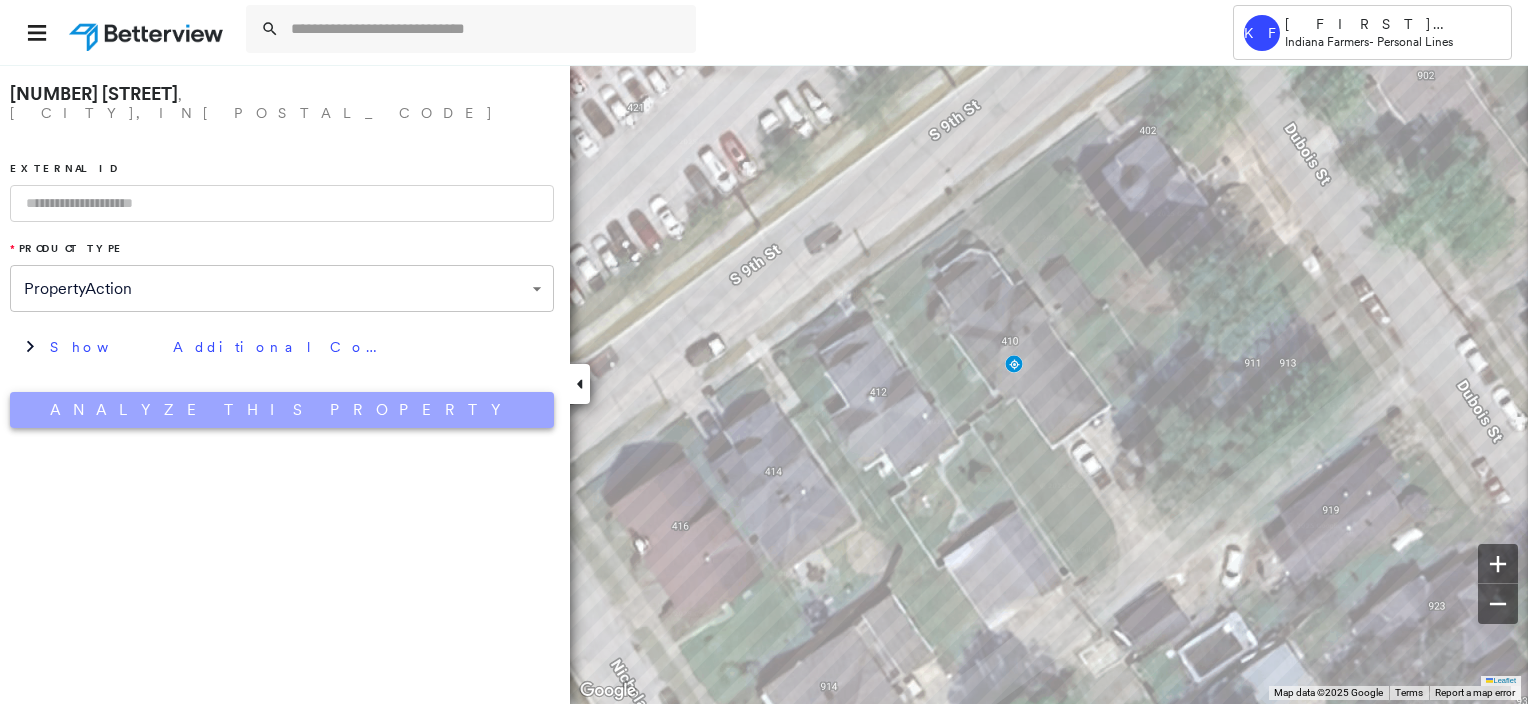 click on "Analyze This Property" at bounding box center (282, 410) 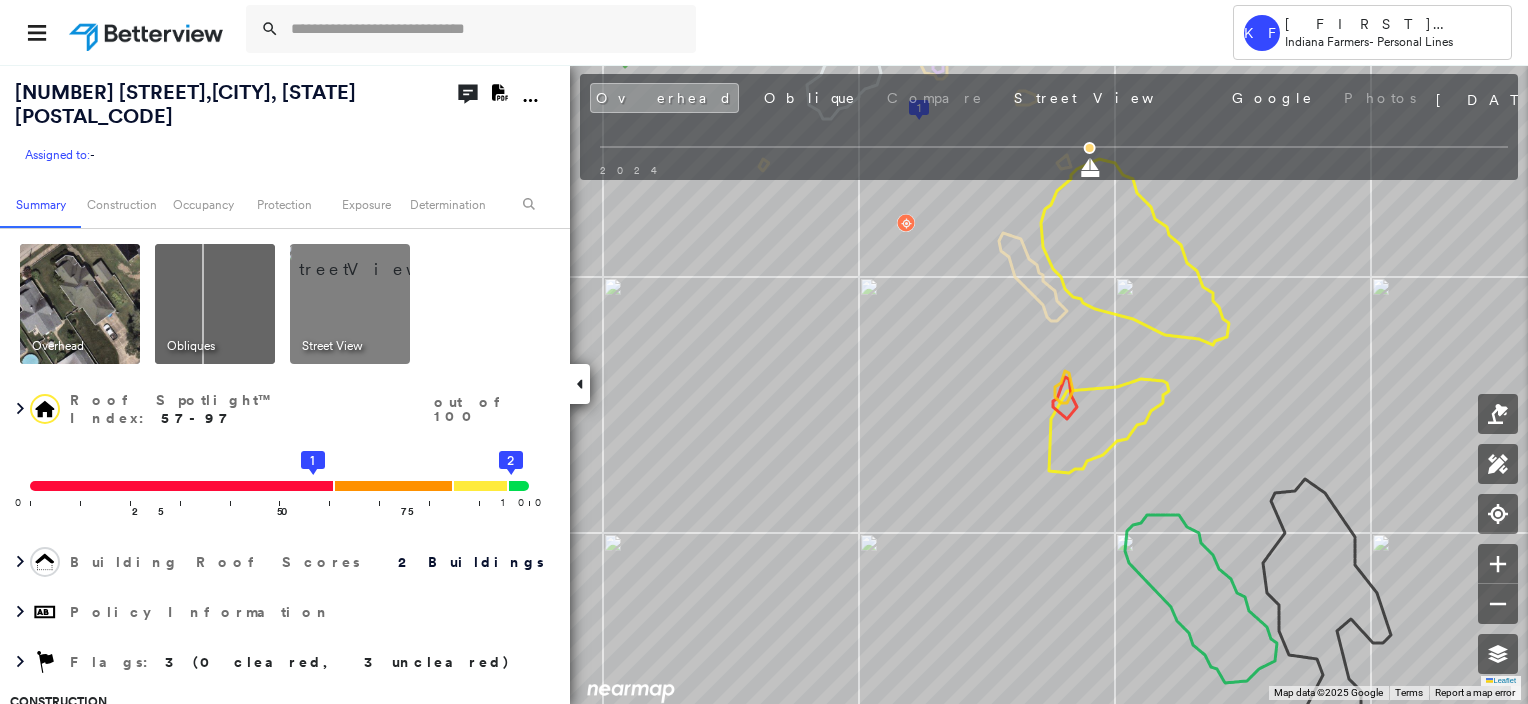 click at bounding box center [374, 259] 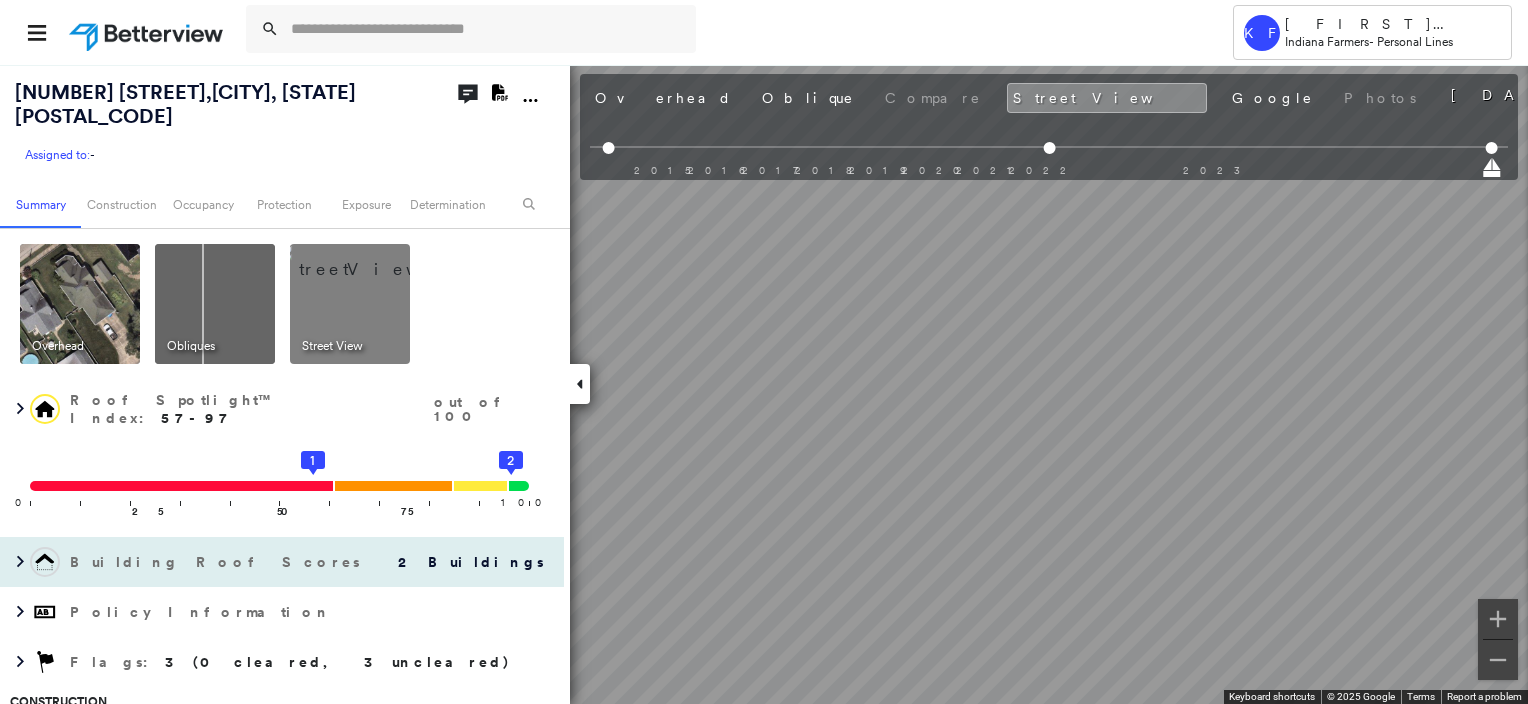 click on "[NUMBER] [STREET], [CITY], [STATE] [POSTAL_CODE] Assigned to:  - Assigned to:  - Assigned to:  - Open Comments Download PDF Report Summary Construction Occupancy Protection Exposure Determination Overhead Obliques Street View Roof Spotlight™ Index :  57-97 out of 100 0 100 25 50 75 1 2 Building Roof Scores 2 Buildings Policy Information Flags :  3 (0 cleared, 3 uncleared) Construction Roof Spotlights :  Patching, Staining, Worn Shingles, Overhang, Skylight and 2 more Property Features :  Car, Significantly Stained Pavement Roof Size & Shape :  2 buildings  Occupancy Place Detail Google - Places Smarty Streets - Surrounding Properties National Registry of Historic Places Protection US Fire Administration: Nearest Fire Stations Exposure Additional Perils FEMA Risk Index Determination Flags :  3 (0 cleared, 3 uncleared) Uncleared Flags (3) Cleared Flags  (0) Low Low Priority Roof Score Flagged [DATE] Clear Med Medium Priority Roof Score Flagged [DATE] Clear Damage Flagged [DATE] Clear Action Taken New Entry History" at bounding box center [764, 384] 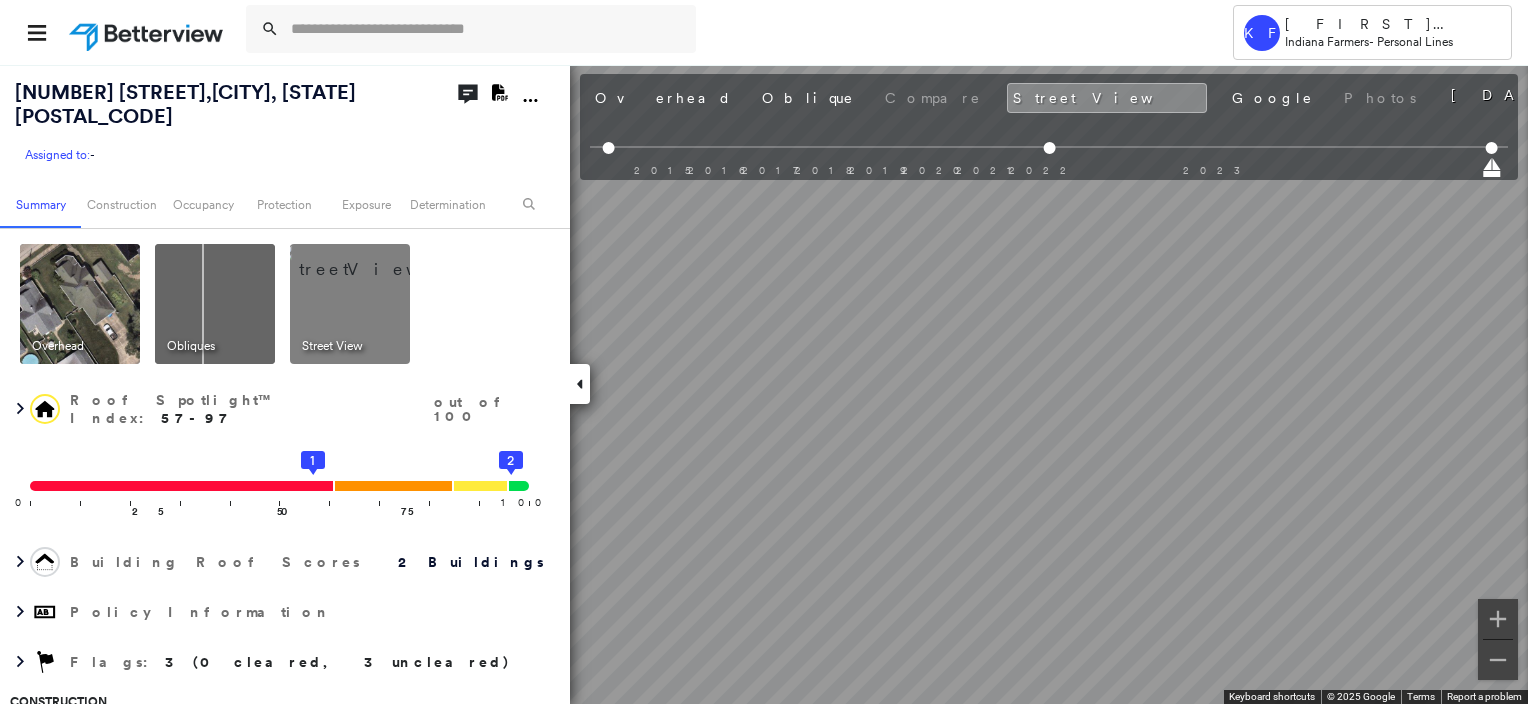click on "[FIRST] [LAST] [STATE] Farmers  -   Personal Lines [NUMBER] [STREET], [CITY], [STATE] [POSTAL_CODE] Assigned to:  - Assigned to:  - Assigned to:  - Open Comments Download PDF Report Summary Construction Occupancy Protection Exposure Determination Overhead Obliques Street View Roof Spotlight™ Index :  57-97 out of 100 0 100 25 50 75 1 2 Building Roof Scores 2 Buildings Policy Information Flags :  3 (0 cleared, 3 uncleared) Construction Roof Spotlights :  Patching, Staining, Worn Shingles, Overhang, Skylight and 2 more Property Features :  Car, Significantly Stained Pavement Roof Size & Shape :  2 buildings  Occupancy Place Detail Google - Places Smarty Streets - Surrounding Properties National Registry of Historic Places Protection US Fire Administration: Nearest Fire Stations Exposure Additional Perils FEMA Risk Index Determination Flags :  3 (0 cleared, 3 uncleared) Uncleared Flags (3) Cleared Flags  (0) Low Low Priority Roof Score Flagged [DATE] Clear Med Medium Priority Roof Score Flagged [DATE] Clear" at bounding box center (764, 352) 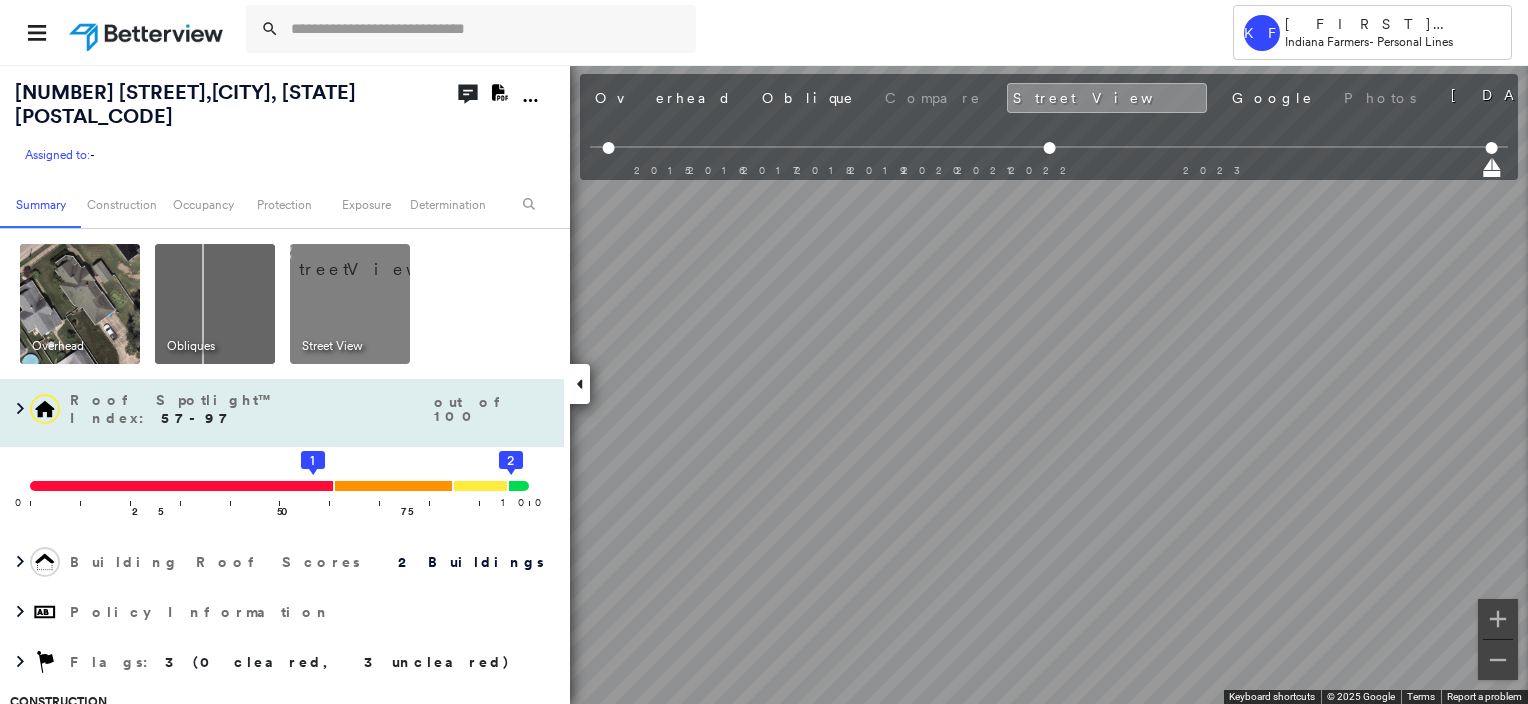 click on "[NUMBER] [STREET], [CITY], [STATE] [POSTAL_CODE] Assigned to:  - Assigned to:  - Assigned to:  - Open Comments Download PDF Report Summary Construction Occupancy Protection Exposure Determination Overhead Obliques Street View Roof Spotlight™ Index :  57-97 out of 100 0 100 25 50 75 1 2 Building Roof Scores 2 Buildings Policy Information Flags :  3 (0 cleared, 3 uncleared) Construction Roof Spotlights :  Patching, Staining, Worn Shingles, Overhang, Skylight and 2 more Property Features :  Car, Significantly Stained Pavement Roof Size & Shape :  2 buildings  Occupancy Place Detail Google - Places Smarty Streets - Surrounding Properties National Registry of Historic Places Protection US Fire Administration: Nearest Fire Stations Exposure Additional Perils FEMA Risk Index Determination Flags :  3 (0 cleared, 3 uncleared) Uncleared Flags (3) Cleared Flags  (0) Low Low Priority Roof Score Flagged [DATE] Clear Med Medium Priority Roof Score Flagged [DATE] Clear Damage Flagged [DATE] Clear Action Taken New Entry History" at bounding box center [764, 384] 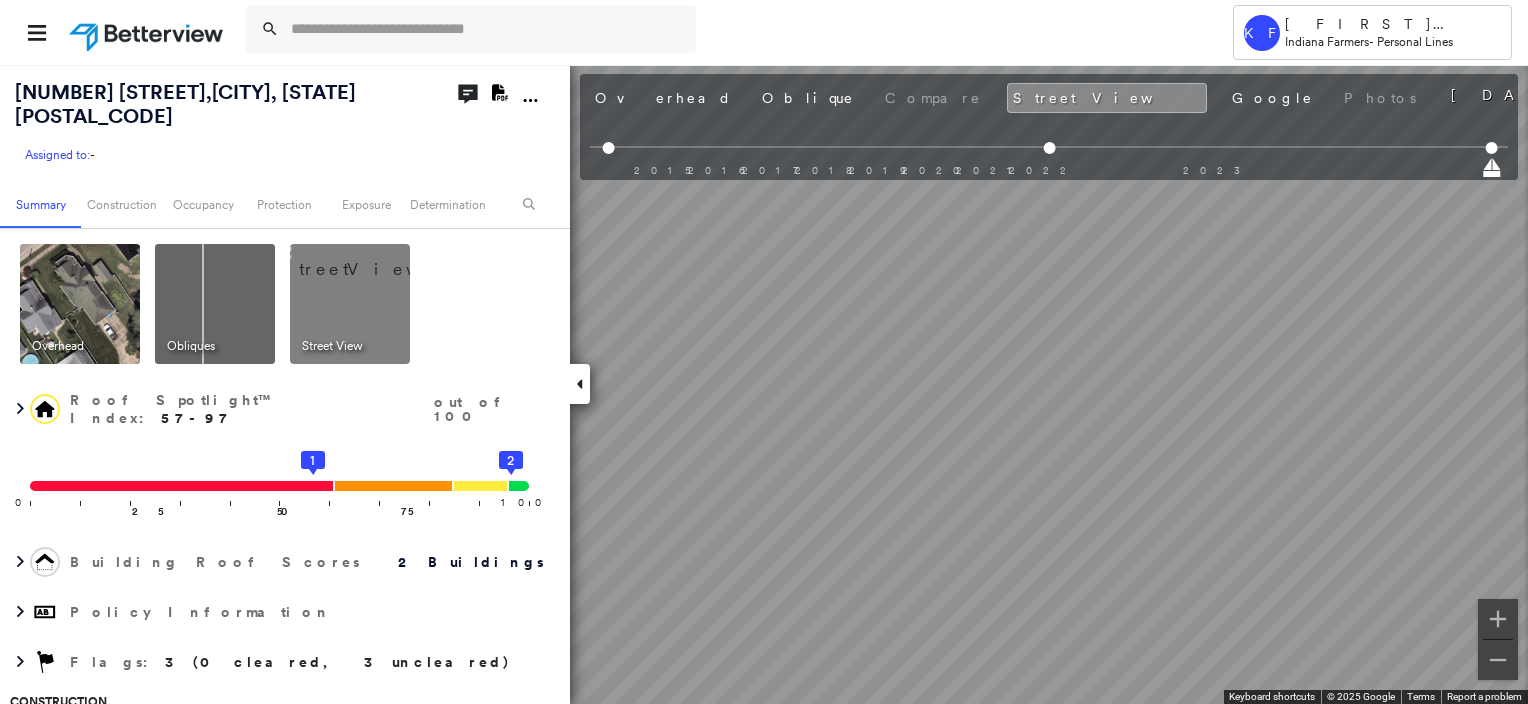 click on "[FIRST] [LAST] [STATE] Farmers  -   Personal Lines [NUMBER] [STREET], [CITY], [STATE] [POSTAL_CODE] Assigned to:  - Assigned to:  - Assigned to:  - Open Comments Download PDF Report Summary Construction Occupancy Protection Exposure Determination Overhead Obliques Street View Roof Spotlight™ Index :  57-97 out of 100 0 100 25 50 75 1 2 Building Roof Scores 2 Buildings Policy Information Flags :  3 (0 cleared, 3 uncleared) Construction Roof Spotlights :  Patching, Staining, Worn Shingles, Overhang, Skylight and 2 more Property Features :  Car, Significantly Stained Pavement Roof Size & Shape :  2 buildings  Occupancy Place Detail Google - Places Smarty Streets - Surrounding Properties National Registry of Historic Places Protection US Fire Administration: Nearest Fire Stations Exposure Additional Perils FEMA Risk Index Determination Flags :  3 (0 cleared, 3 uncleared) Uncleared Flags (3) Cleared Flags  (0) Low Low Priority Roof Score Flagged [DATE] Clear Med Medium Priority Roof Score Flagged [DATE] Clear" at bounding box center (764, 352) 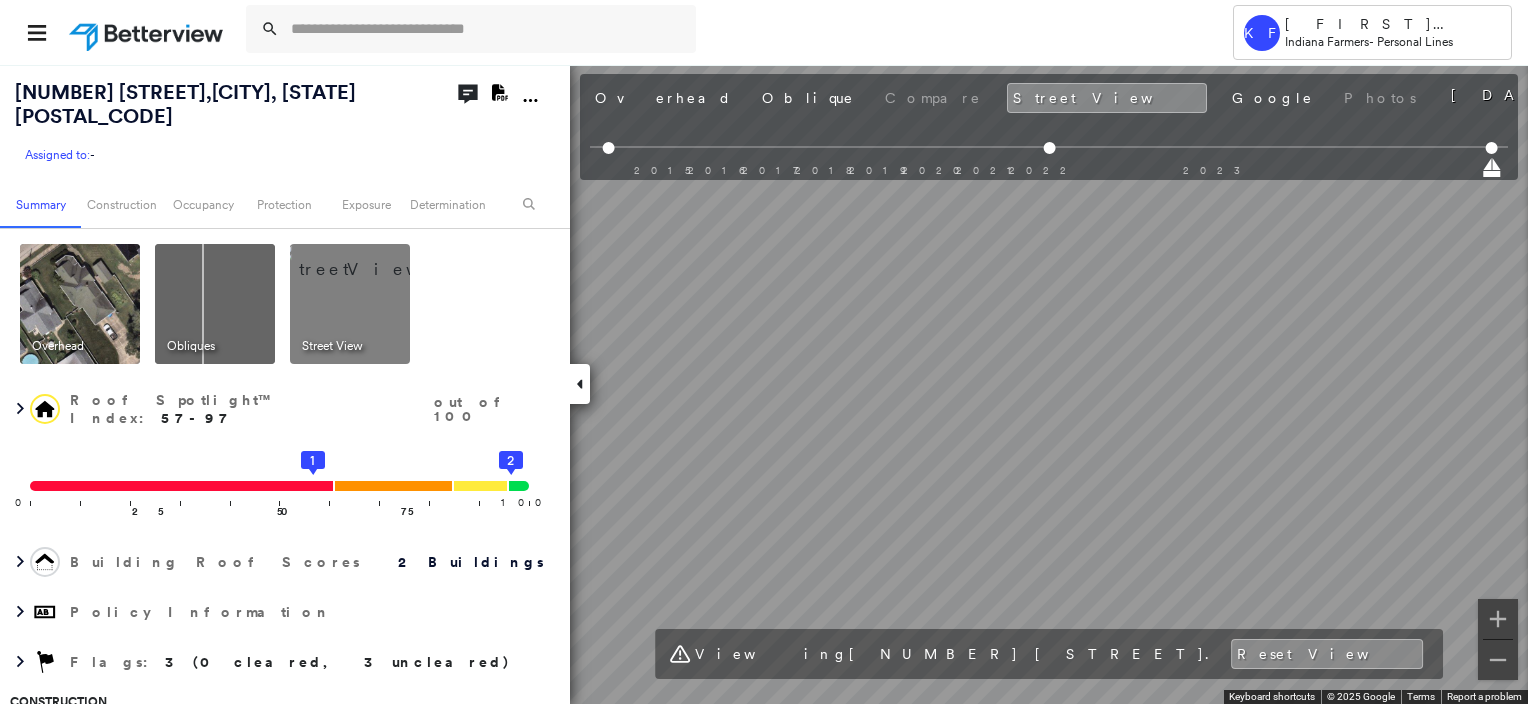 click on "[FIRST] [LAST] [STATE] Farmers  -   Personal Lines [NUMBER] [STREET], [CITY], [STATE] [POSTAL_CODE] Assigned to:  - Assigned to:  - Assigned to:  - Open Comments Download PDF Report Summary Construction Occupancy Protection Exposure Determination Overhead Obliques Street View Roof Spotlight™ Index :  57-97 out of 100 0 100 25 50 75 1 2 Building Roof Scores 2 Buildings Policy Information Flags :  3 (0 cleared, 3 uncleared) Construction Roof Spotlights :  Patching, Staining, Worn Shingles, Overhang, Skylight and 2 more Property Features :  Car, Significantly Stained Pavement Roof Size & Shape :  2 buildings  Occupancy Place Detail Google - Places Smarty Streets - Surrounding Properties National Registry of Historic Places Protection US Fire Administration: Nearest Fire Stations Exposure Additional Perils FEMA Risk Index Determination Flags :  3 (0 cleared, 3 uncleared) Uncleared Flags (3) Cleared Flags  (0) Low Low Priority Roof Score Flagged [DATE] Clear Med Medium Priority Roof Score Flagged [DATE] Clear" at bounding box center [764, 352] 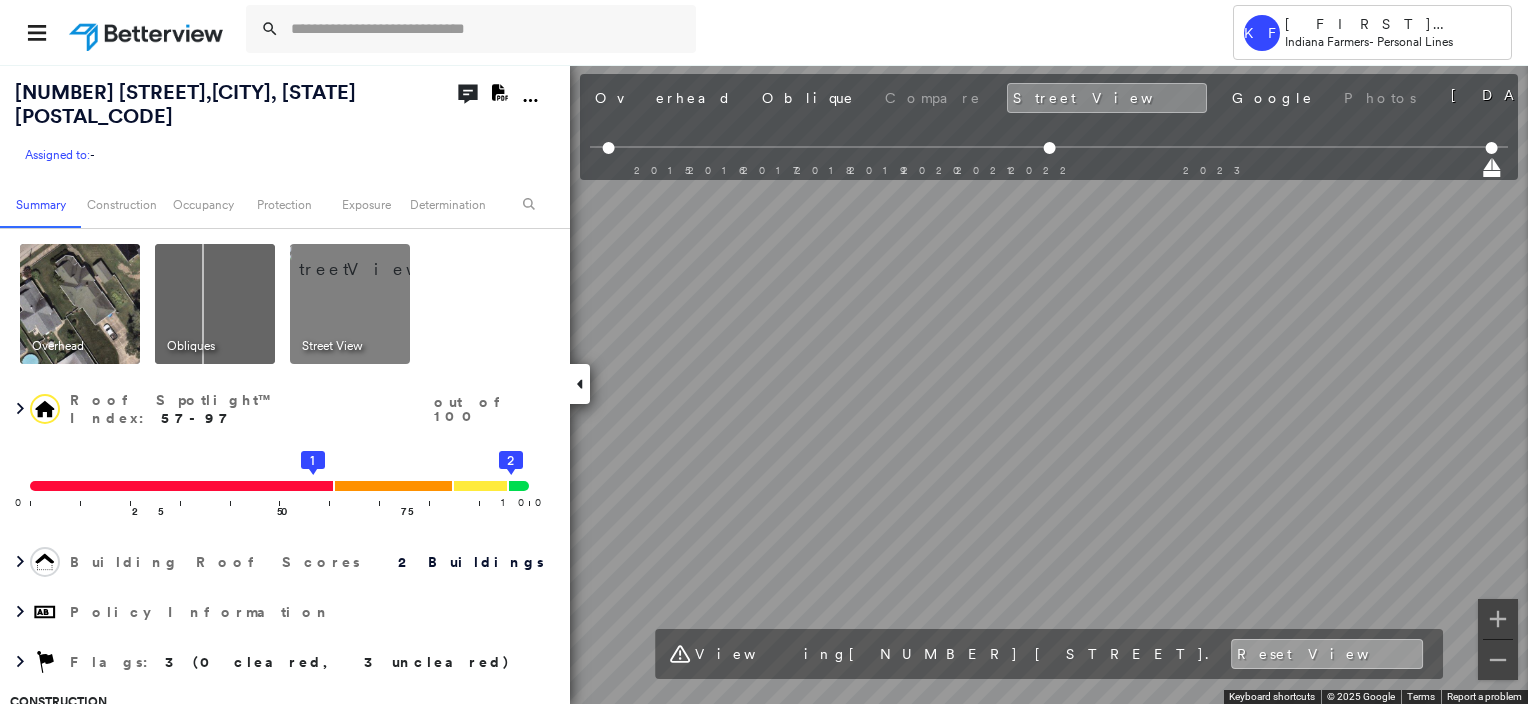 click on "Reset View" at bounding box center (1327, 654) 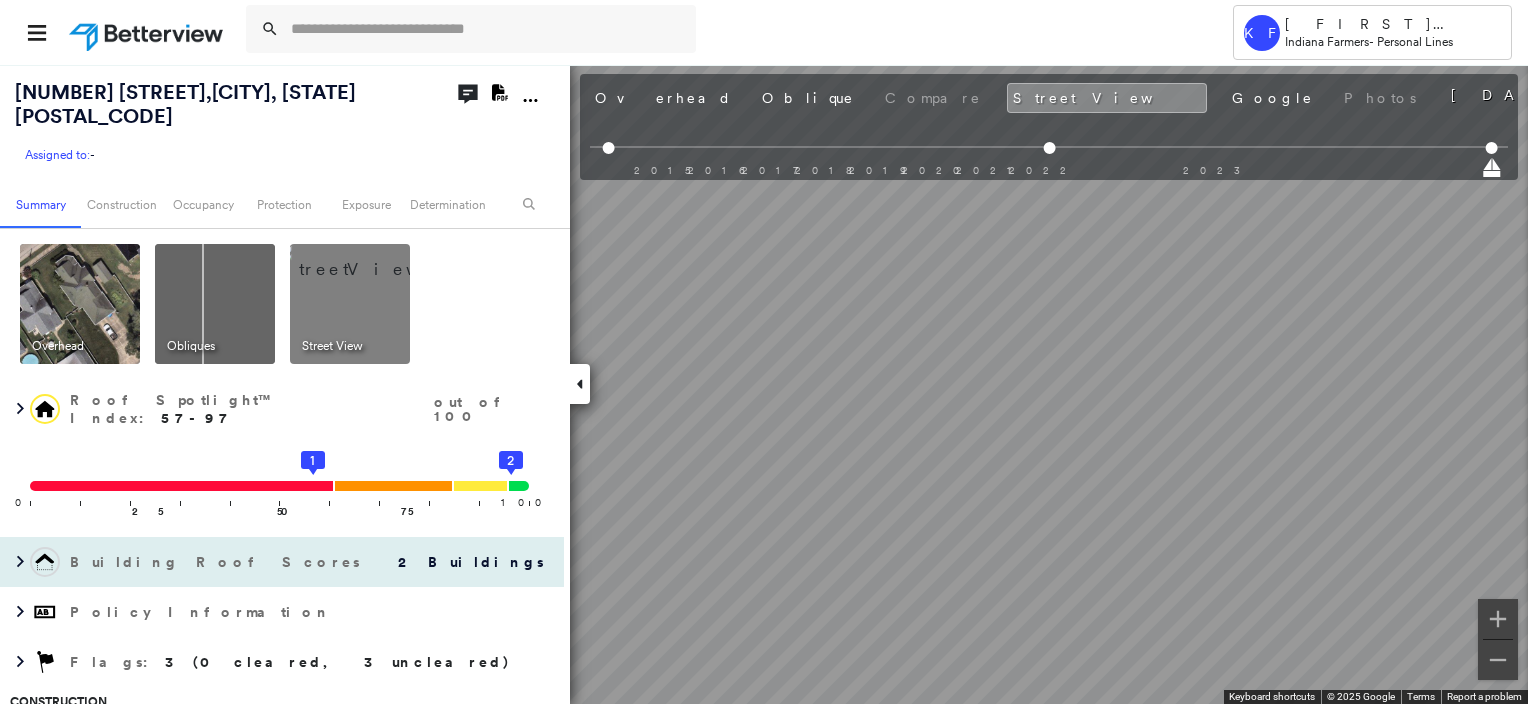 click on "[NUMBER] [STREET], [CITY], [STATE] [POSTAL_CODE] Assigned to:  - Assigned to:  - Assigned to:  - Open Comments Download PDF Report Summary Construction Occupancy Protection Exposure Determination Overhead Obliques Street View Roof Spotlight™ Index :  57-97 out of 100 0 100 25 50 75 1 2 Building Roof Scores 2 Buildings Policy Information Flags :  3 (0 cleared, 3 uncleared) Construction Roof Spotlights :  Patching, Staining, Worn Shingles, Overhang, Skylight and 2 more Property Features :  Car, Significantly Stained Pavement Roof Size & Shape :  2 buildings  Occupancy Place Detail Google - Places Smarty Streets - Surrounding Properties National Registry of Historic Places Protection US Fire Administration: Nearest Fire Stations Exposure Additional Perils FEMA Risk Index Determination Flags :  3 (0 cleared, 3 uncleared) Uncleared Flags (3) Cleared Flags  (0) Low Low Priority Roof Score Flagged [DATE] Clear Med Medium Priority Roof Score Flagged [DATE] Clear Damage Flagged [DATE] Clear Action Taken New Entry History" at bounding box center (764, 384) 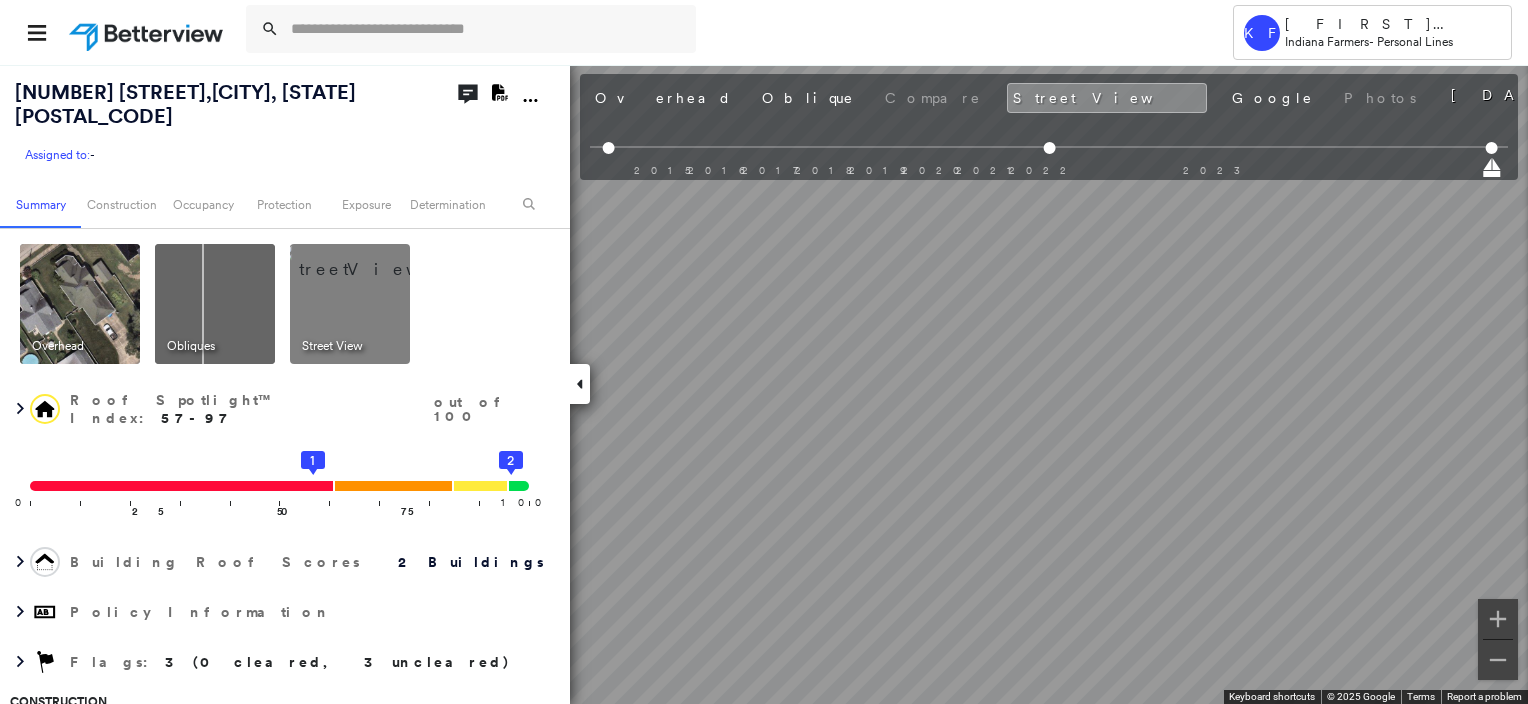 click on "[FIRST] [LAST] [STATE] Farmers  -   Personal Lines [NUMBER] [STREET], [CITY], [STATE] [POSTAL_CODE] Assigned to:  - Assigned to:  - Assigned to:  - Open Comments Download PDF Report Summary Construction Occupancy Protection Exposure Determination Overhead Obliques Street View Roof Spotlight™ Index :  57-97 out of 100 0 100 25 50 75 1 2 Building Roof Scores 2 Buildings Policy Information Flags :  3 (0 cleared, 3 uncleared) Construction Roof Spotlights :  Patching, Staining, Worn Shingles, Overhang, Skylight and 2 more Property Features :  Car, Significantly Stained Pavement Roof Size & Shape :  2 buildings  Occupancy Place Detail Google - Places Smarty Streets - Surrounding Properties National Registry of Historic Places Protection US Fire Administration: Nearest Fire Stations Exposure Additional Perils FEMA Risk Index Determination Flags :  3 (0 cleared, 3 uncleared) Uncleared Flags (3) Cleared Flags  (0) Low Low Priority Roof Score Flagged [DATE] Clear Med Medium Priority Roof Score Flagged [DATE] Clear" at bounding box center [764, 352] 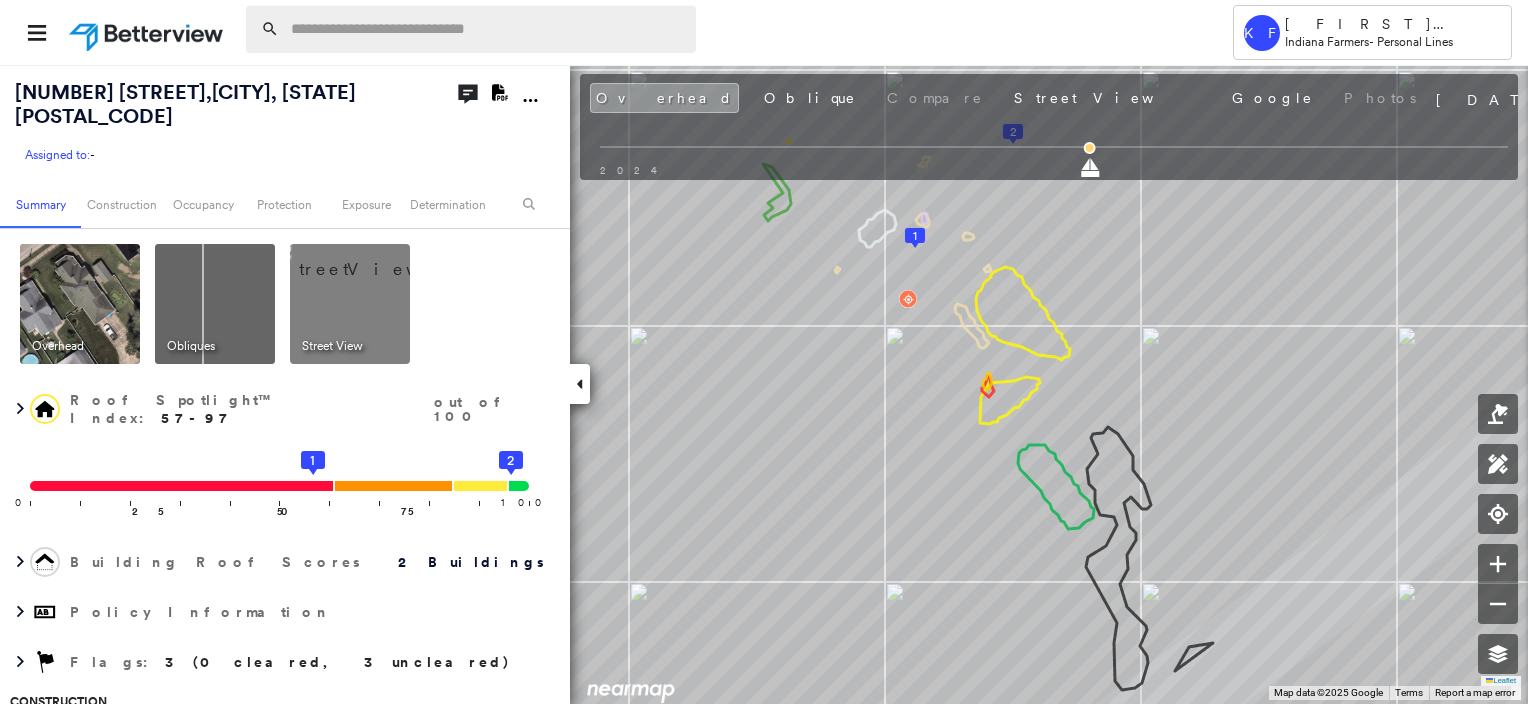 click at bounding box center (487, 29) 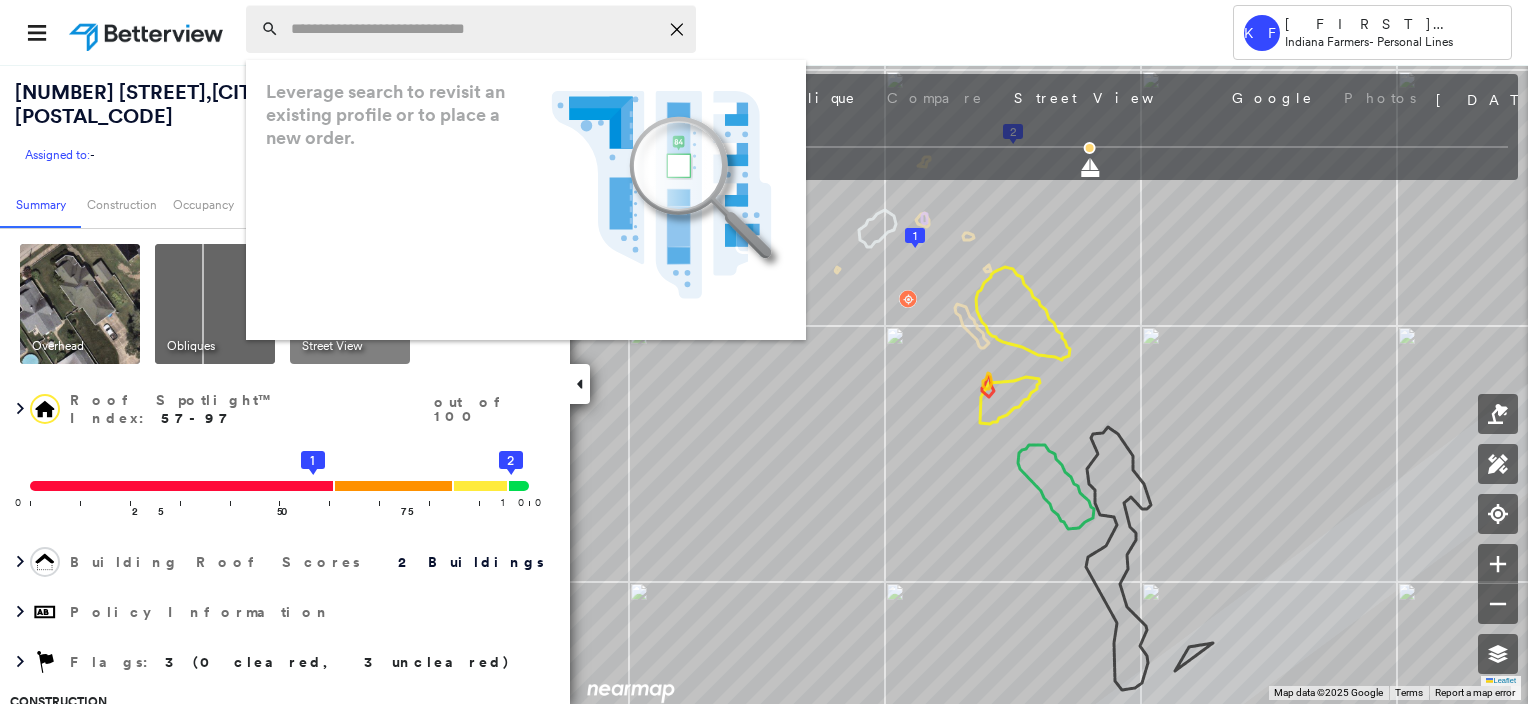 paste on "**********" 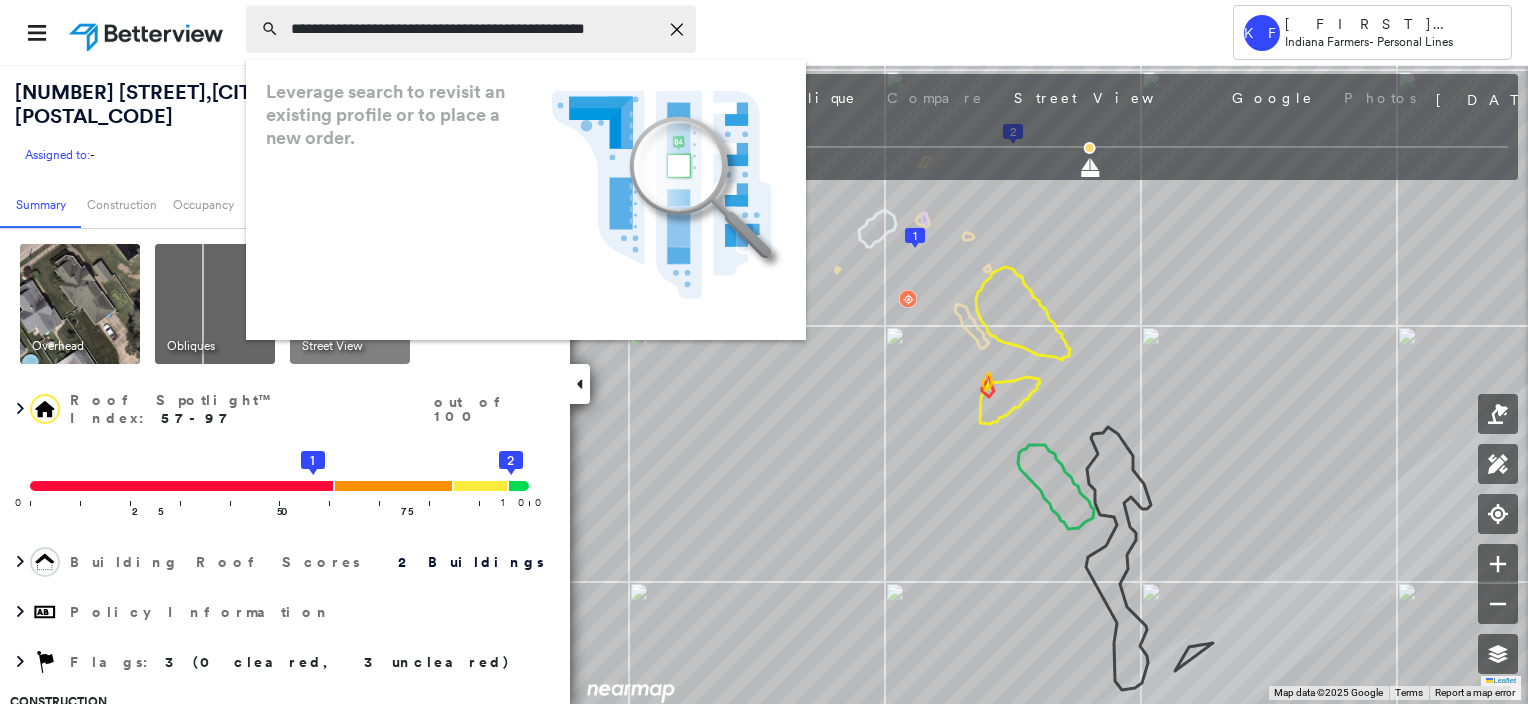 scroll, scrollTop: 0, scrollLeft: 26, axis: horizontal 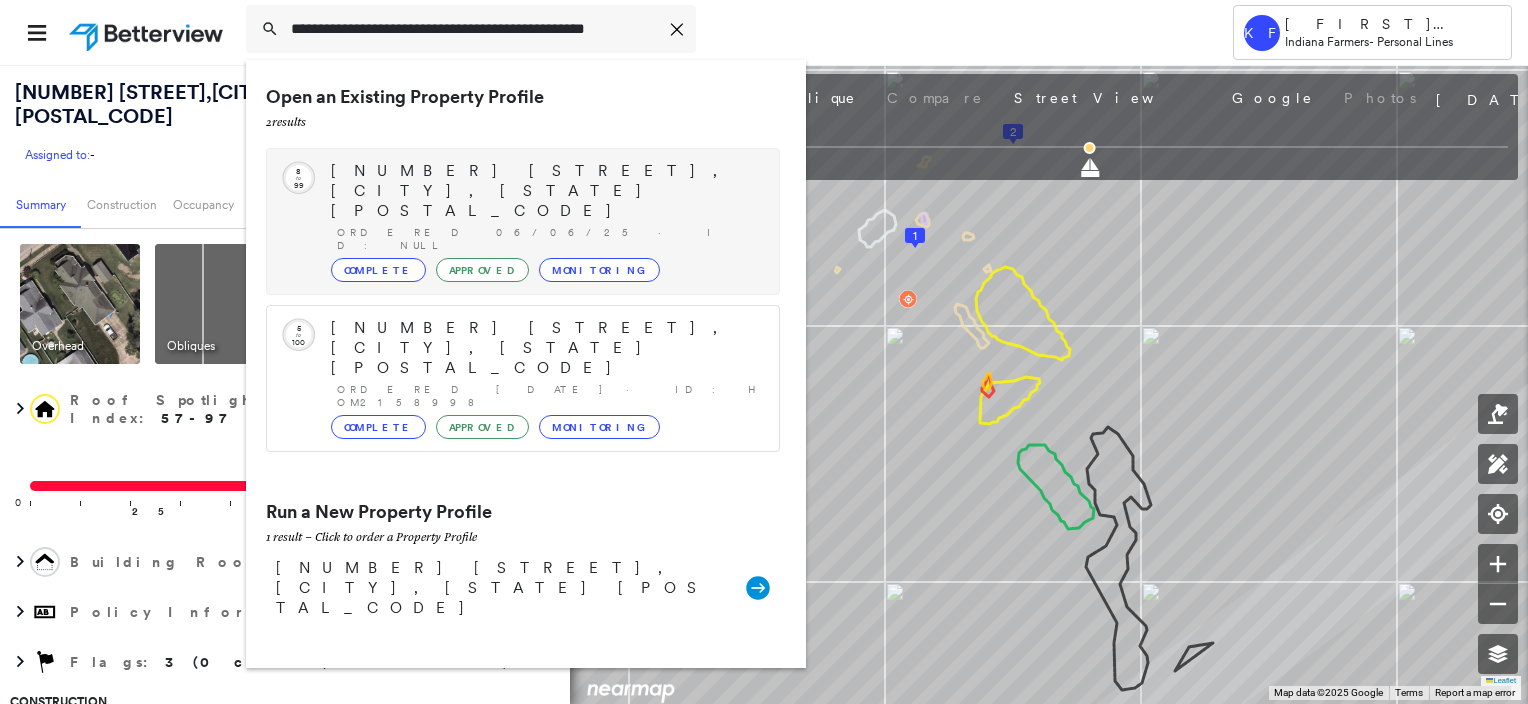 type on "**********" 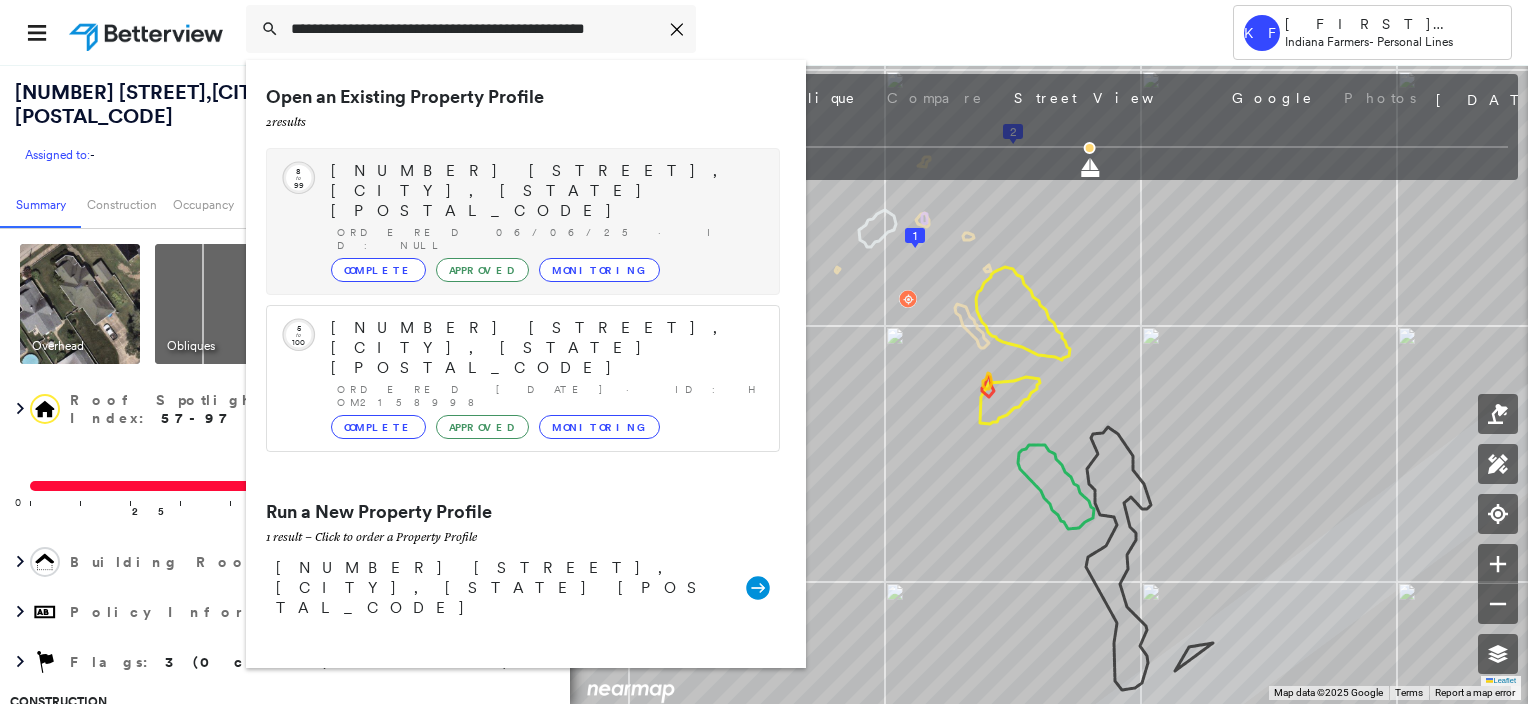 scroll, scrollTop: 0, scrollLeft: 0, axis: both 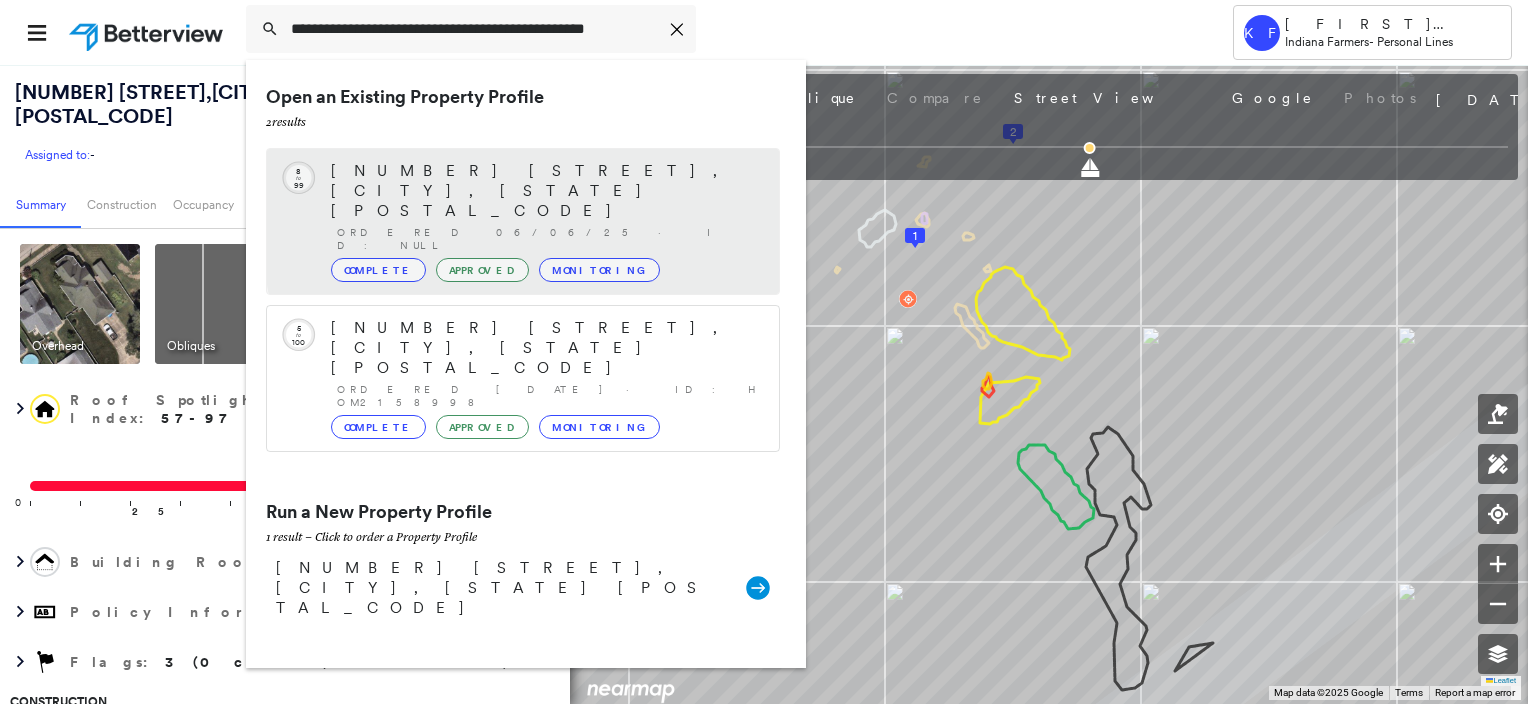 click on "Complete Approved Monitoring" at bounding box center (545, 270) 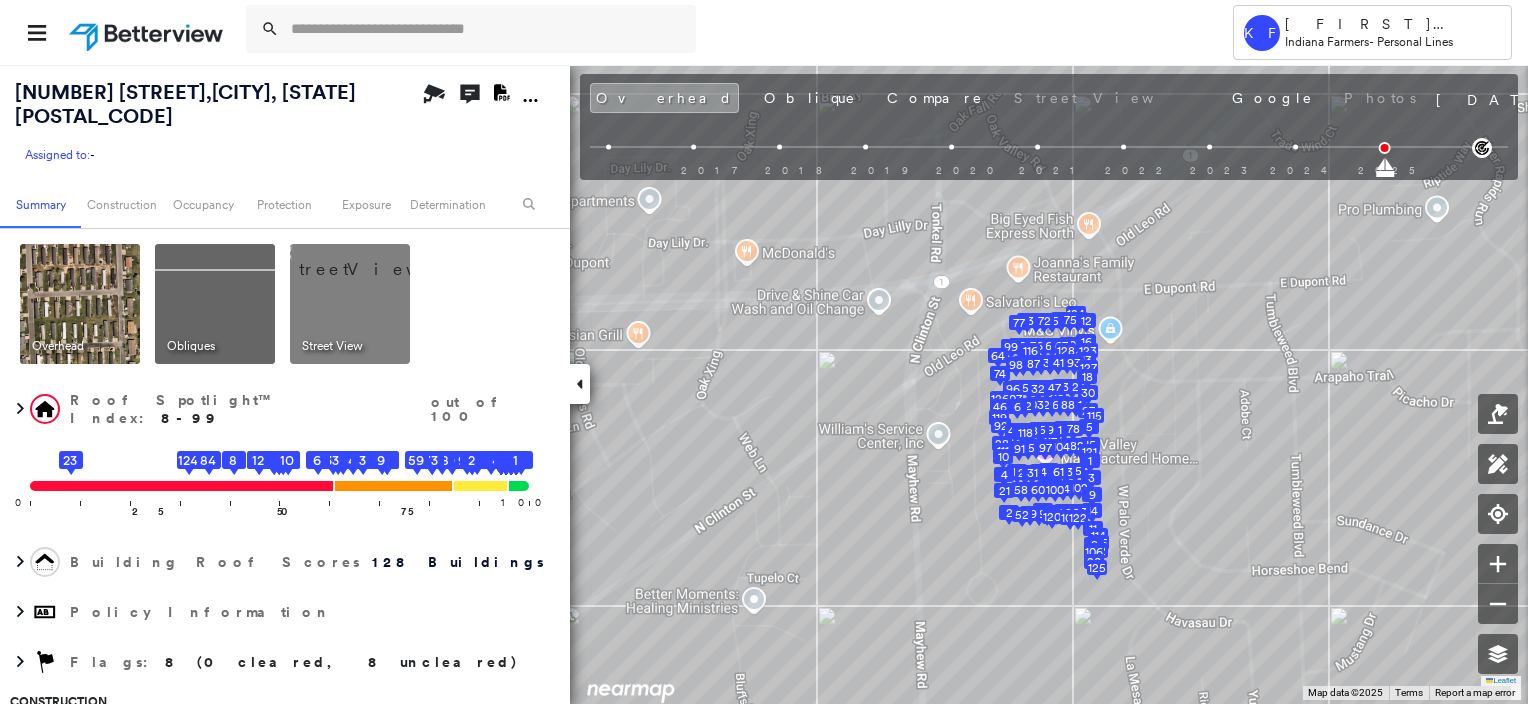 click at bounding box center [374, 259] 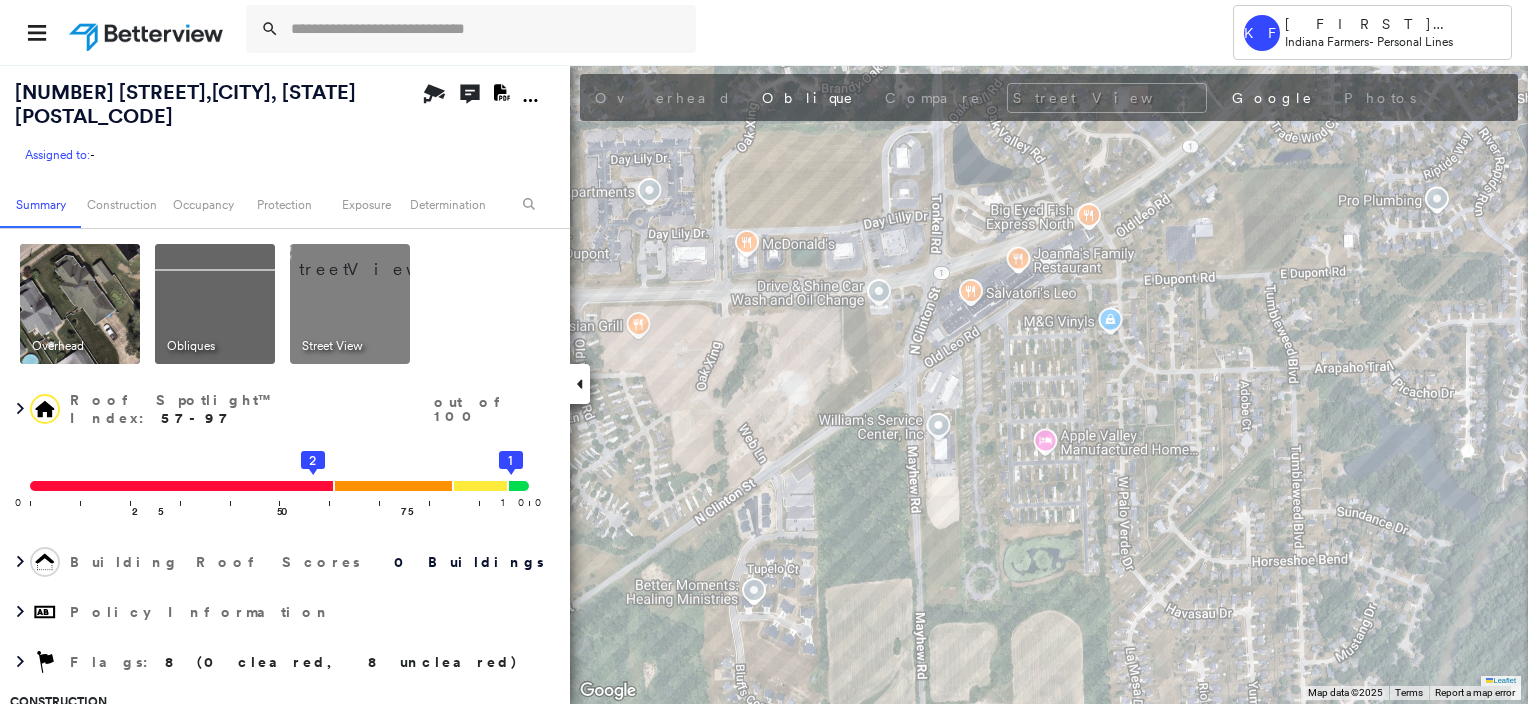 click at bounding box center [80, 304] 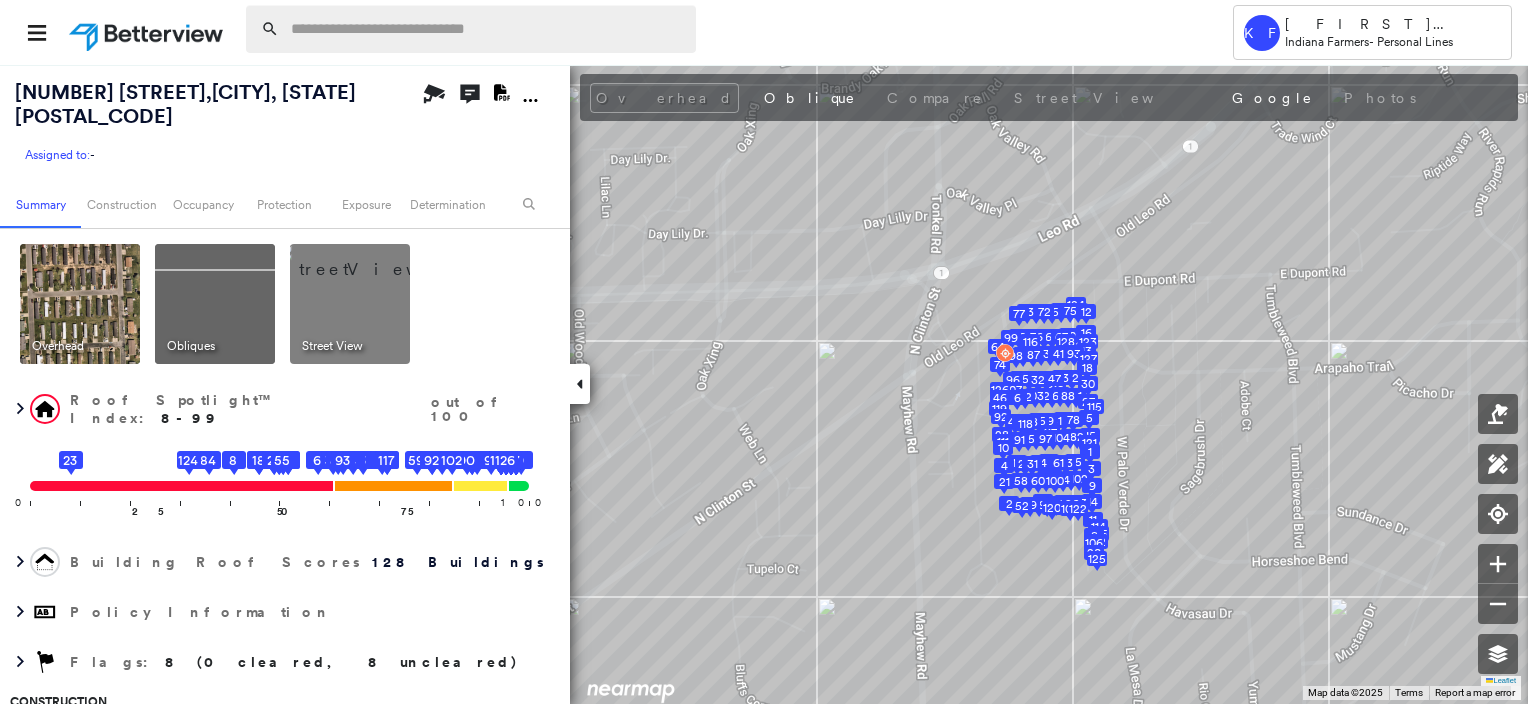 click at bounding box center (487, 29) 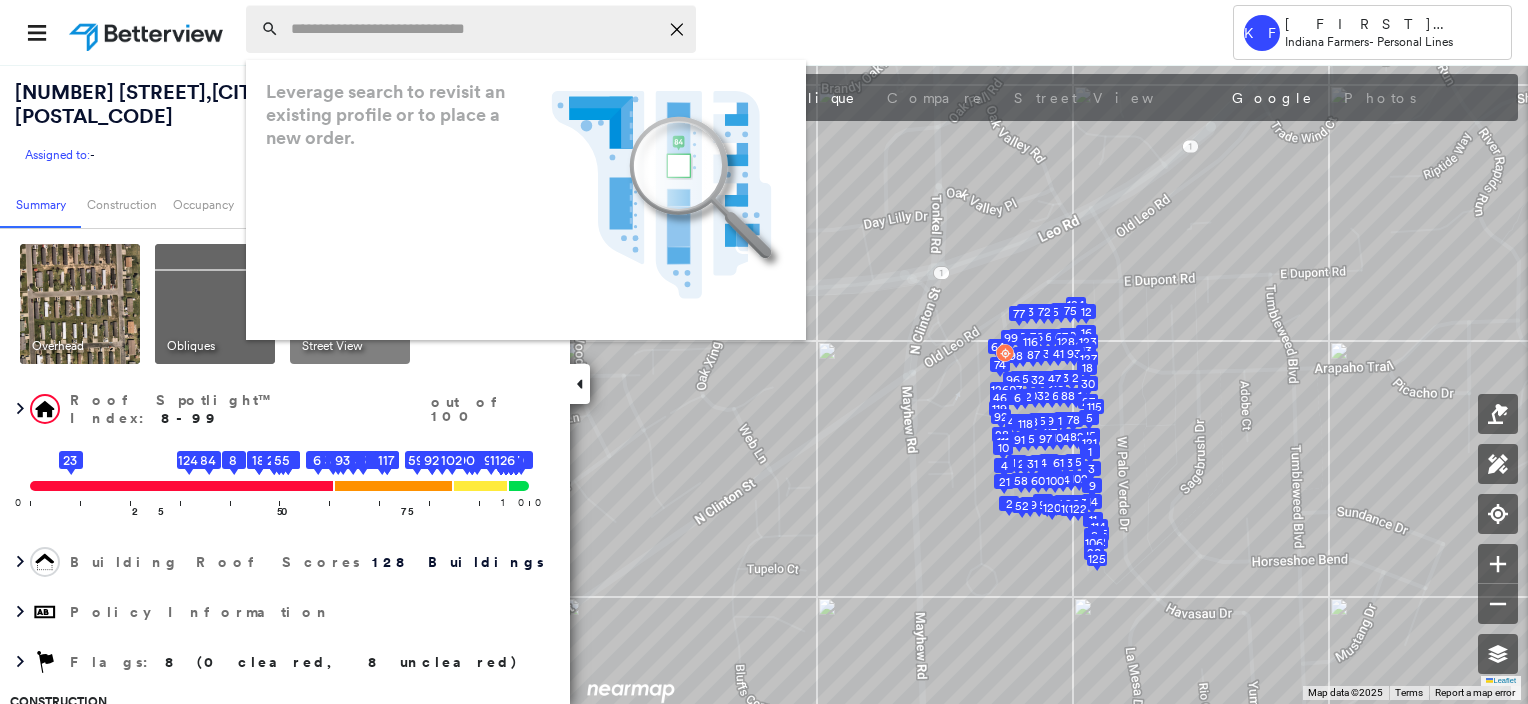 paste on "**********" 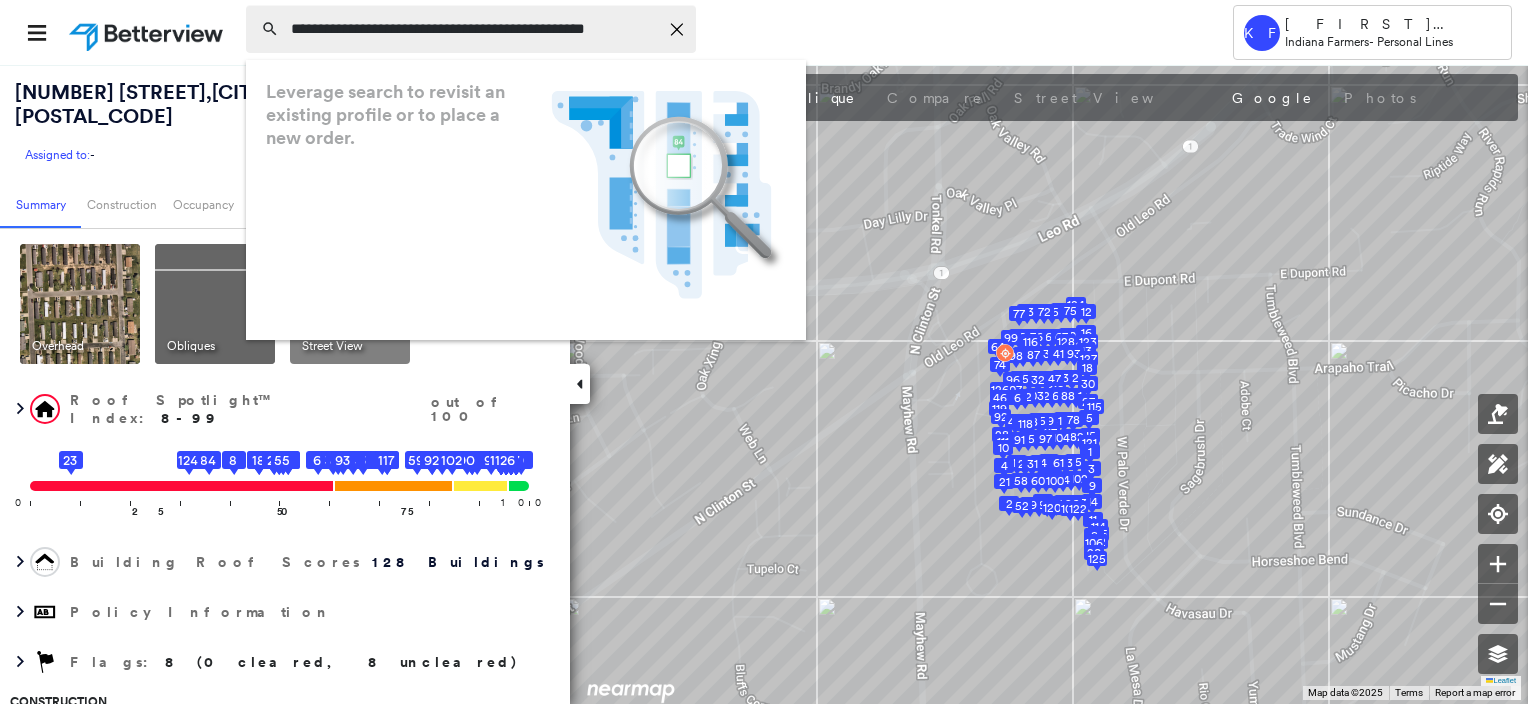 scroll, scrollTop: 0, scrollLeft: 26, axis: horizontal 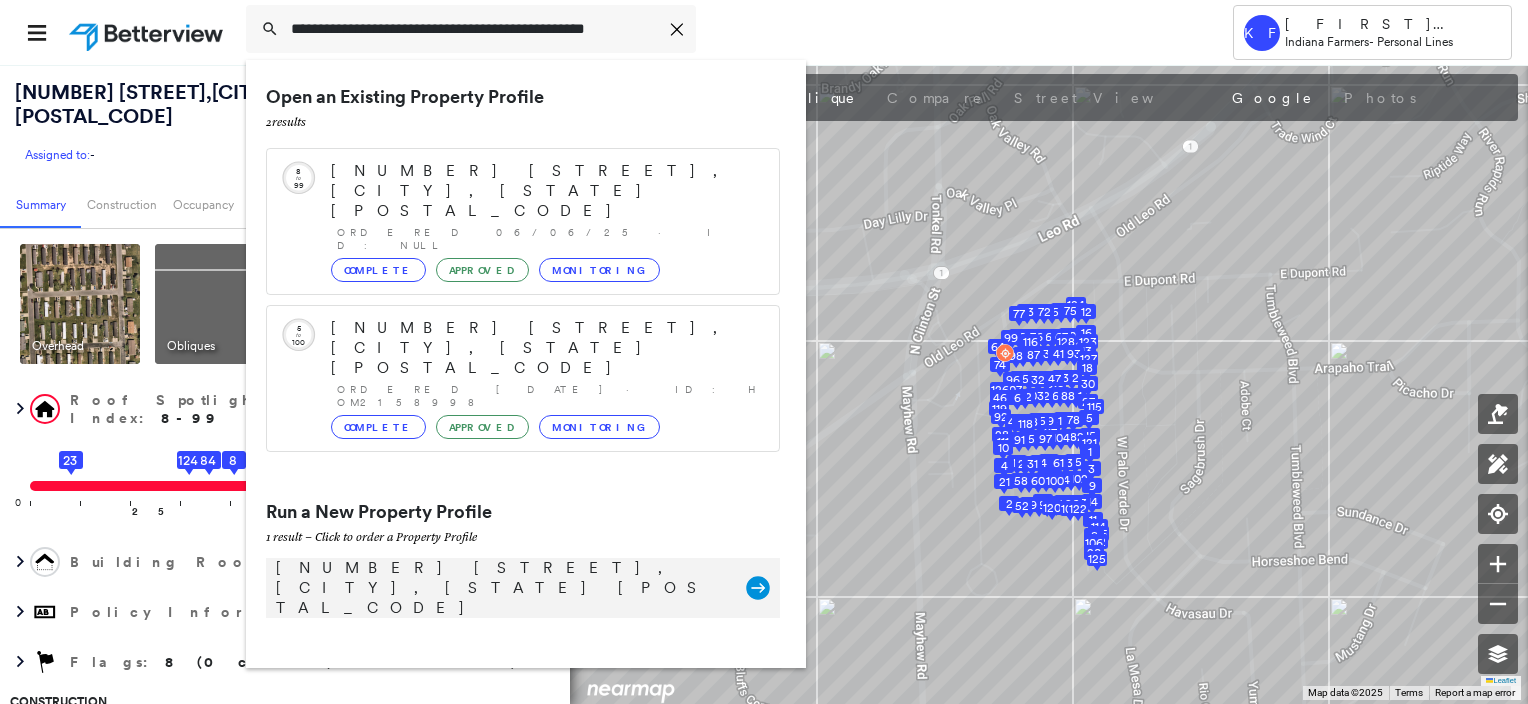 type on "**********" 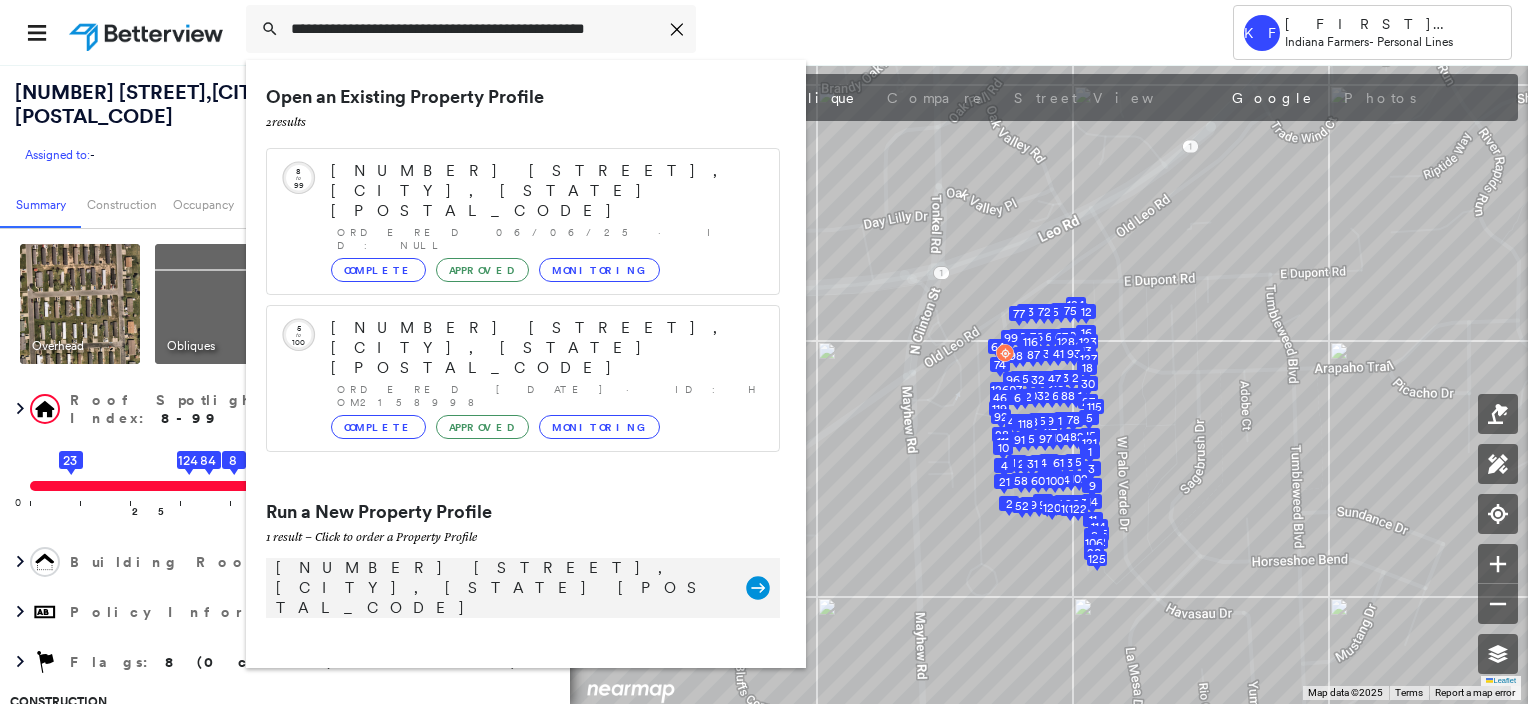 scroll, scrollTop: 0, scrollLeft: 0, axis: both 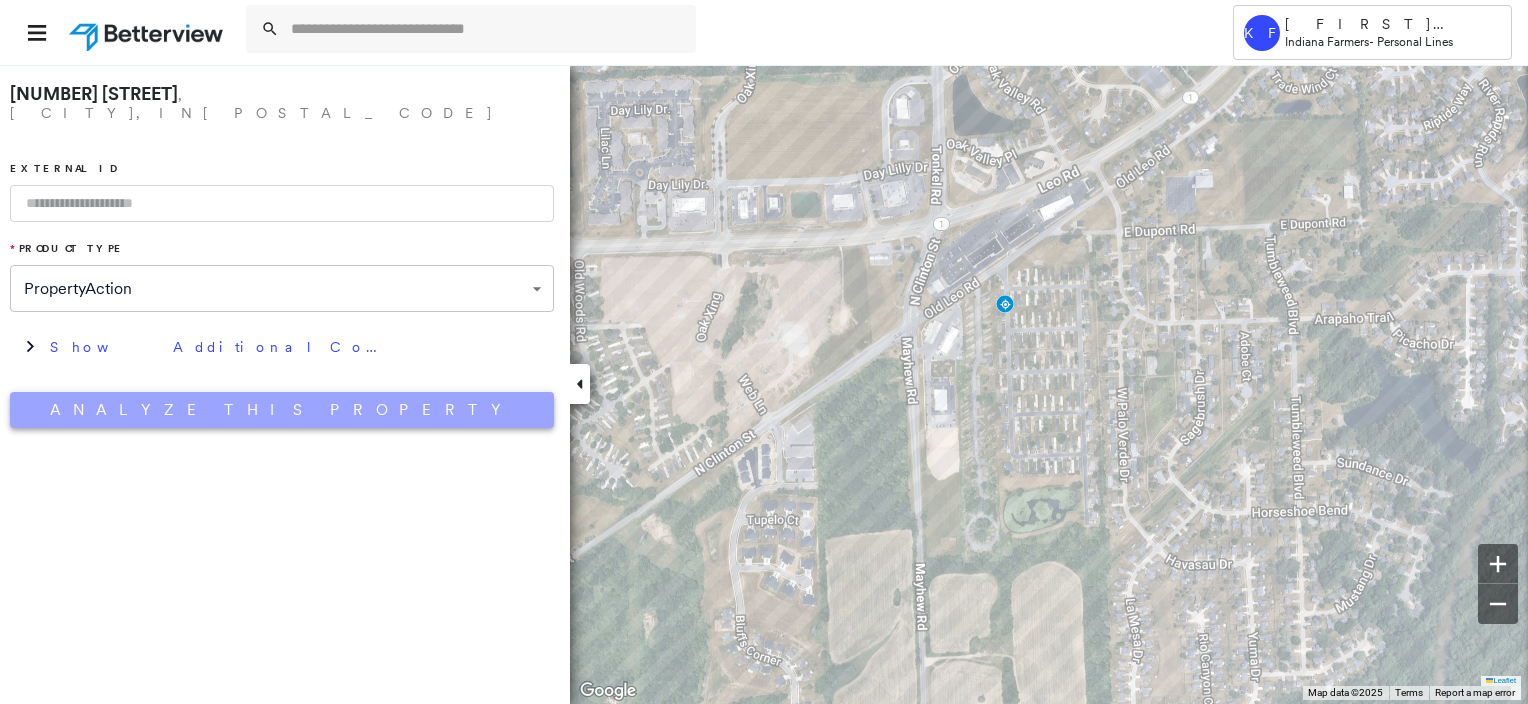 click on "Analyze This Property" at bounding box center (282, 410) 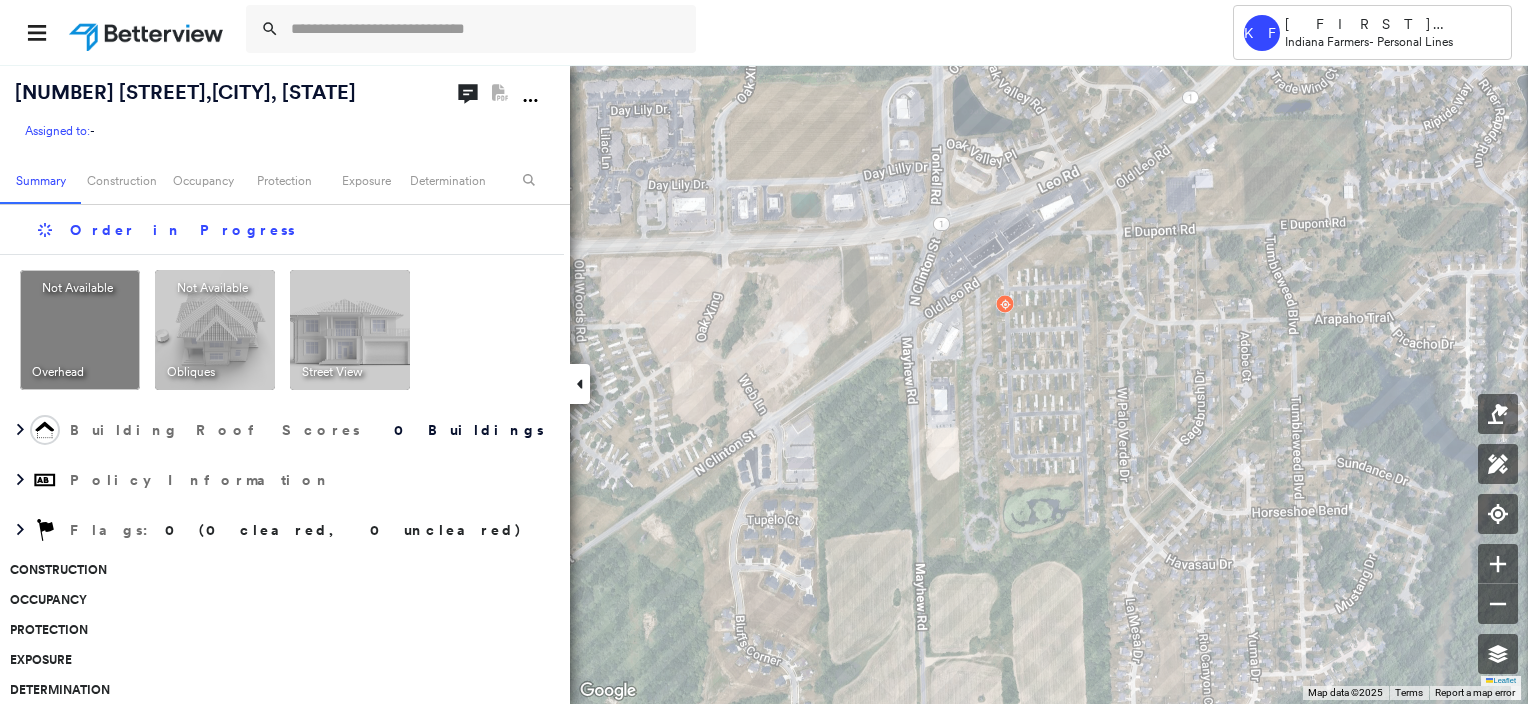 scroll, scrollTop: 0, scrollLeft: 0, axis: both 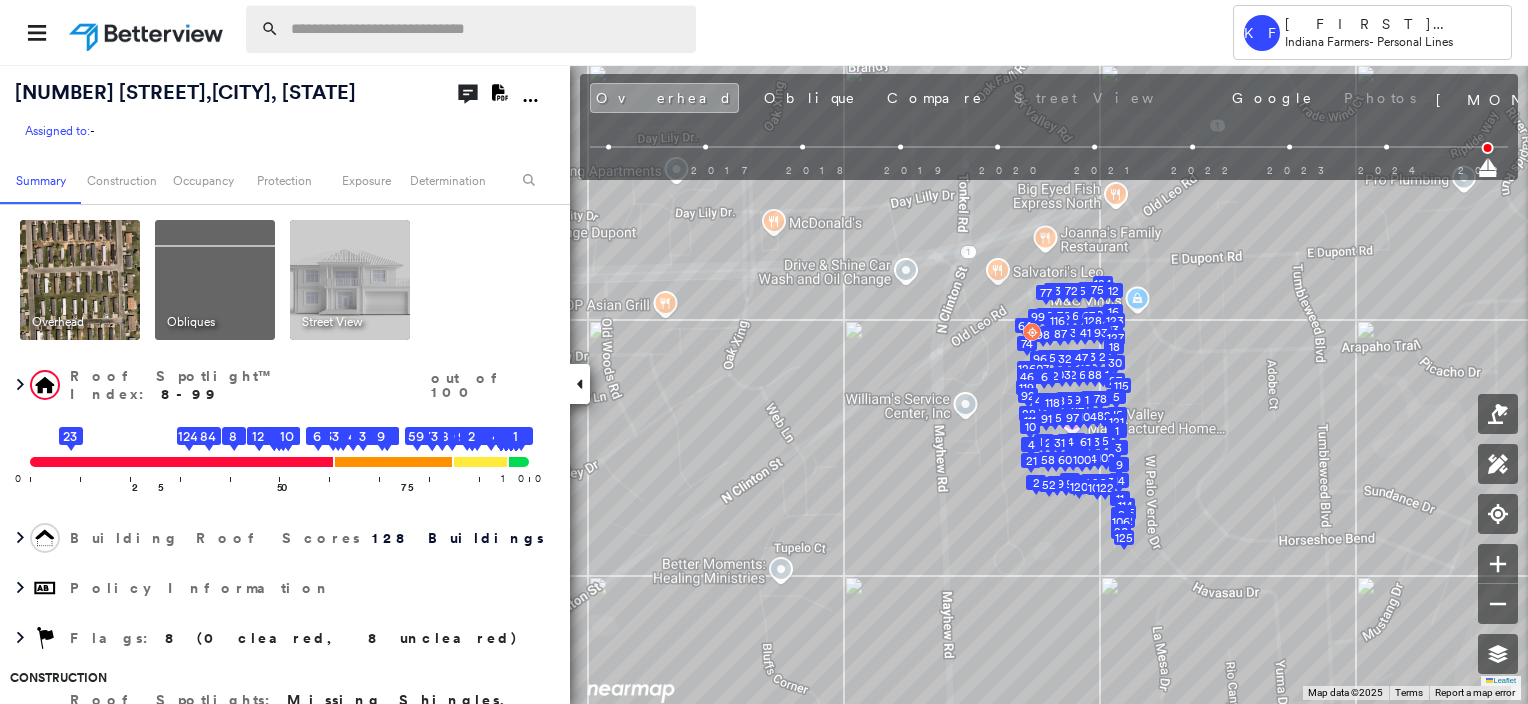 click at bounding box center [487, 29] 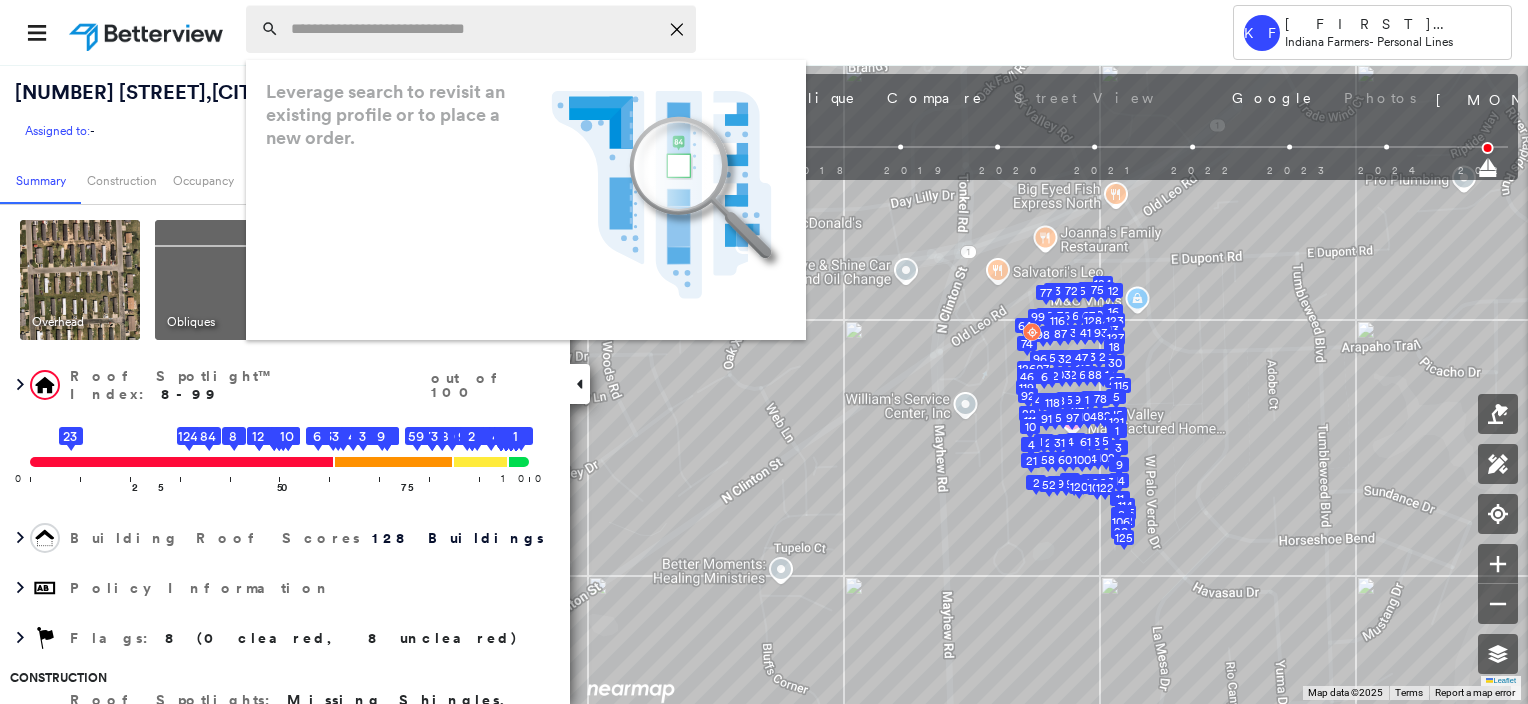 paste on "**********" 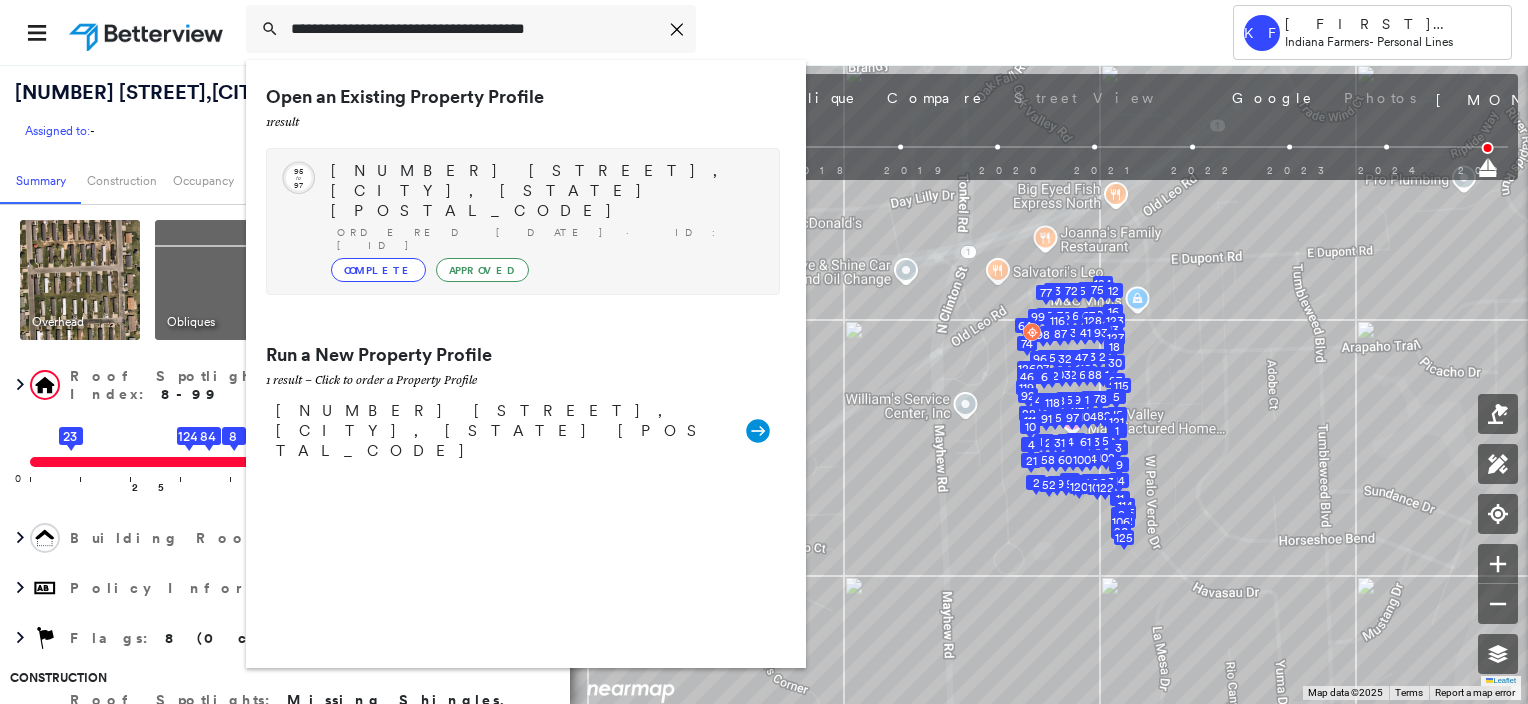 type on "**********" 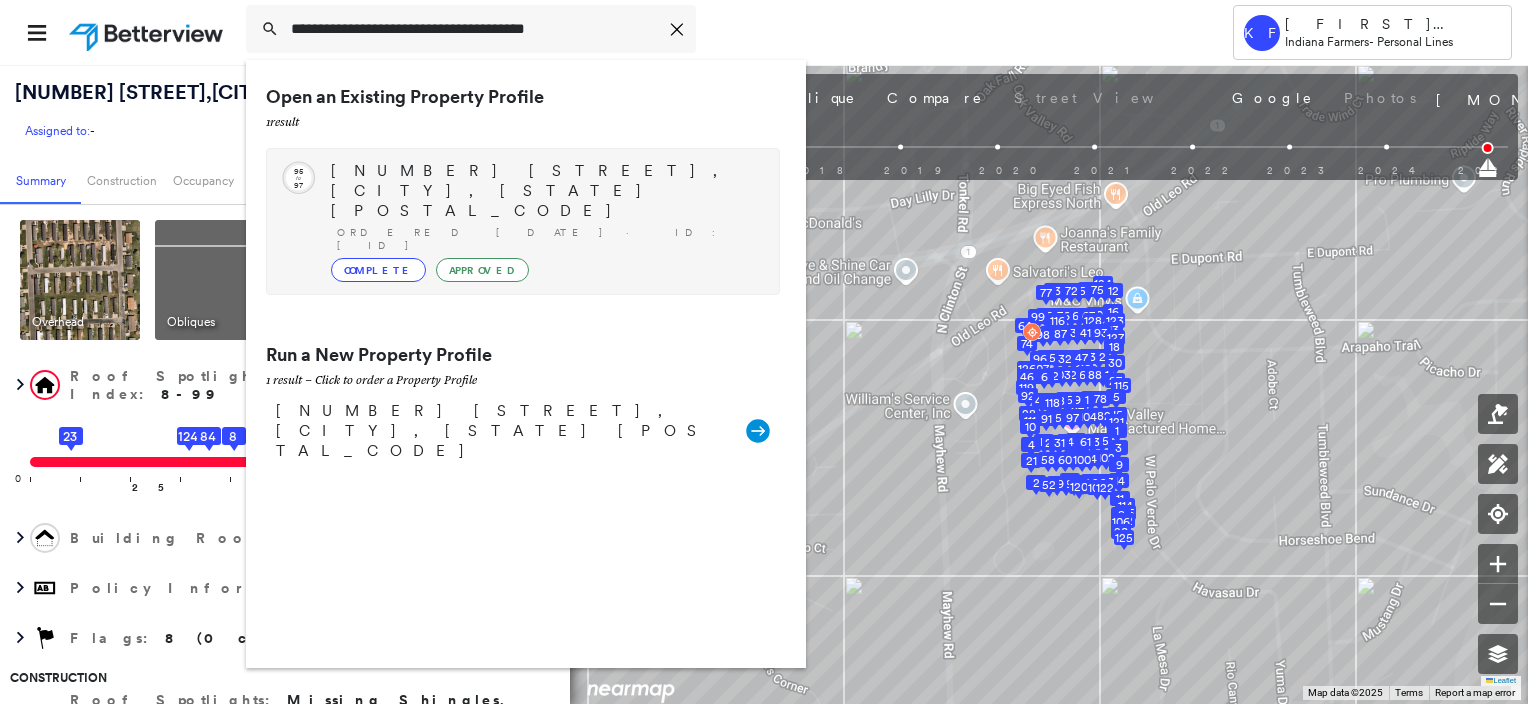 click on "3138 N DOG TROT RD, SALEM, IN 47167 Ordered 01/21/23 · ID: HOM2036654 Complete Approved" at bounding box center [545, 221] 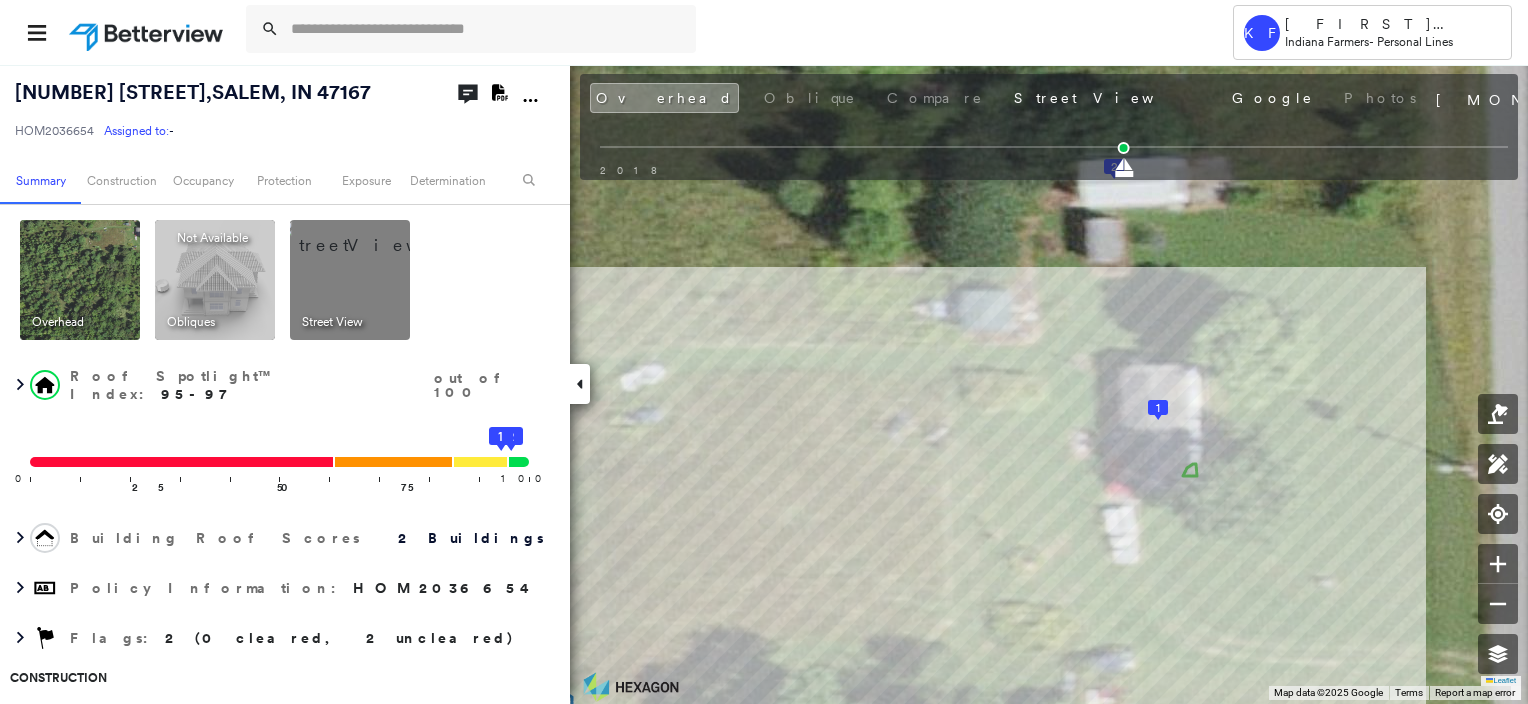 click on "Tower KF Kelly Franklin Indiana Farmers  -   Personal Lines 3138 N DOG TROT RD ,  SALEM, IN 47167 HOM2036654 Assigned to:  - Assigned to:  - HOM2036654 Assigned to:  - Open Comments Download PDF Report Summary Construction Occupancy Protection Exposure Determination Overhead Obliques Not Available ; Street View Roof Spotlight™ Index :  95-97 out of 100 0 100 25 50 75 2 1 Building Roof Scores 2 Buildings Policy Information :  HOM2036654 Flags :  2 (0 cleared, 2 uncleared) Construction Roof Spotlights :  Overhang Property Features :  Yard Debris Roof Size & Shape :  2 buildings  Occupancy Place Detail Google - Places Smarty Streets - Surrounding Properties TripAdvisor - Nearest Locations National Registry of Historic Places Protection US Fire Administration: Nearest Fire Stations Exposure Additional Perils FEMA Risk Index Determination Flags :  2 (0 cleared, 2 uncleared) Uncleared Flags (2) Cleared Flags  (0) DEBR Yard Debris Flagged 11/06/23 Clear Low Low Priority Roof Score Flagged 01/21/23 Clear New Entry" at bounding box center (764, 352) 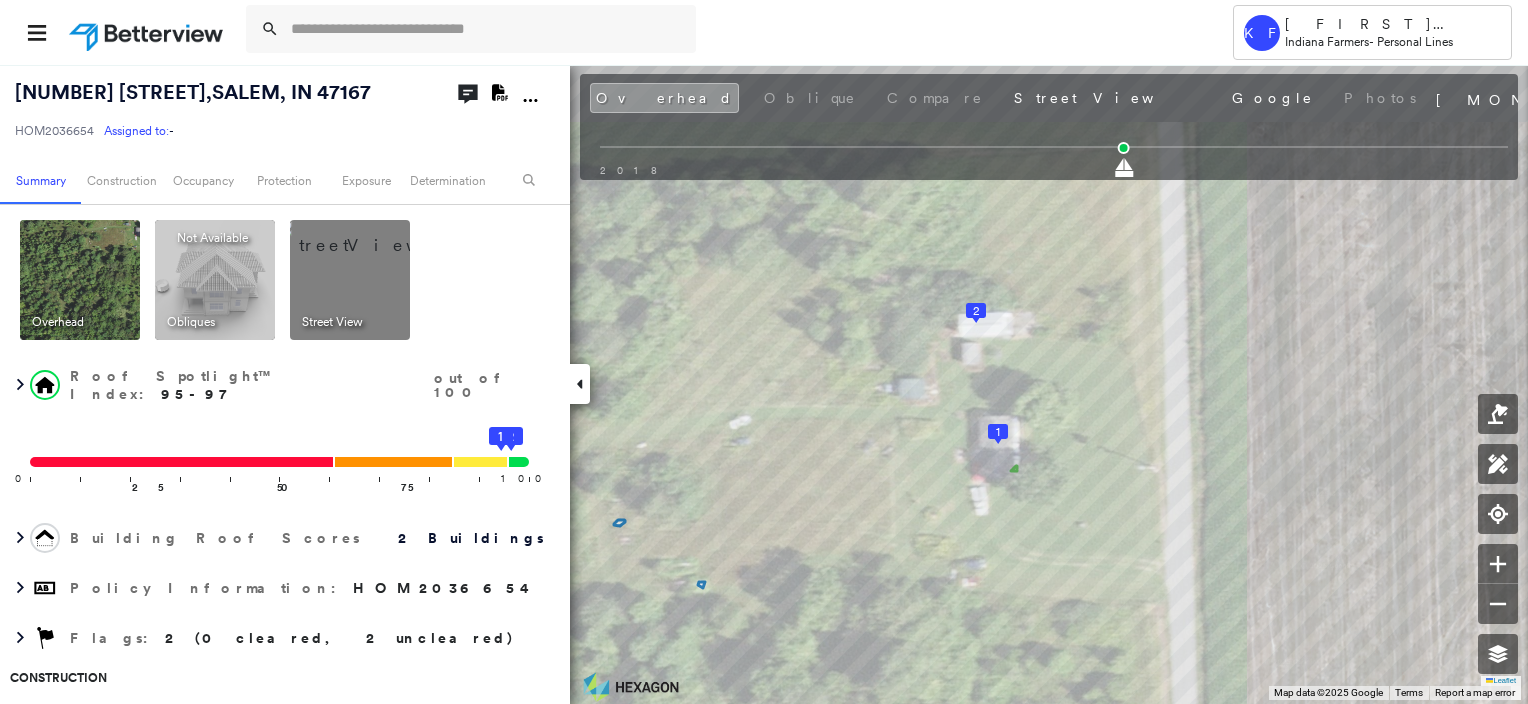 drag, startPoint x: 355, startPoint y: 290, endPoint x: 470, endPoint y: 310, distance: 116.72617 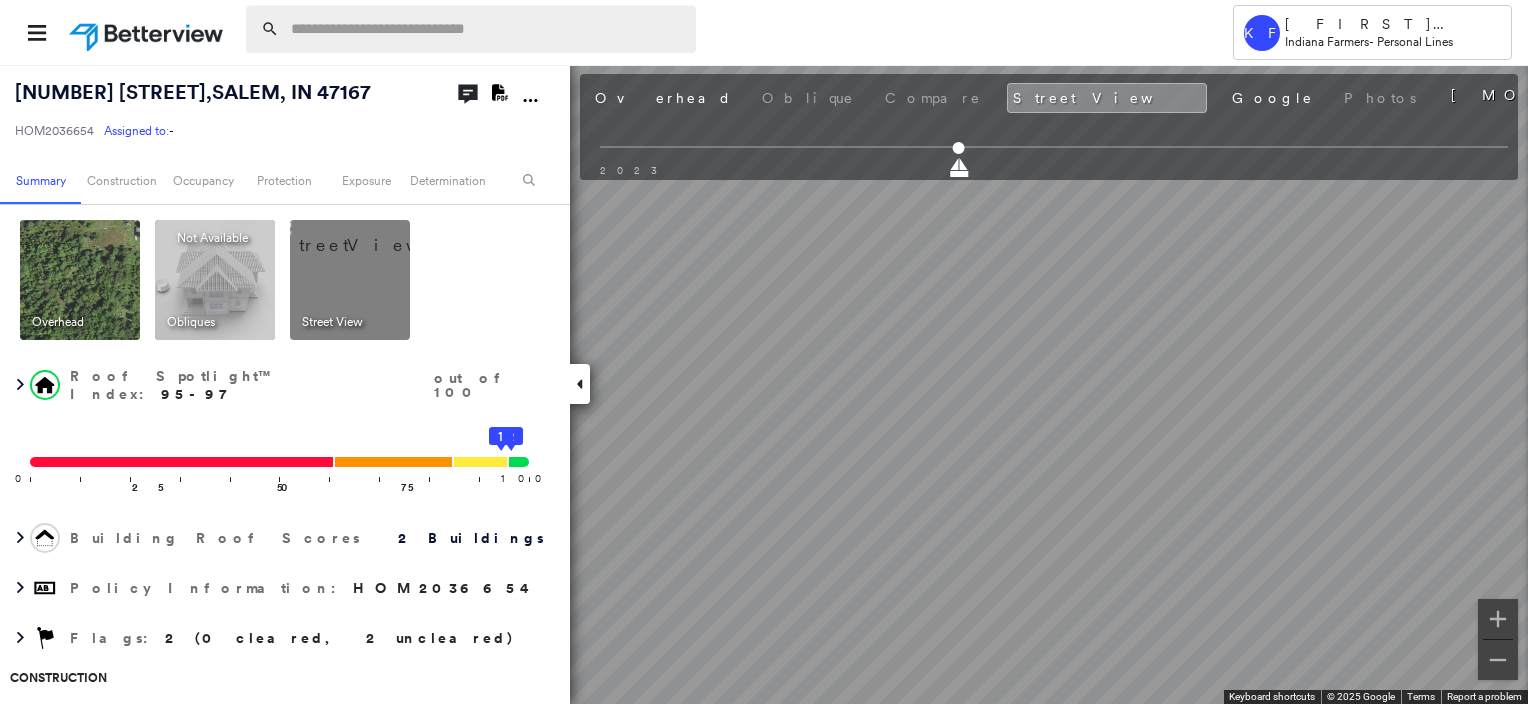 click at bounding box center (487, 29) 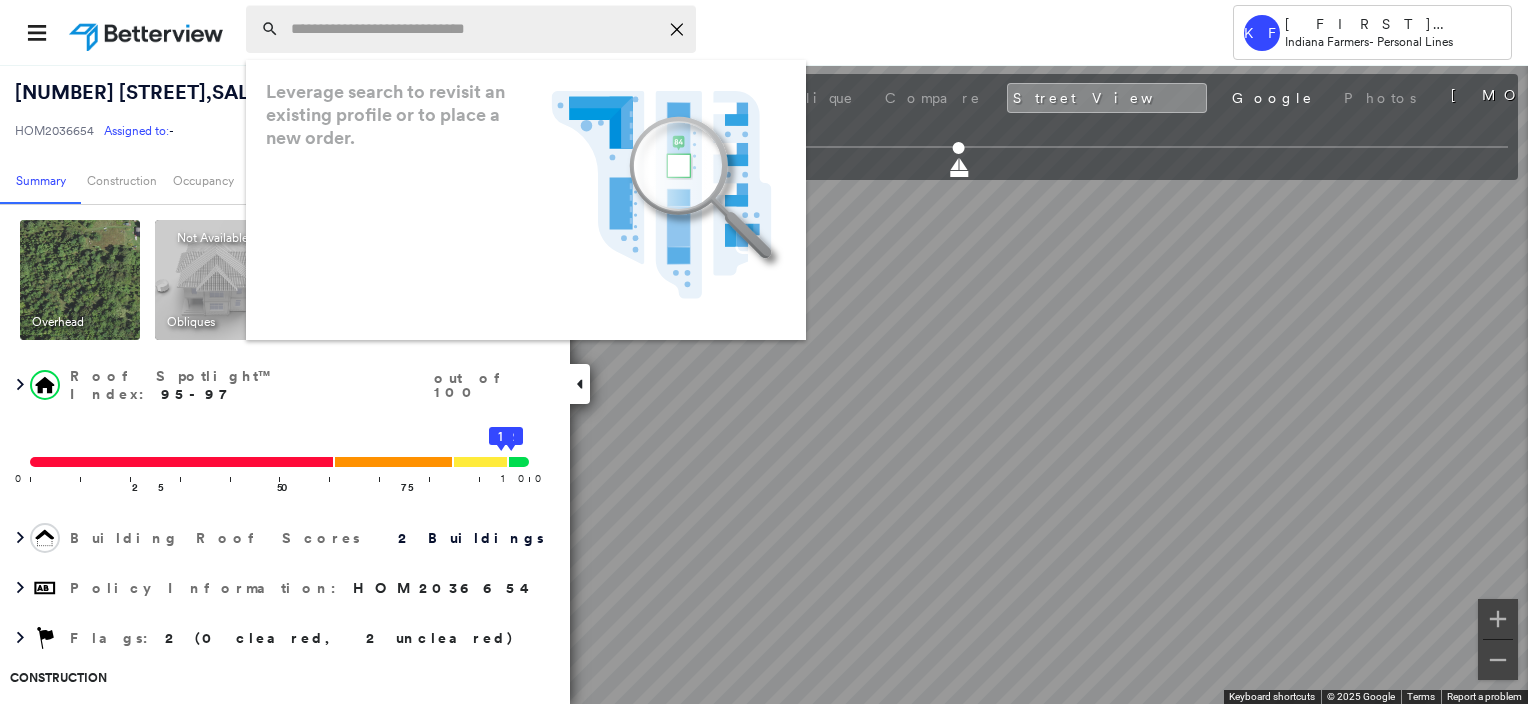 paste on "**********" 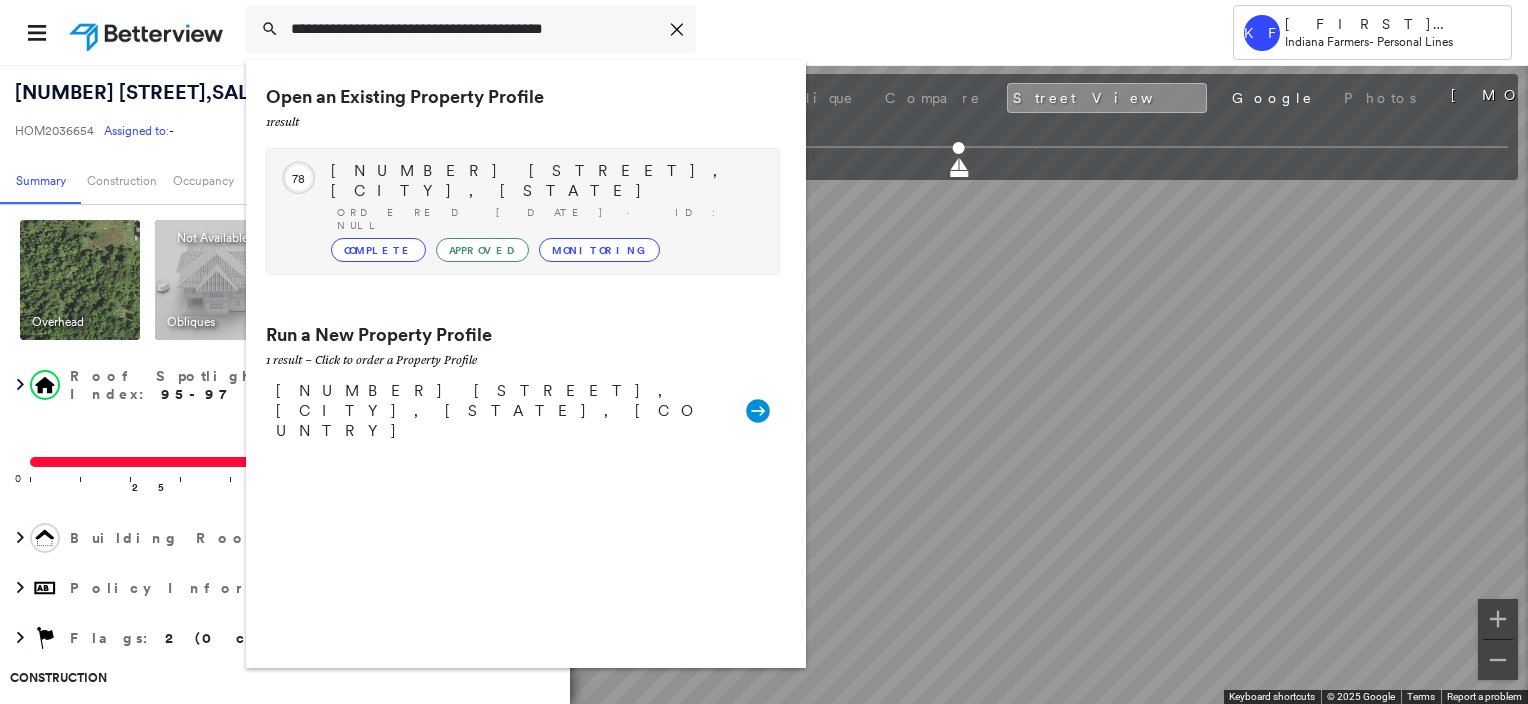 type on "**********" 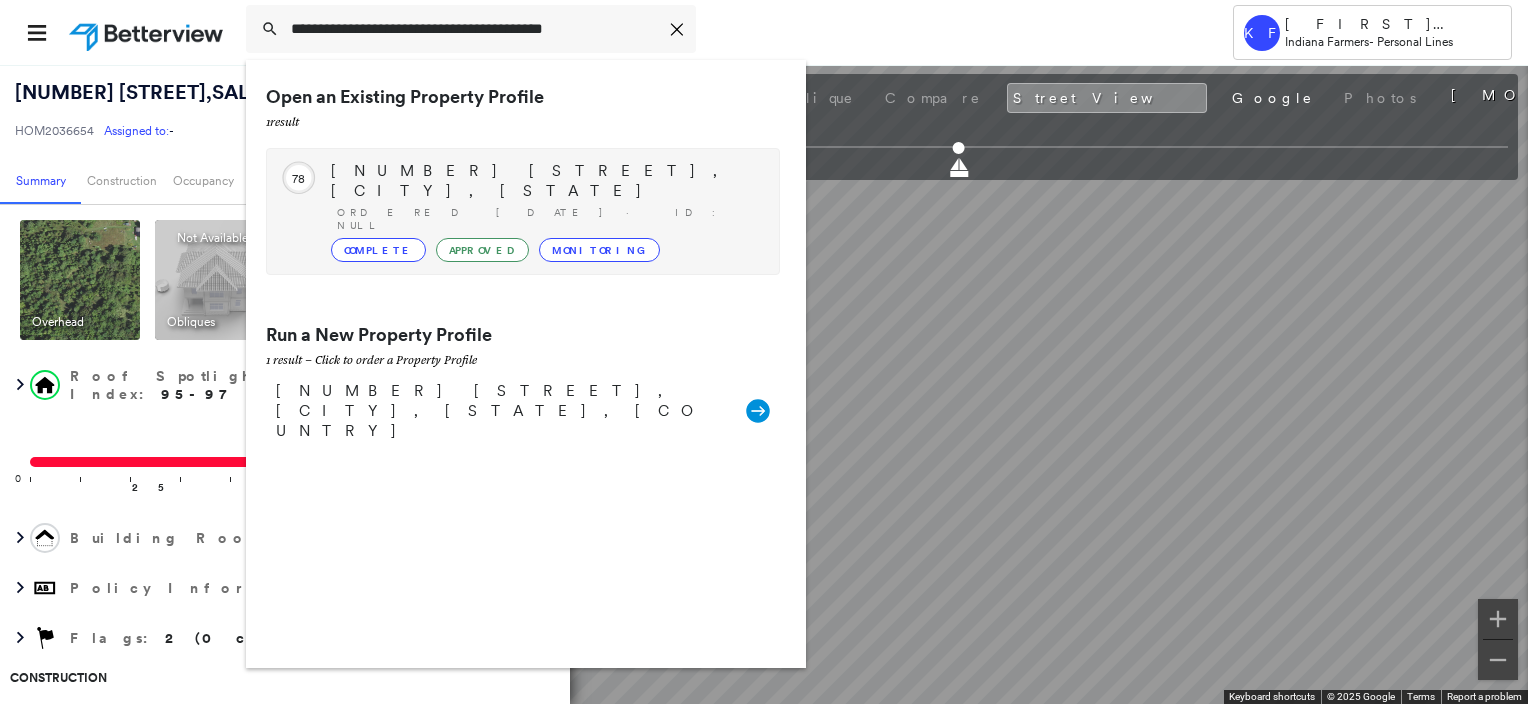 click on "Complete Approved Monitoring" at bounding box center (545, 250) 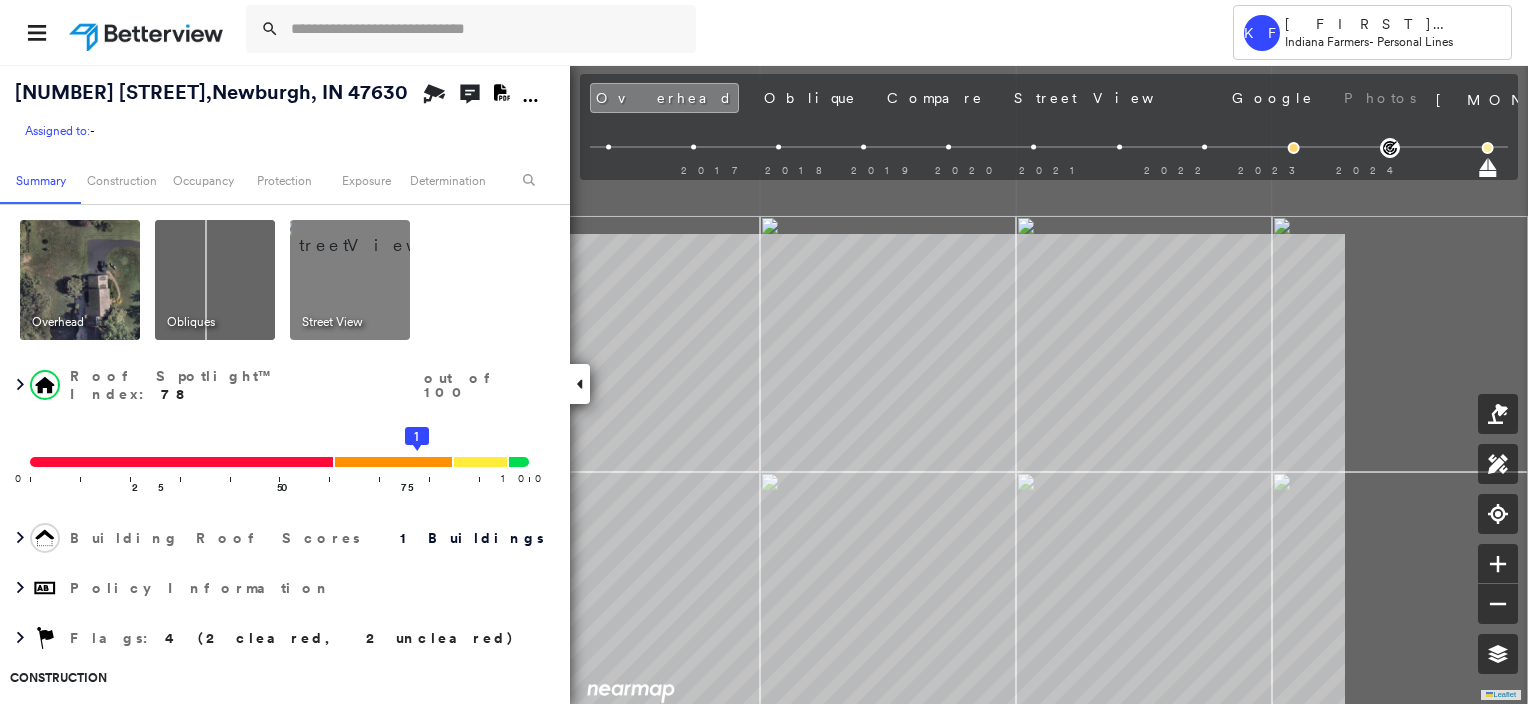 click on "5967 Cliftmere Drive ,  Newburgh, IN 47630 Assigned to:  - Assigned to:  - Assigned to:  - Open Comments Download PDF Report Summary Construction Occupancy Protection Exposure Determination Overhead Obliques Street View Roof Spotlight™ Index :  78 out of 100 0 100 25 50 75 1 Building Roof Scores 1 Buildings Policy Information Flags :  4 (2 cleared, 2 uncleared) Construction Roof Spotlights :  Staining, Overhang Property Features :  Patio Furniture Roof Size & Shape :  1 building  - Gable | Asphalt Shingle Occupancy Place Detail Google - Places Smarty Streets - Surrounding Properties TripAdvisor - Nearest Locations National Registry of Historic Places Protection US Fire Administration: Nearest Fire Stations Exposure Additional Perils FEMA Risk Index Determination Flags :  4 (2 cleared, 2 uncleared) Uncleared Flags (2) Cleared Flags  (2) Low Low Priority Roof Score Flagged 08/25/24 Clear Tree Overhang Flagged 08/25/24 Clear Action Taken New Entry History Quote/New Business Terms & Conditions General Save Save" at bounding box center (764, 384) 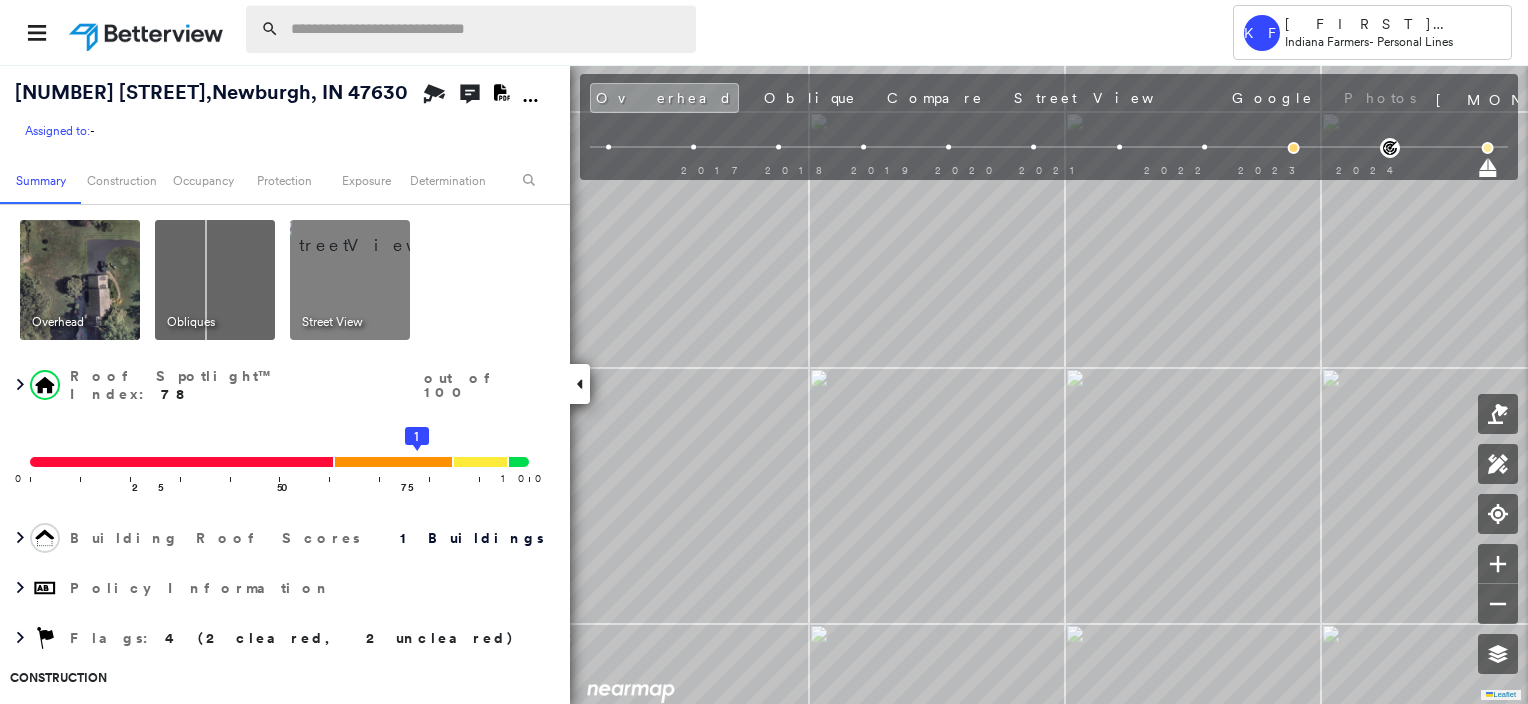 click at bounding box center (487, 29) 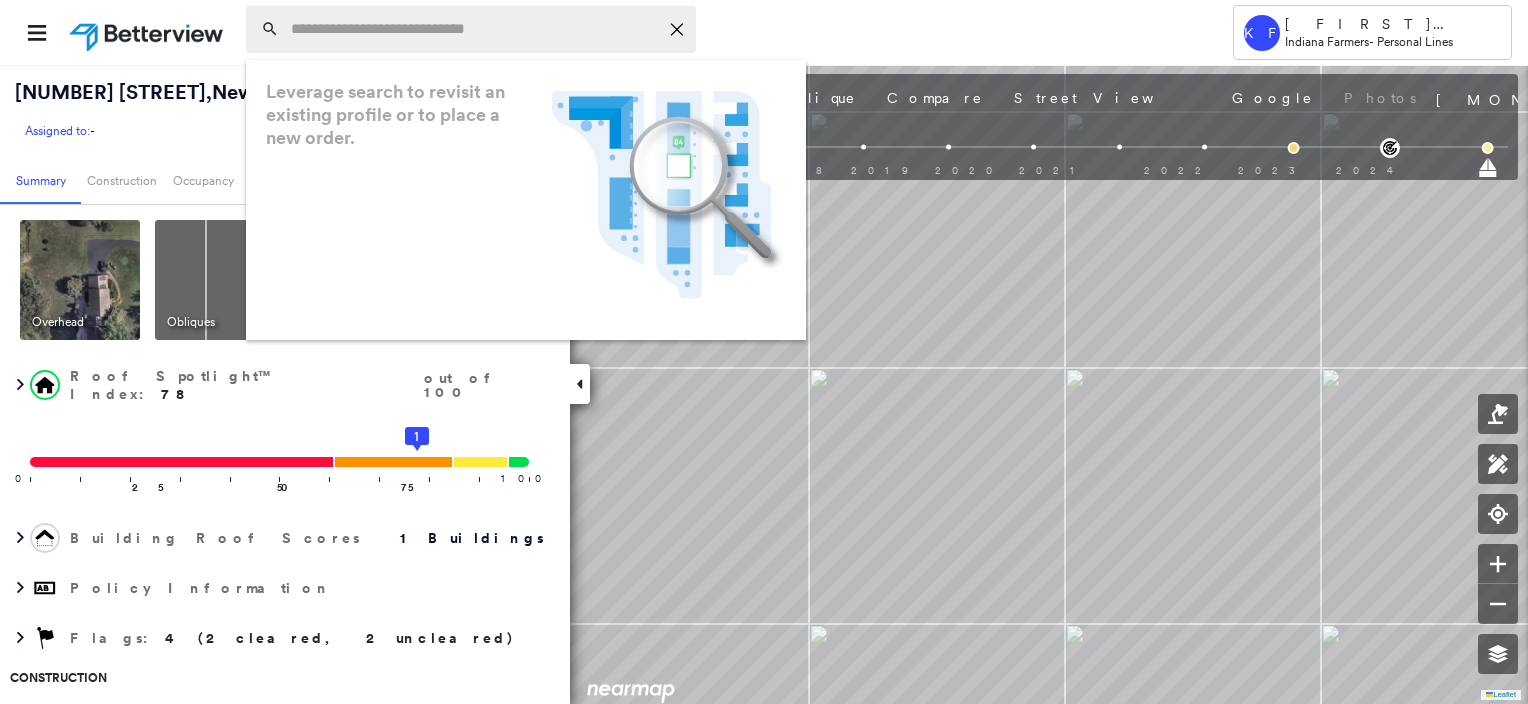 paste on "**********" 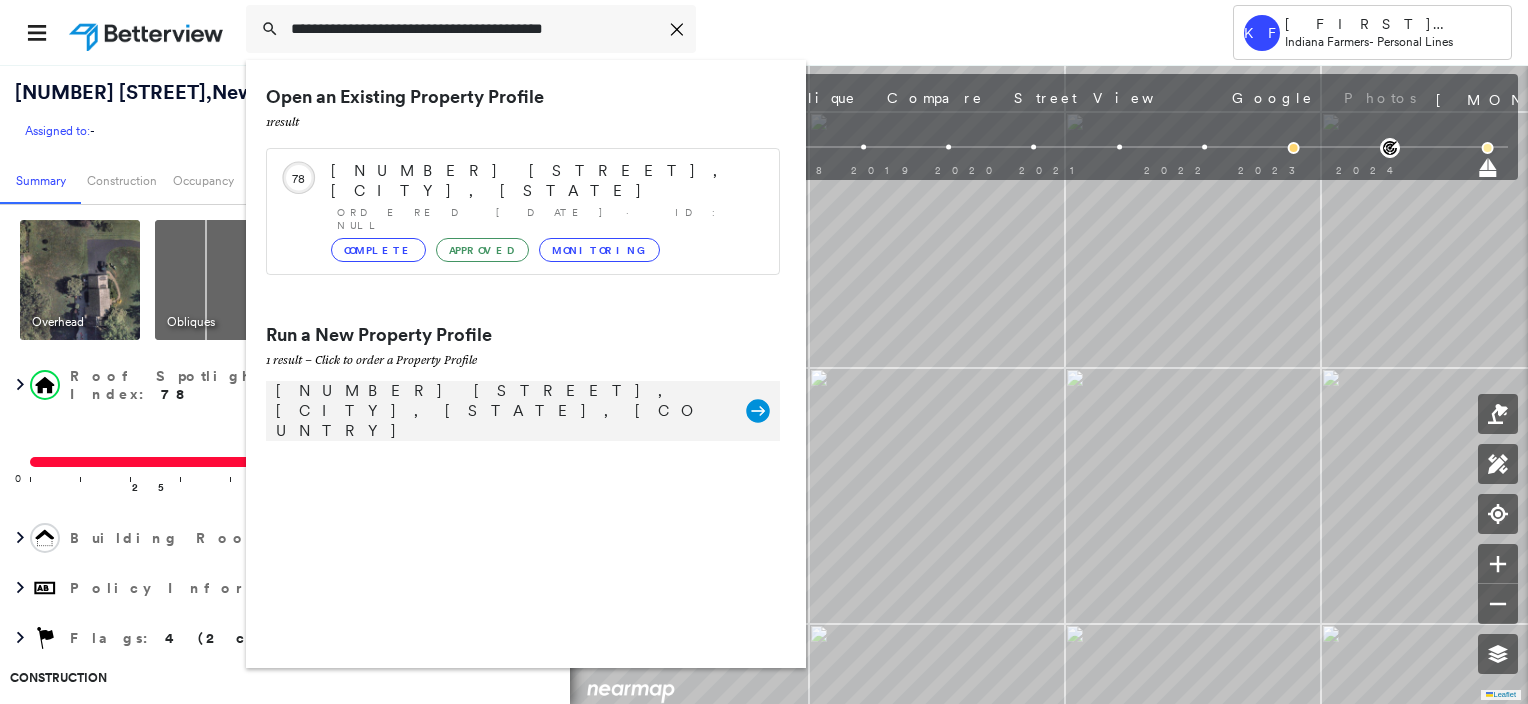 type on "**********" 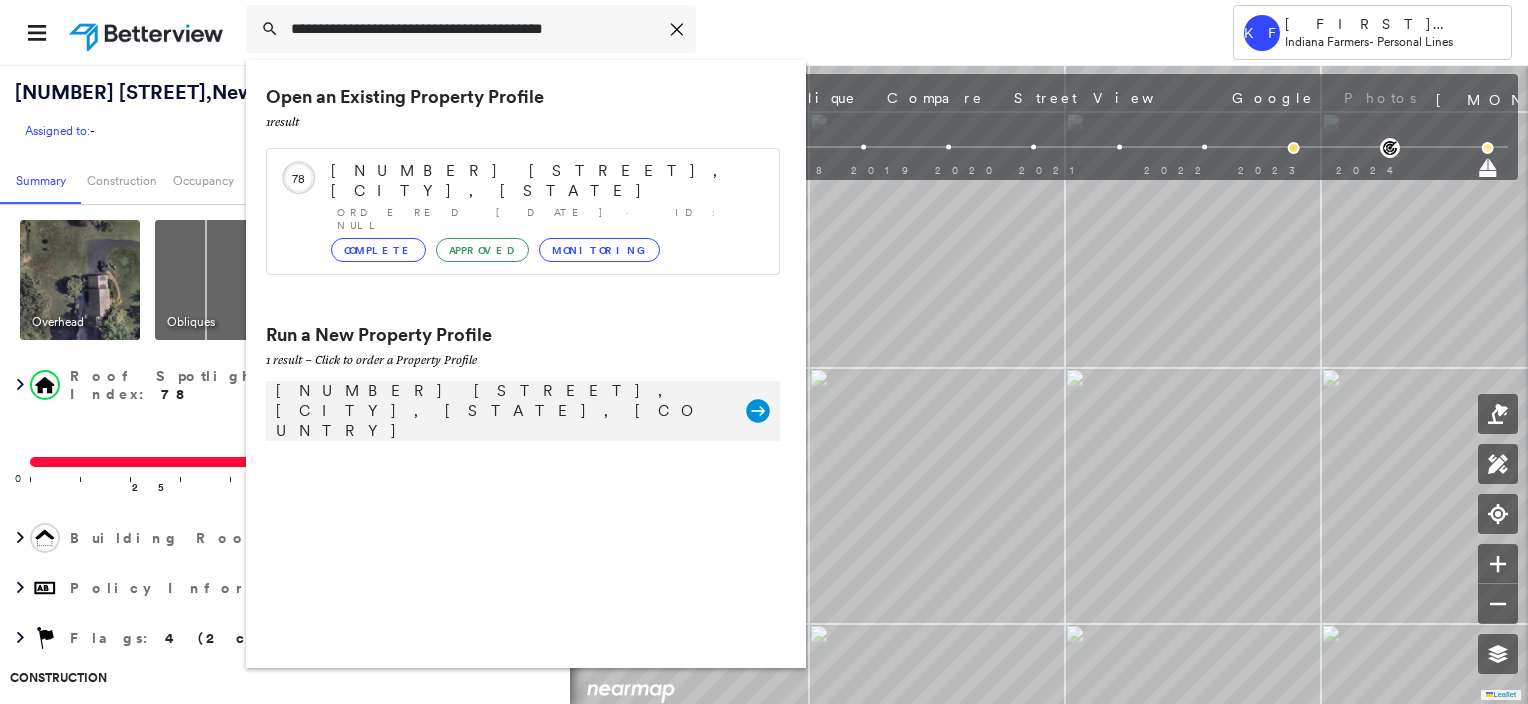 click 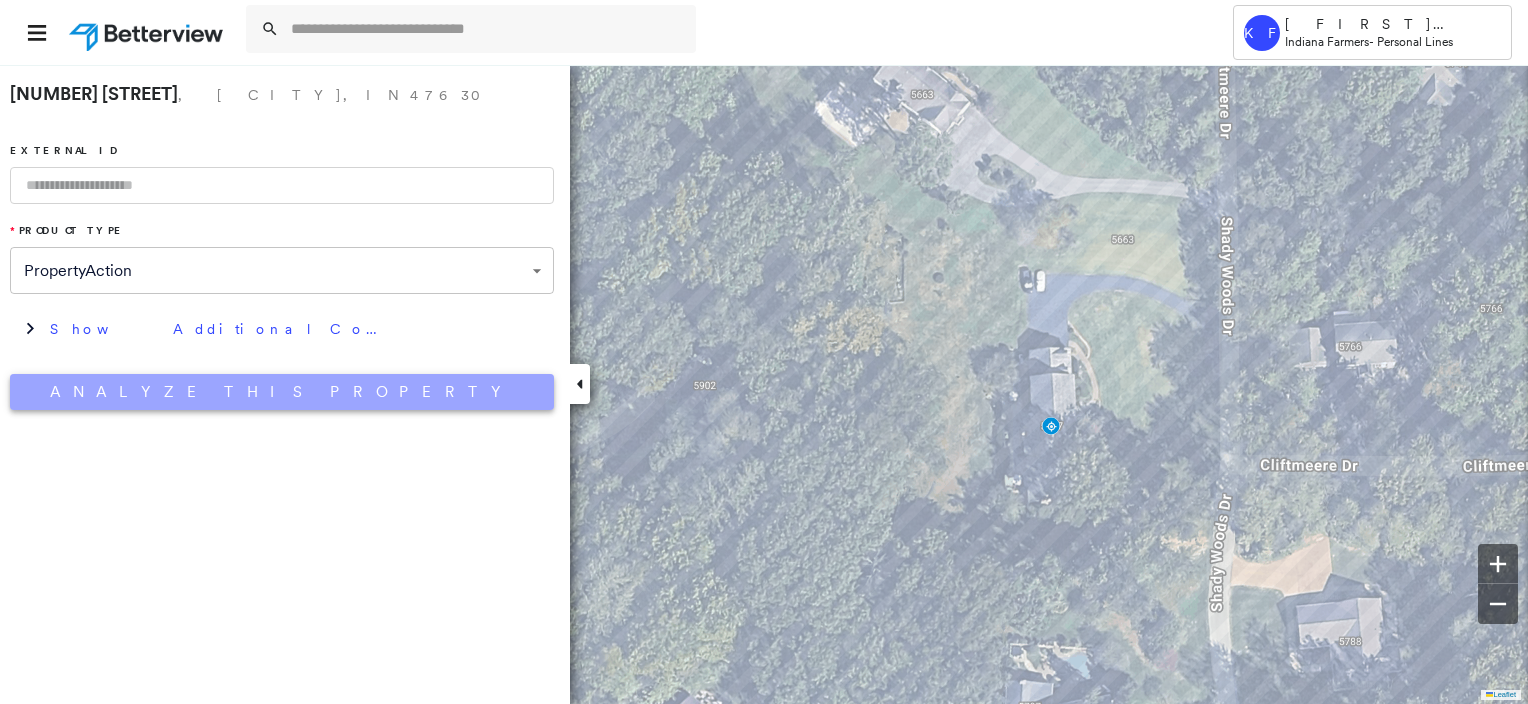 click on "Analyze This Property" at bounding box center [282, 392] 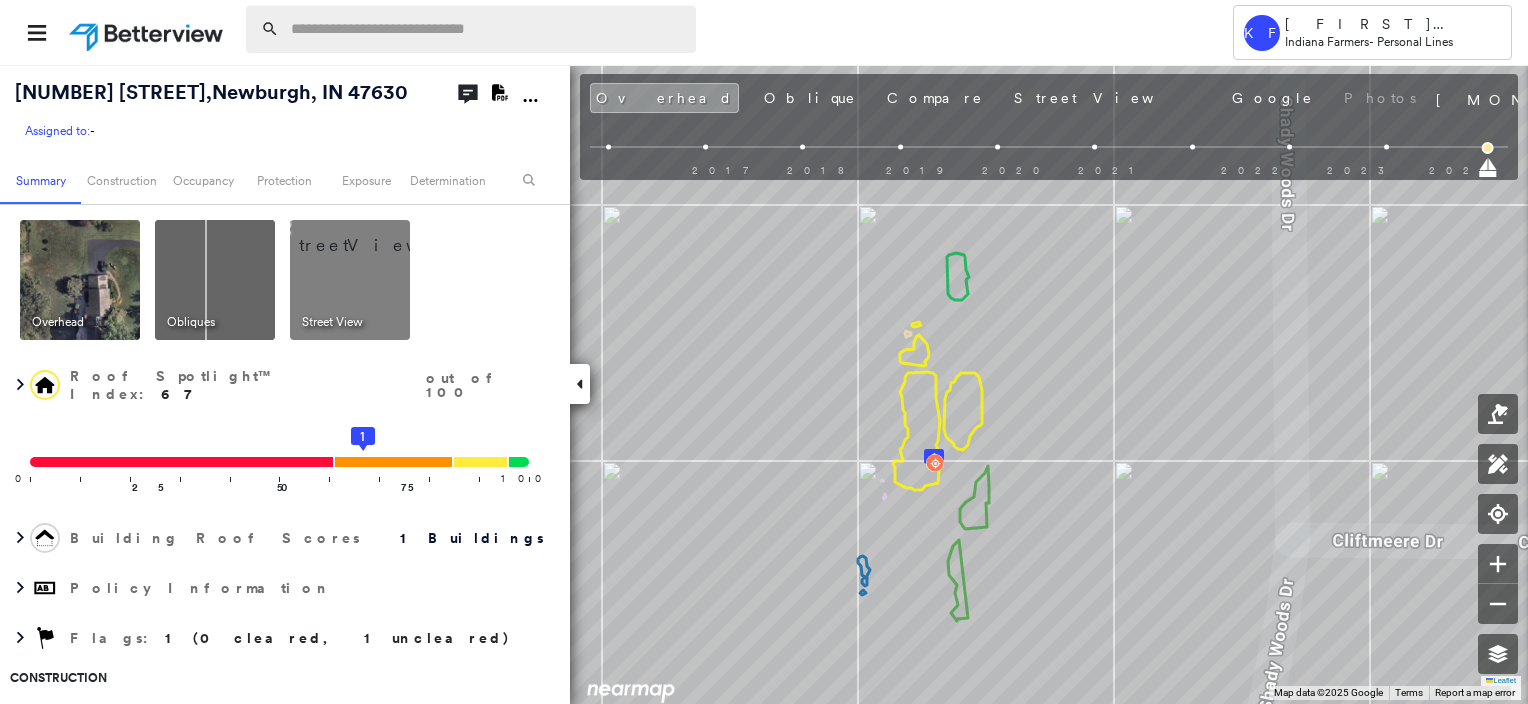 click at bounding box center [487, 29] 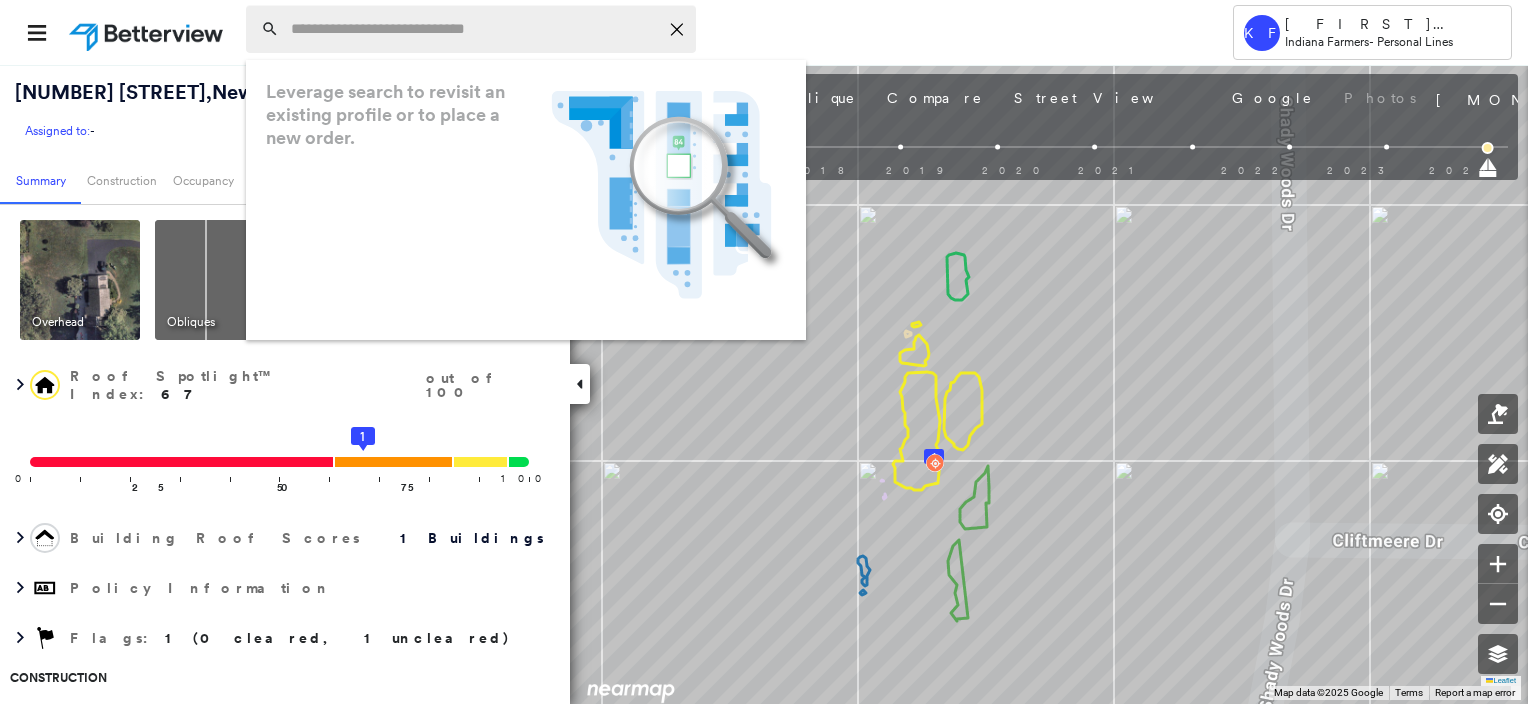 paste on "**********" 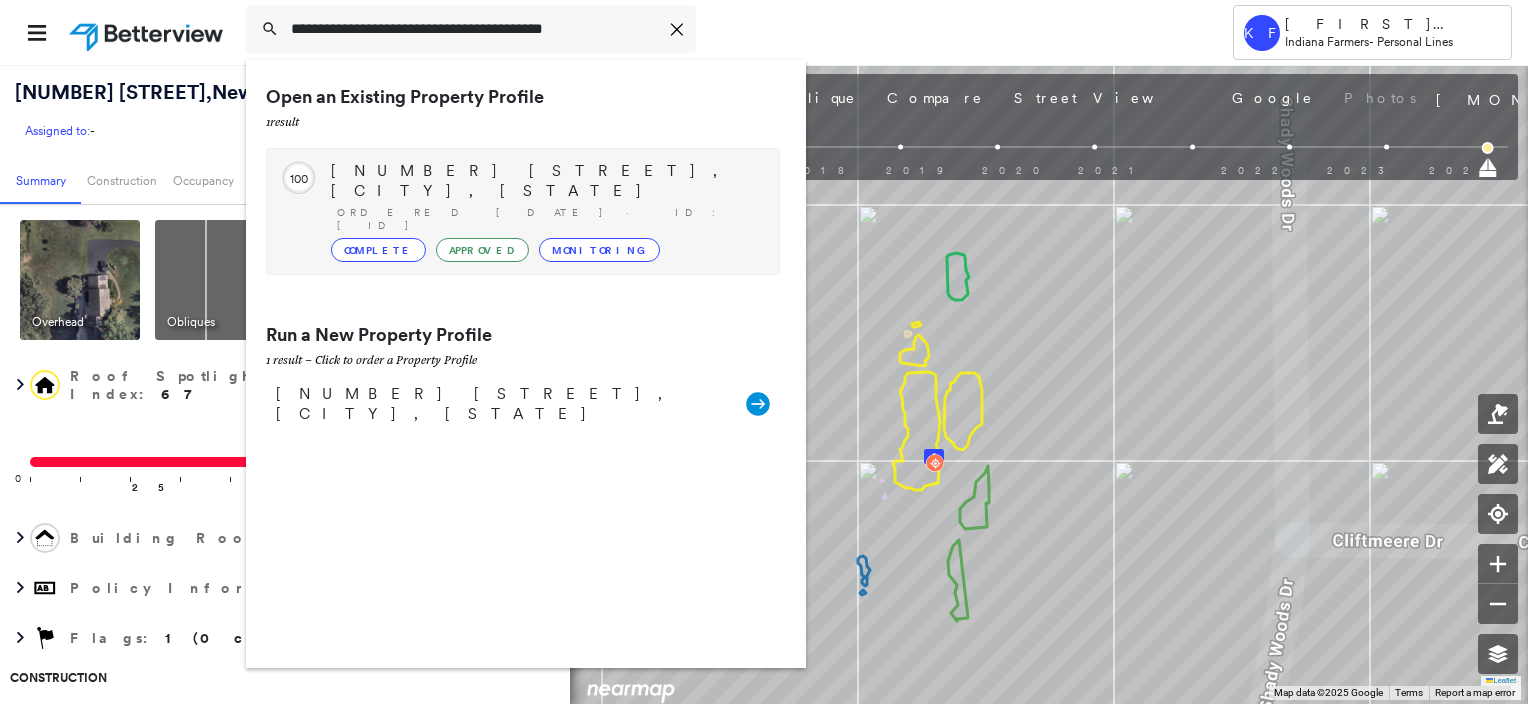type on "**********" 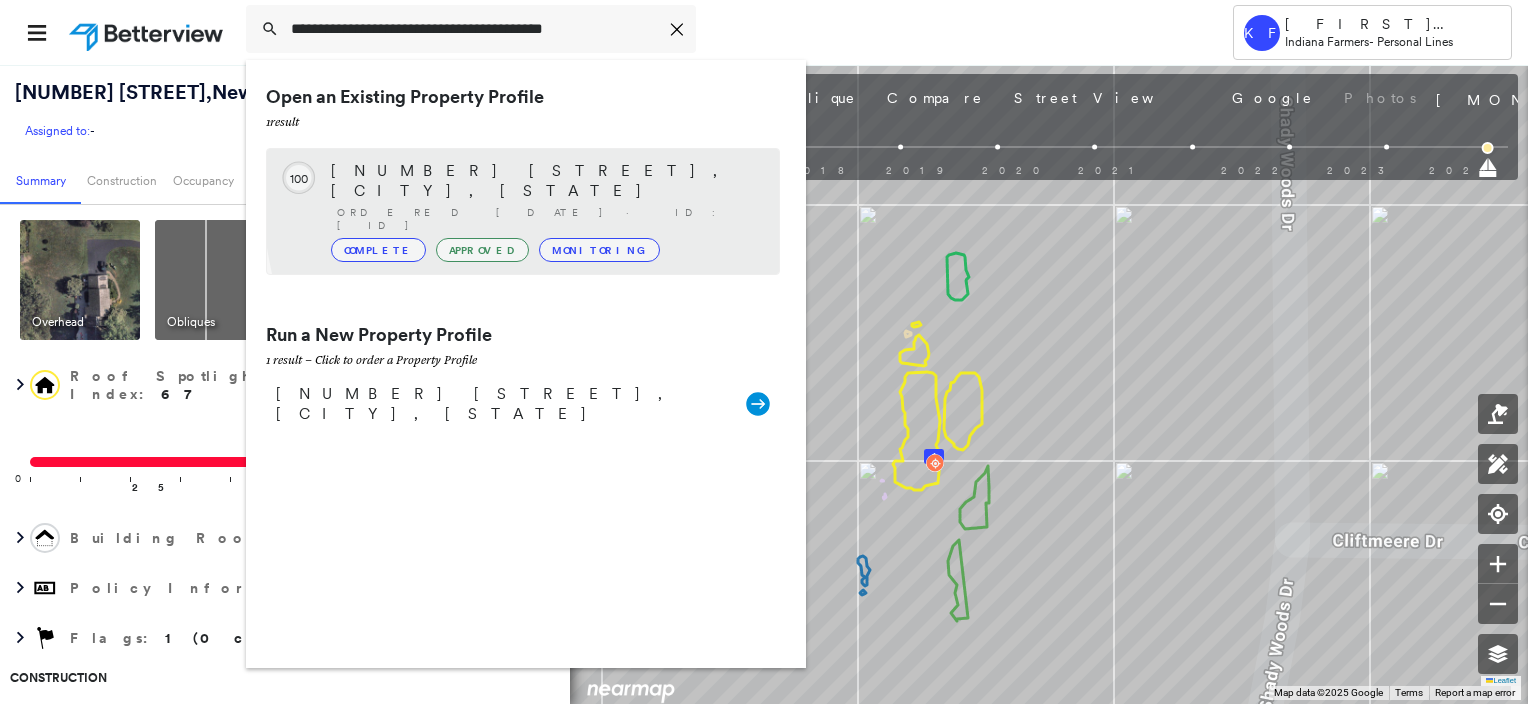 click on "1124 MARTIN ST, INDIANAPOLIS, IN 46227 Ordered 01/21/23 · ID: HOM2119382 Complete Approved Monitoring" at bounding box center (545, 211) 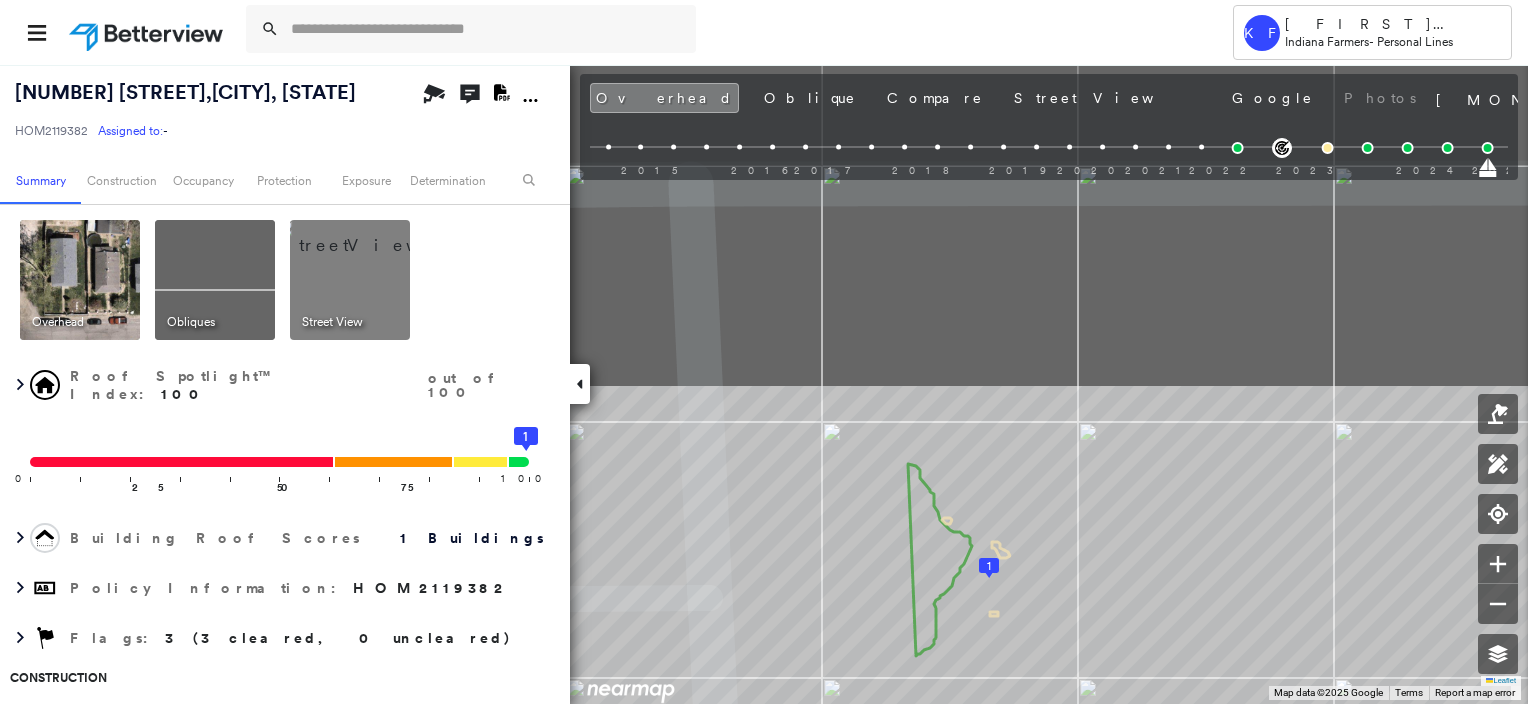 click on "Tower KF Kelly Franklin Indiana Farmers  -   Personal Lines 1124 MARTIN ST ,  INDIANAPOLIS, IN 46227 HOM2119382 Assigned to:  - Assigned to:  - HOM2119382 Assigned to:  - Open Comments Download PDF Report Summary Construction Occupancy Protection Exposure Determination Overhead Obliques Street View Roof Spotlight™ Index :  100 out of 100 0 100 25 50 75 1 Building Roof Scores 1 Buildings Policy Information :  HOM2119382 Flags :  3 (3 cleared, 0 uncleared) Construction Roof Spotlights :  Overhang, Vent Property Features Roof Size & Shape :  1 building  - Gable | Asphalt Shingle Occupancy Place Detail Google - Places Smarty Streets - Surrounding Properties TripAdvisor - Nearest Locations National Registry of Historic Places Protection US Fire Administration: Nearest Fire Stations Exposure Additional Perils FEMA Risk Index Determination Flags :  3 (3 cleared, 0 uncleared) Uncleared Flags (0) Cleared Flags  (3) There are no  uncleared  flags. Action Taken New Entry History Quote/New Business Terms & Conditions" at bounding box center [764, 352] 